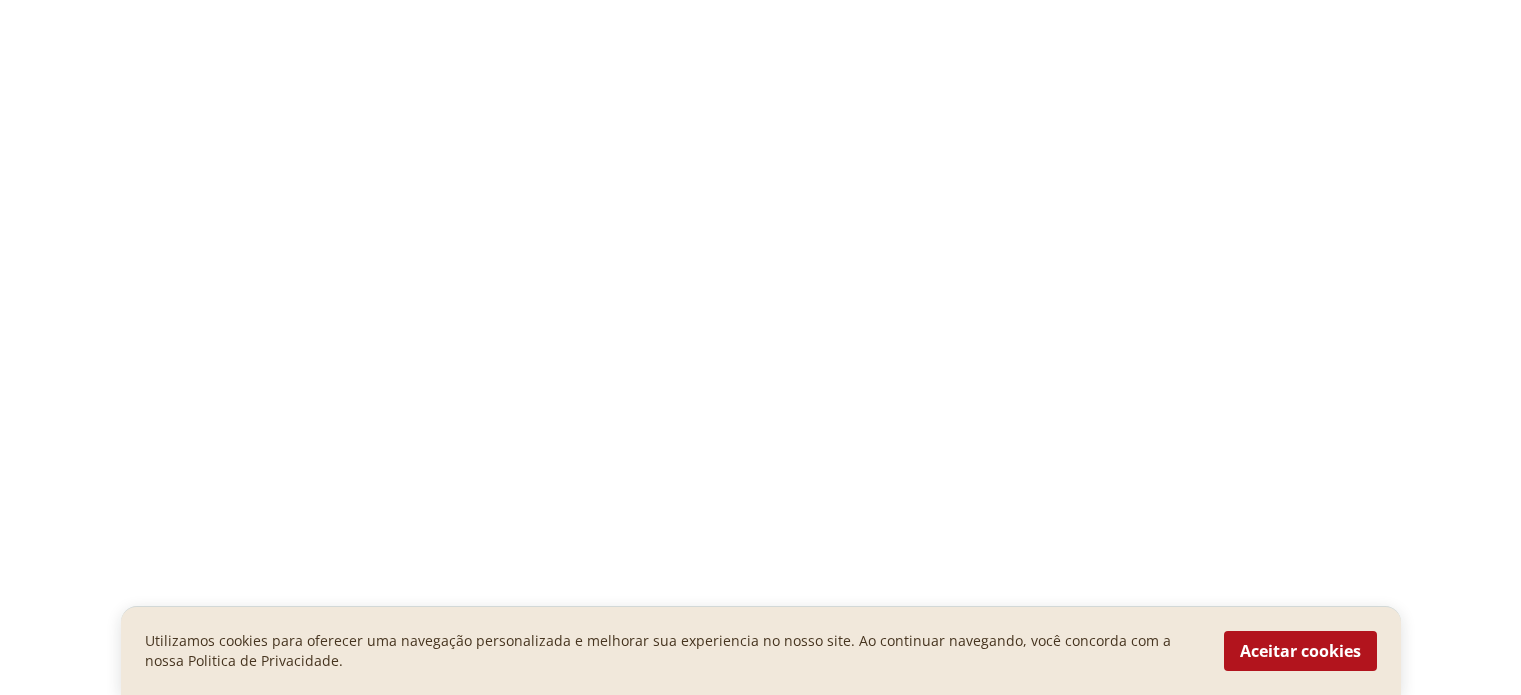 scroll, scrollTop: 0, scrollLeft: 0, axis: both 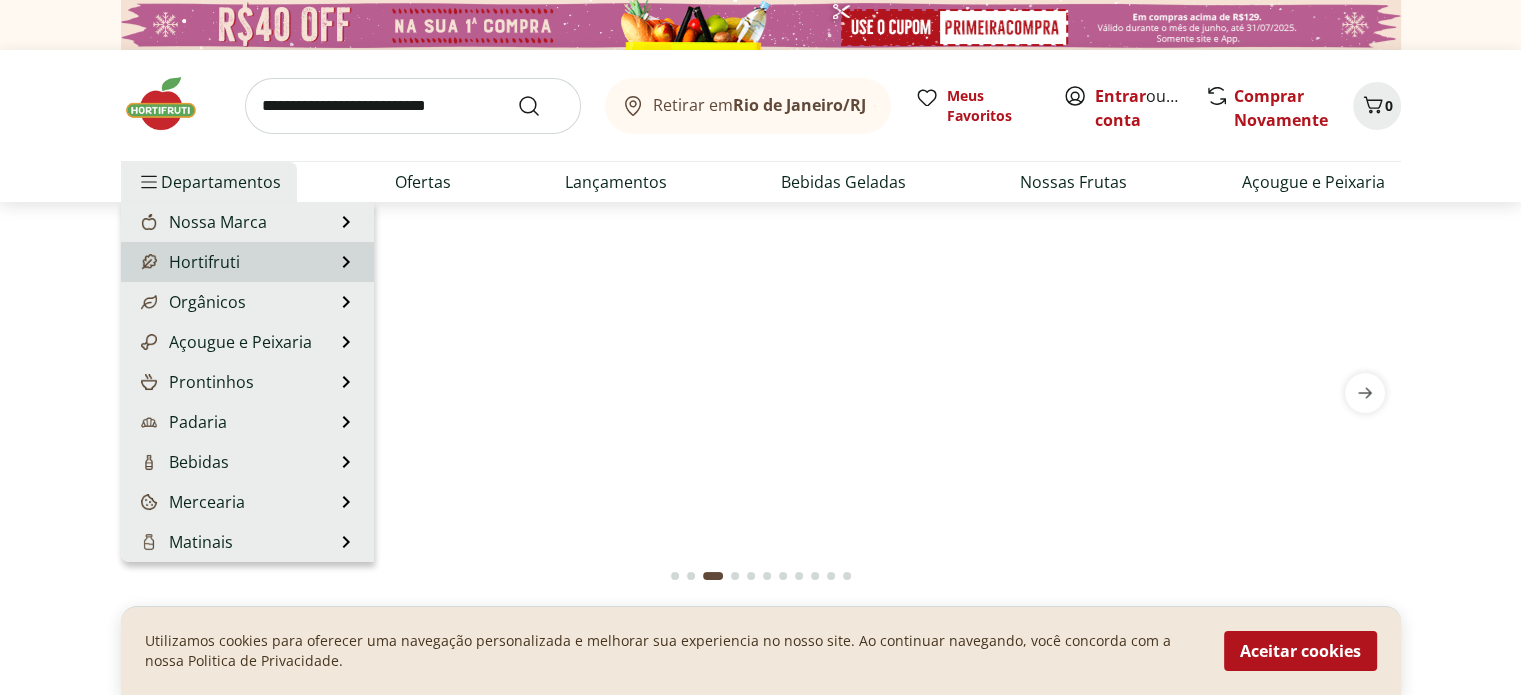 click on "Hortifruti Hortifruti Ver tudo do departamento Cogumelos Frutas Legumes Ovos Temperos Frescos Verduras" at bounding box center [247, 262] 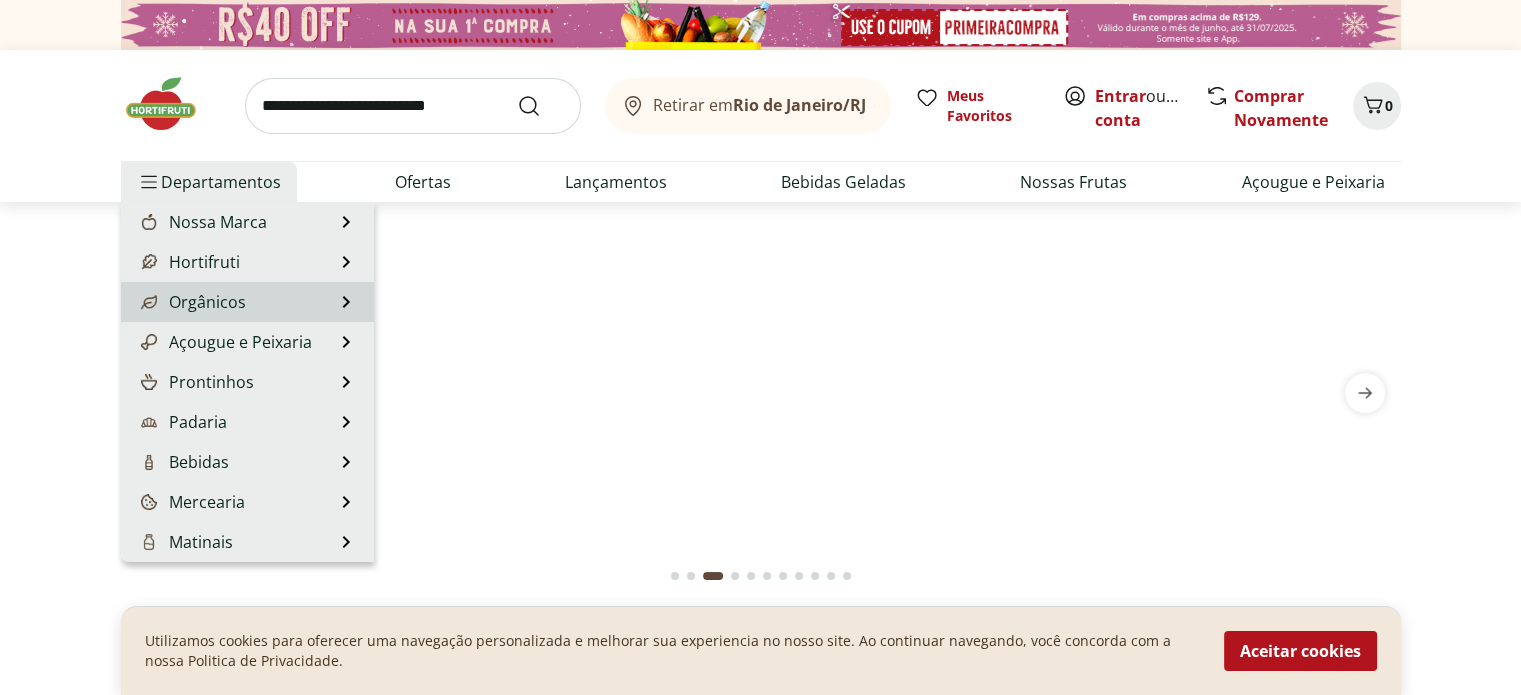 click on "Orgânicos" at bounding box center (191, 302) 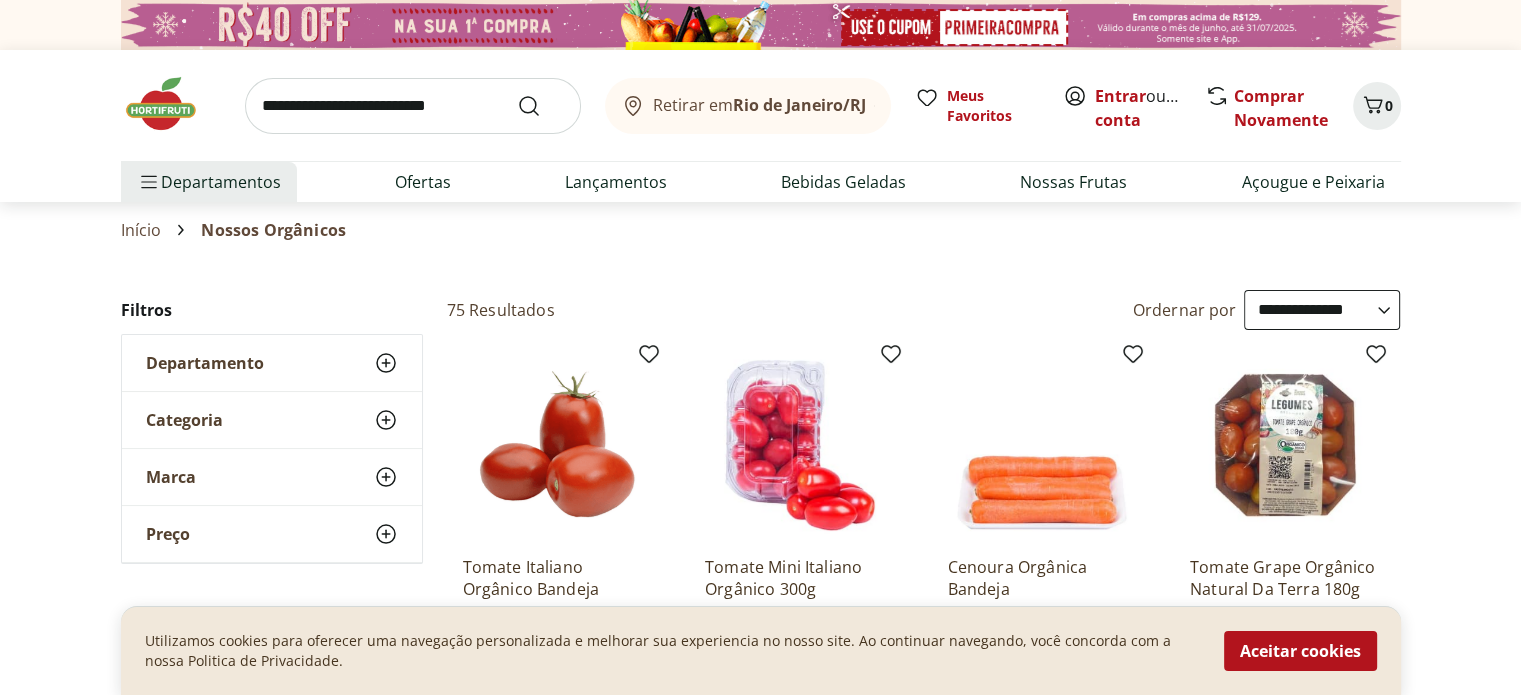scroll, scrollTop: 100, scrollLeft: 0, axis: vertical 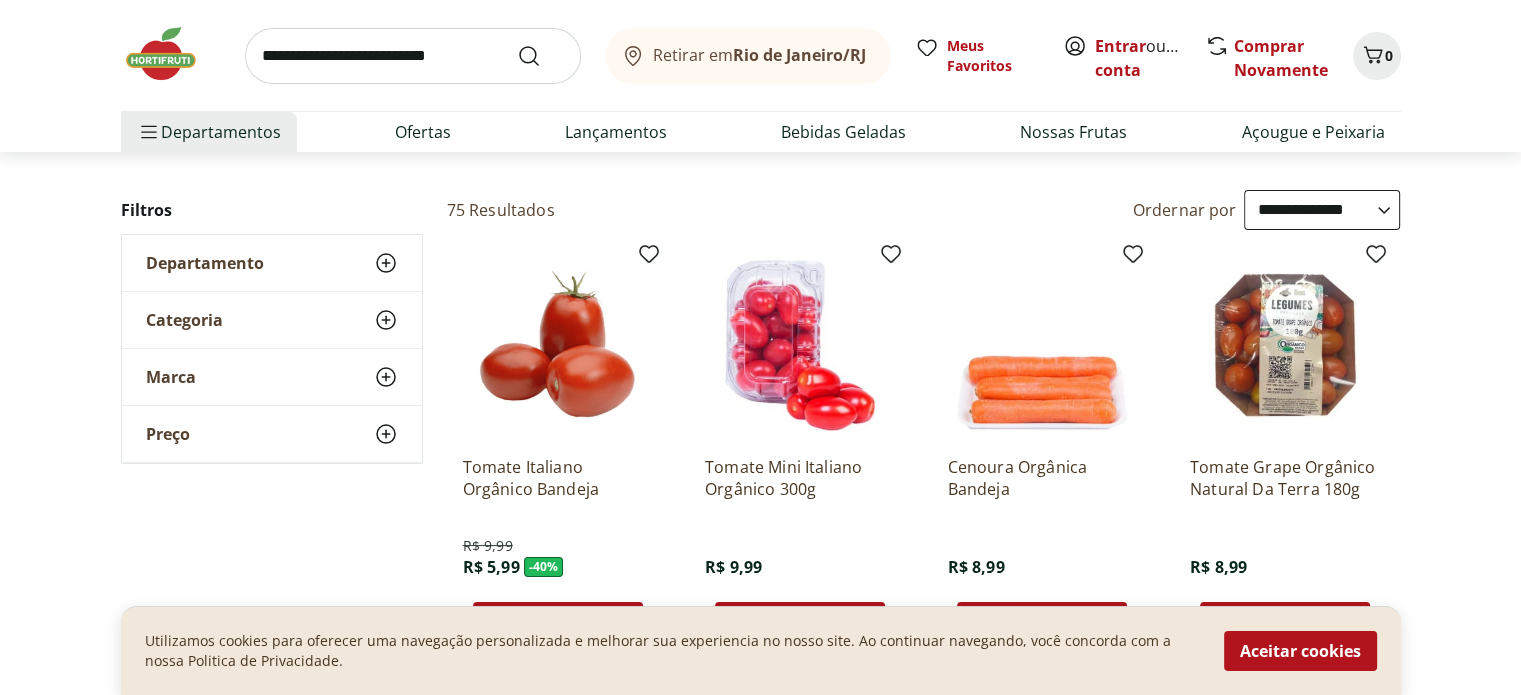 click 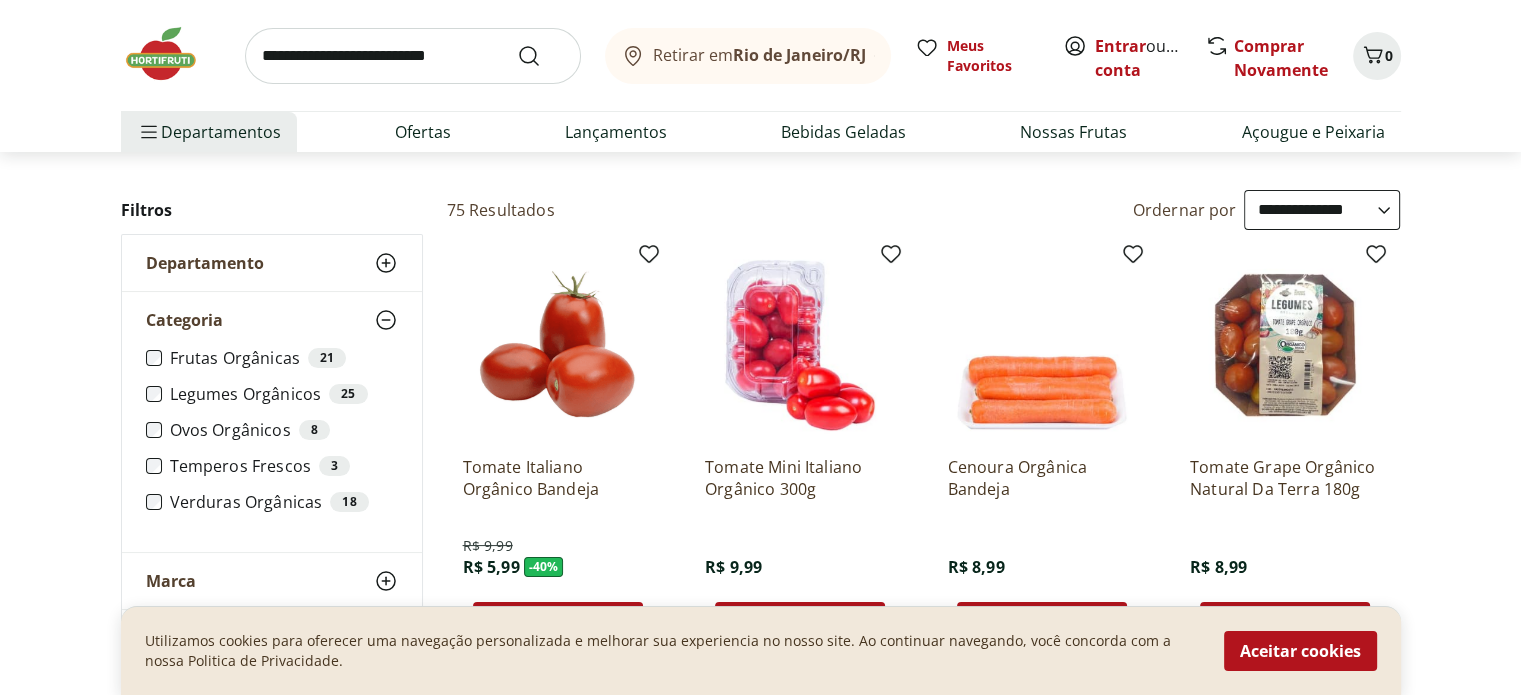 scroll, scrollTop: 0, scrollLeft: 0, axis: both 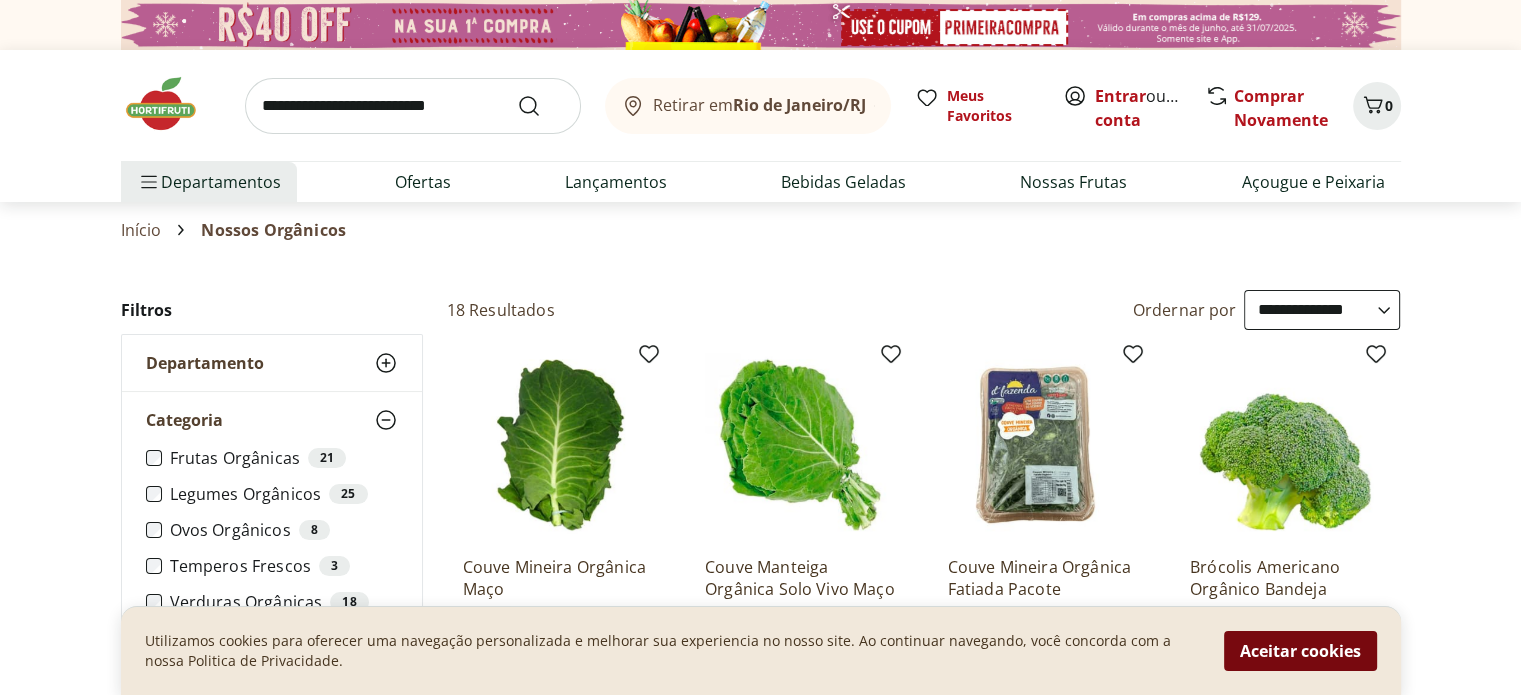 click on "Aceitar cookies" at bounding box center (1300, 651) 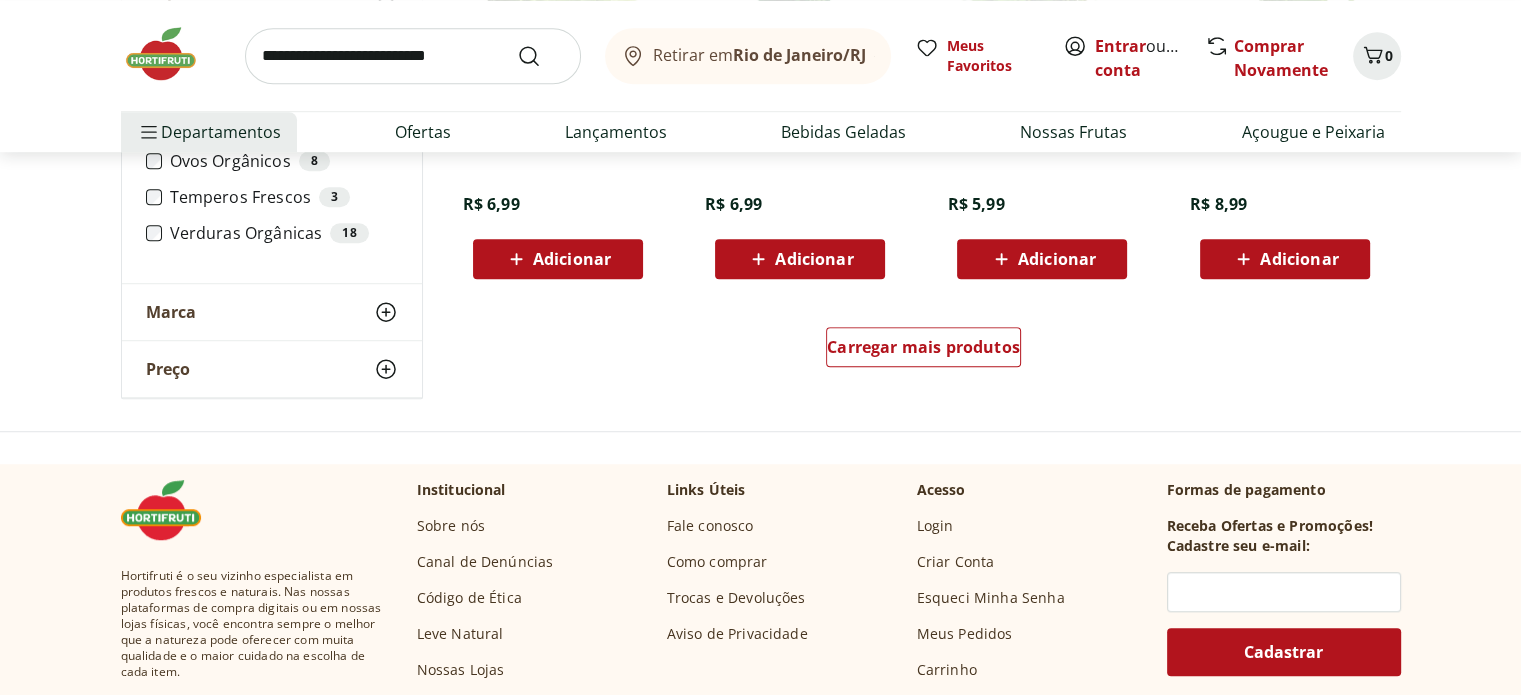 scroll, scrollTop: 1400, scrollLeft: 0, axis: vertical 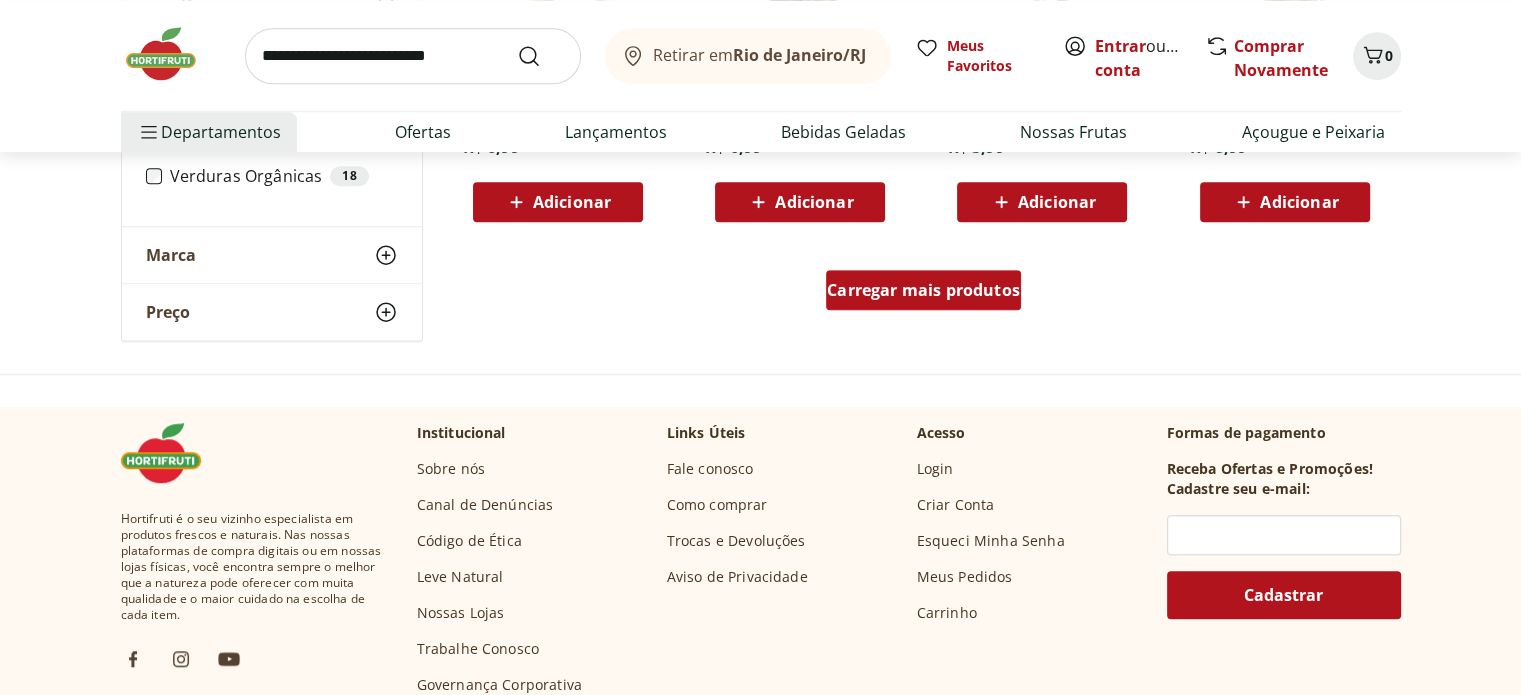 click on "Carregar mais produtos" at bounding box center [923, 290] 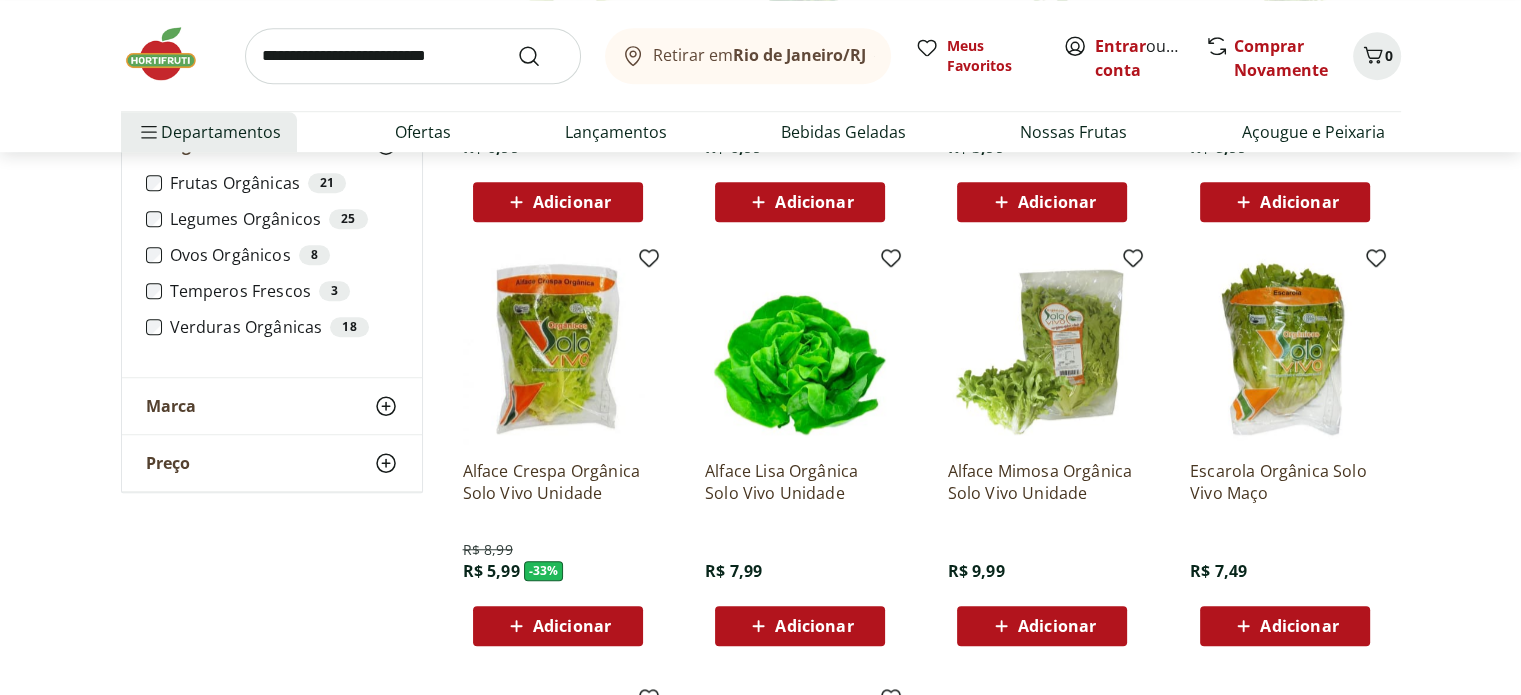click on "Adicionar" at bounding box center (572, 626) 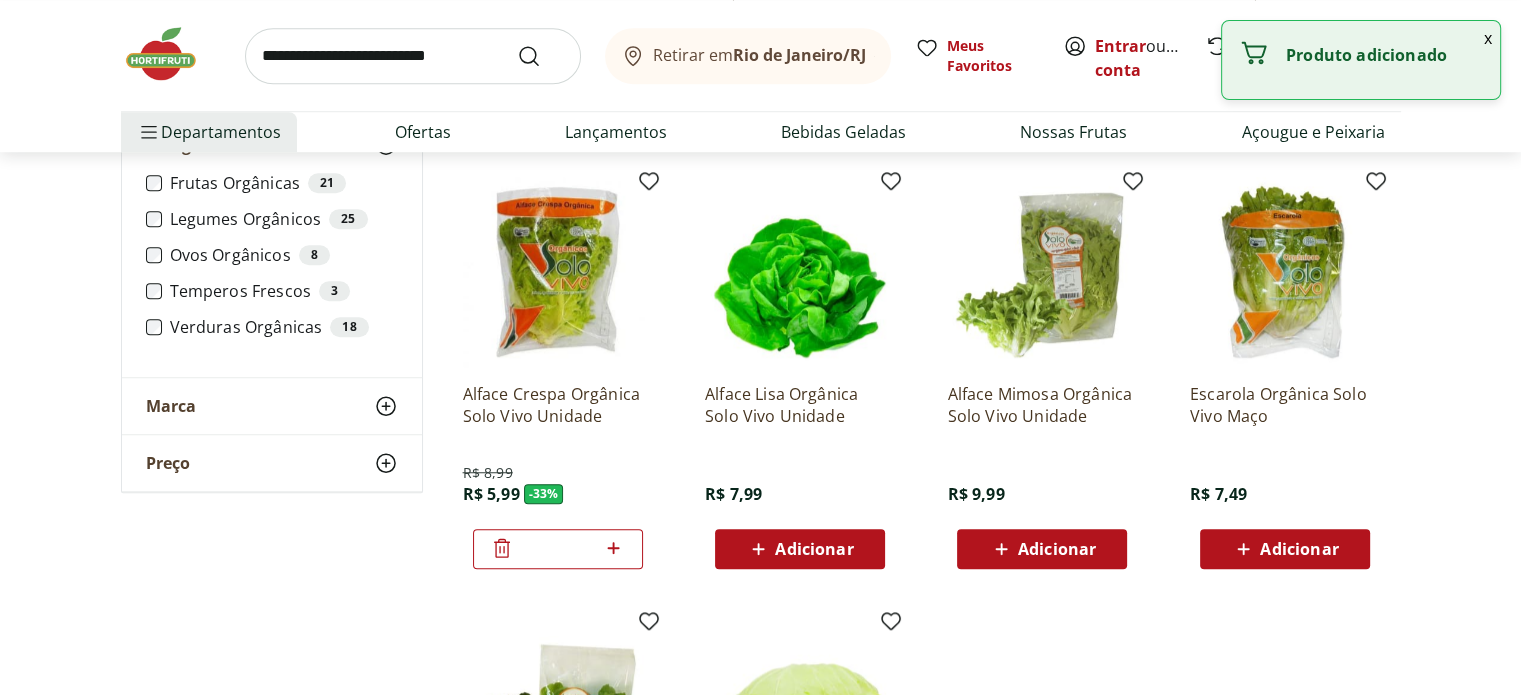 scroll, scrollTop: 1500, scrollLeft: 0, axis: vertical 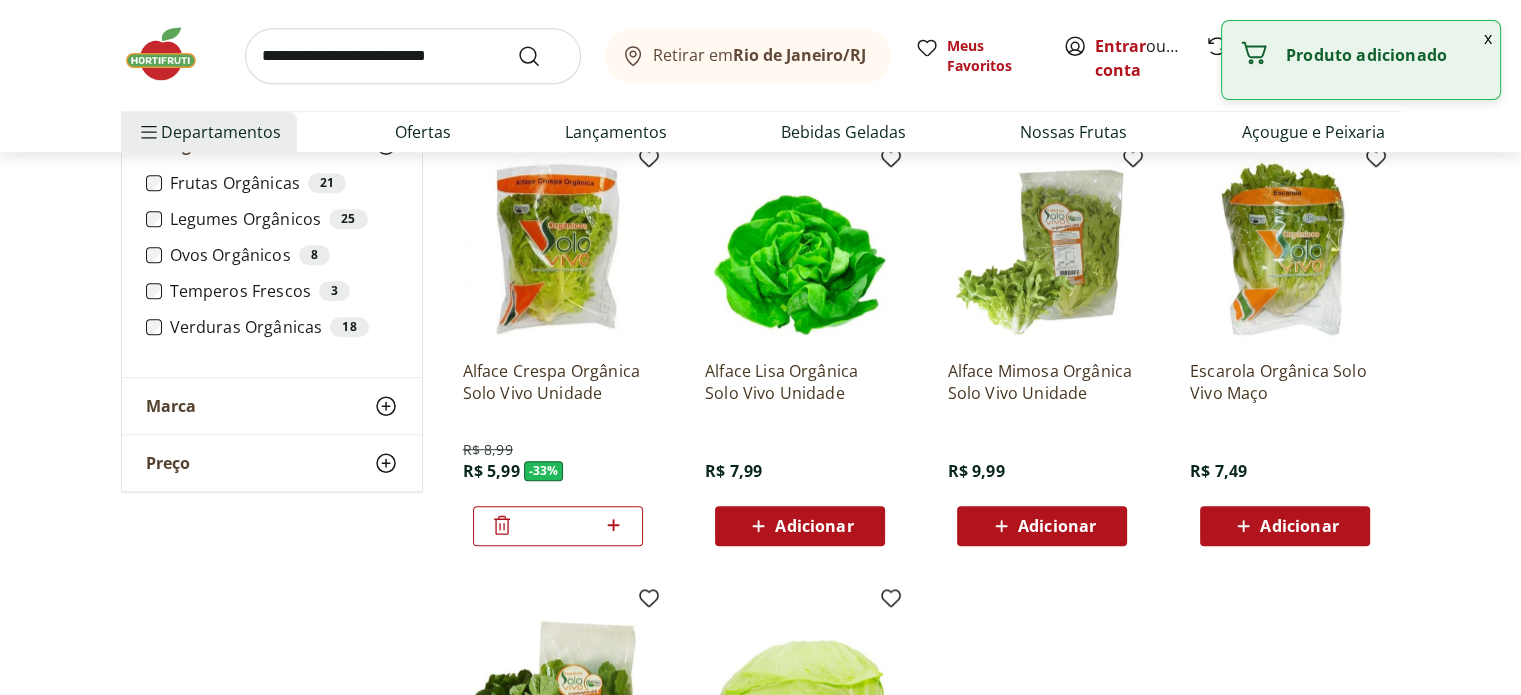 click 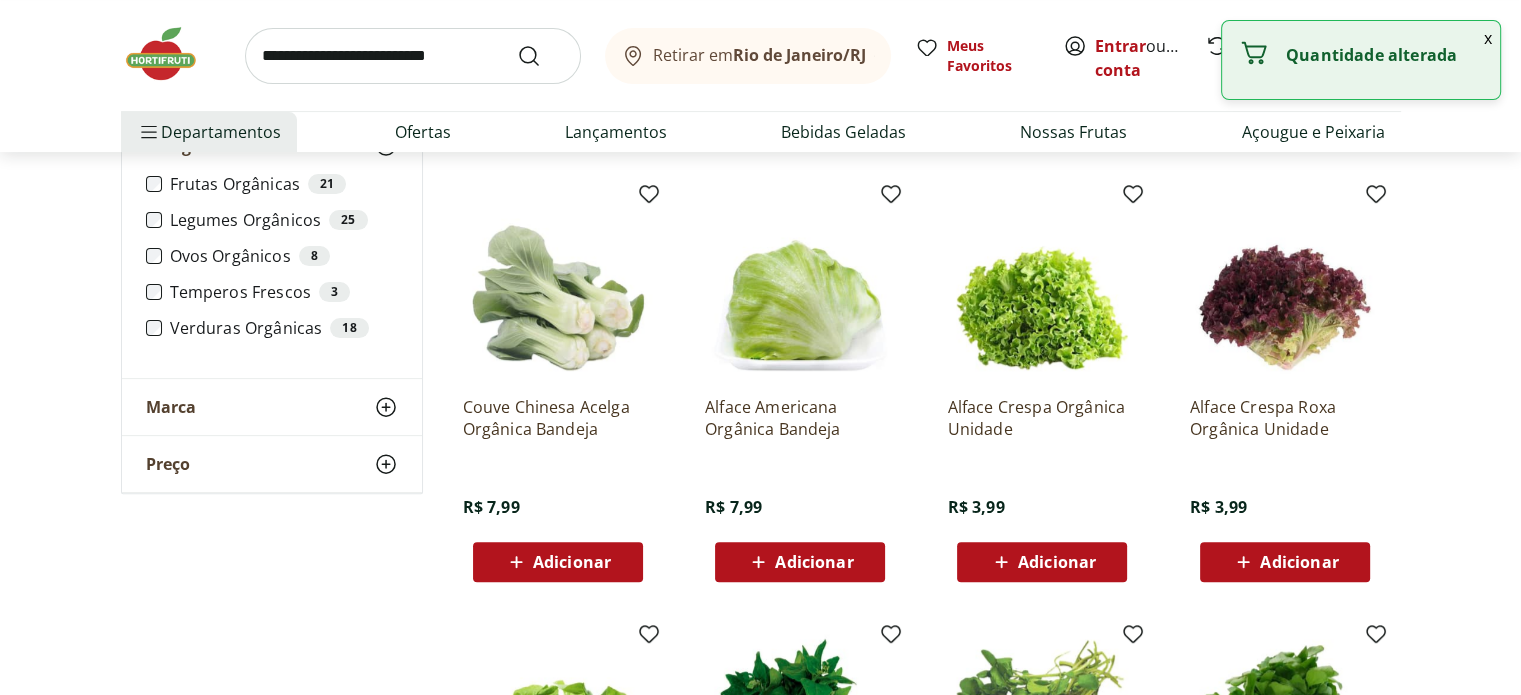 scroll, scrollTop: 0, scrollLeft: 0, axis: both 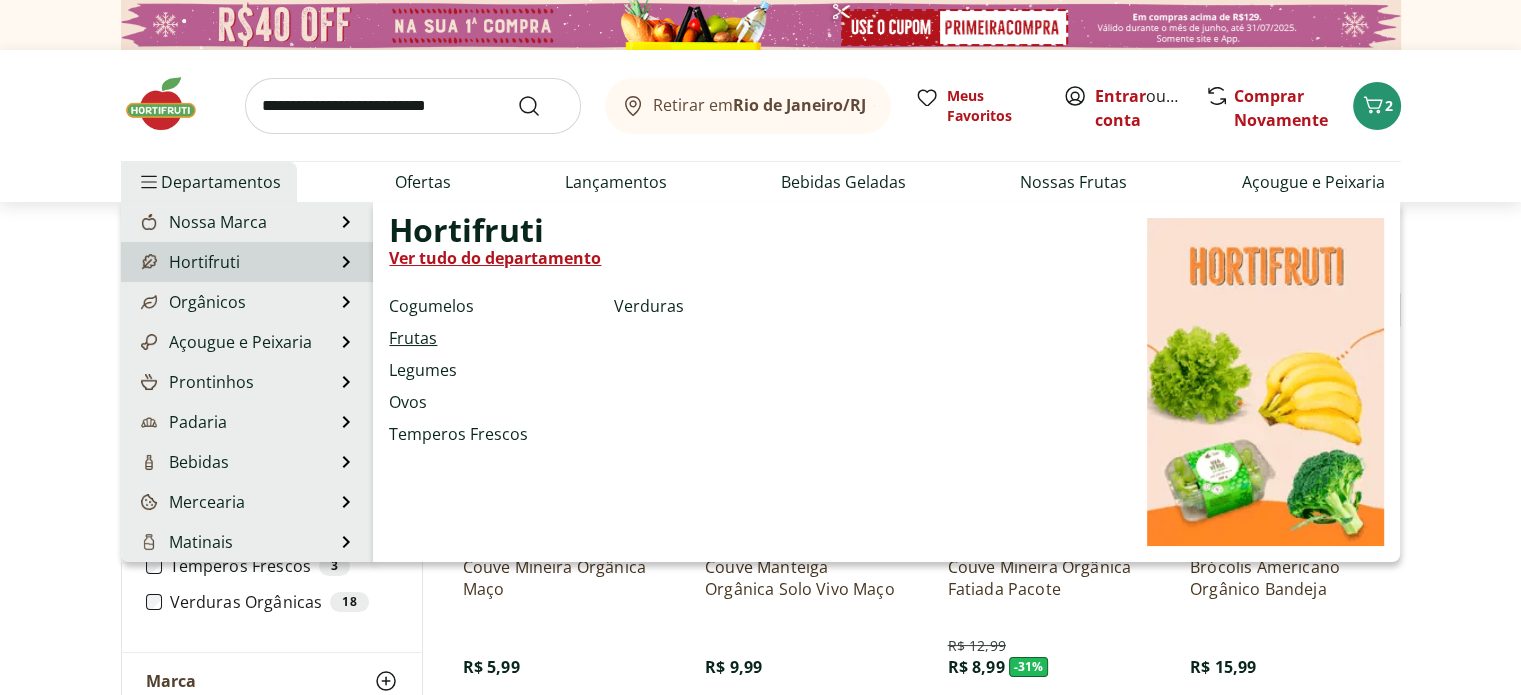 click on "Frutas" at bounding box center (413, 338) 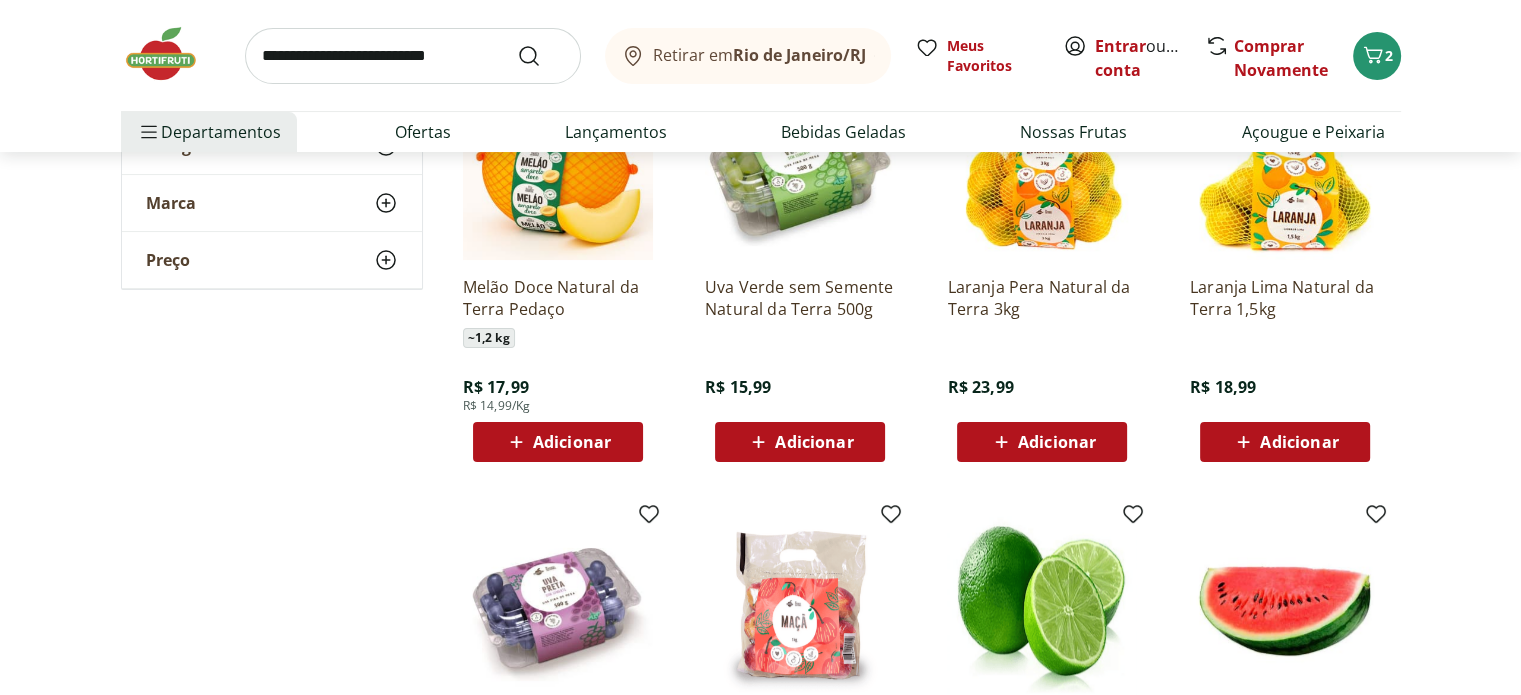 scroll, scrollTop: 0, scrollLeft: 0, axis: both 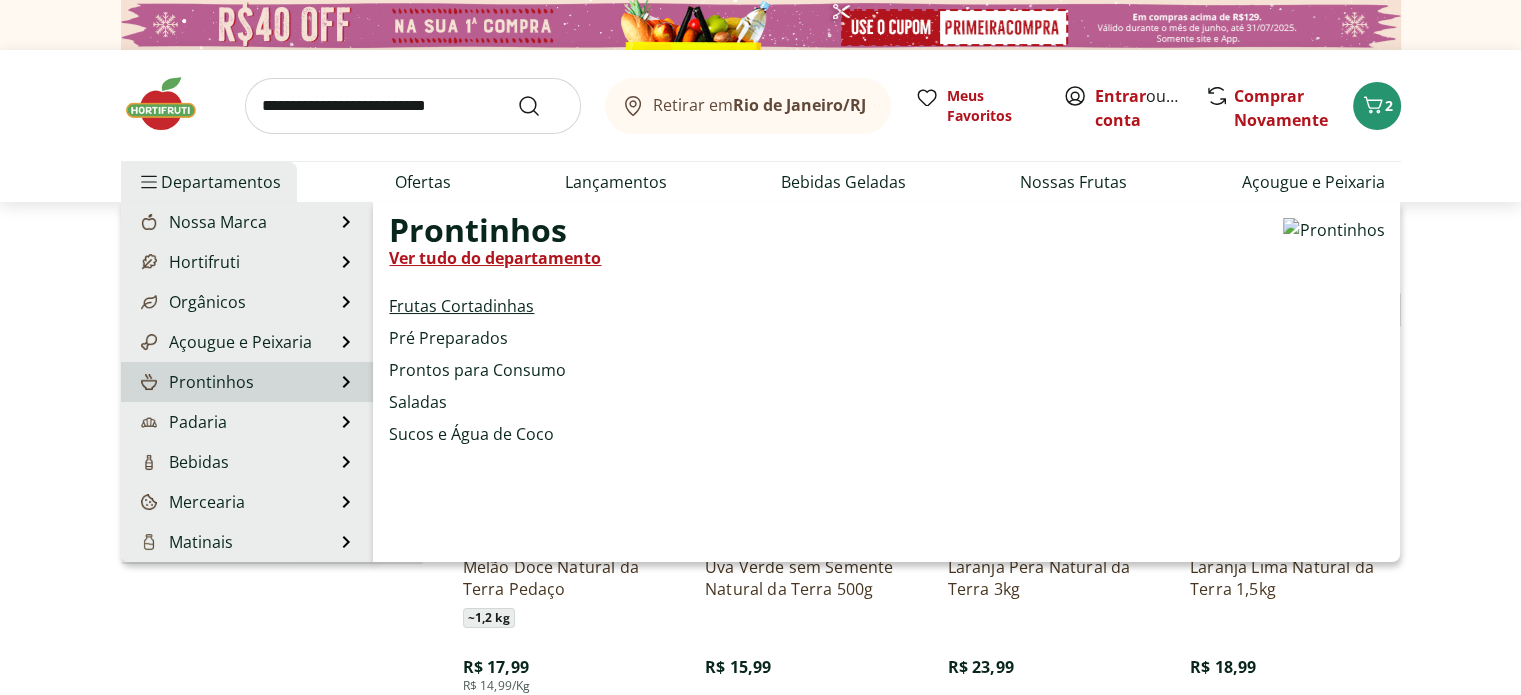click on "Frutas Cortadinhas" at bounding box center (461, 306) 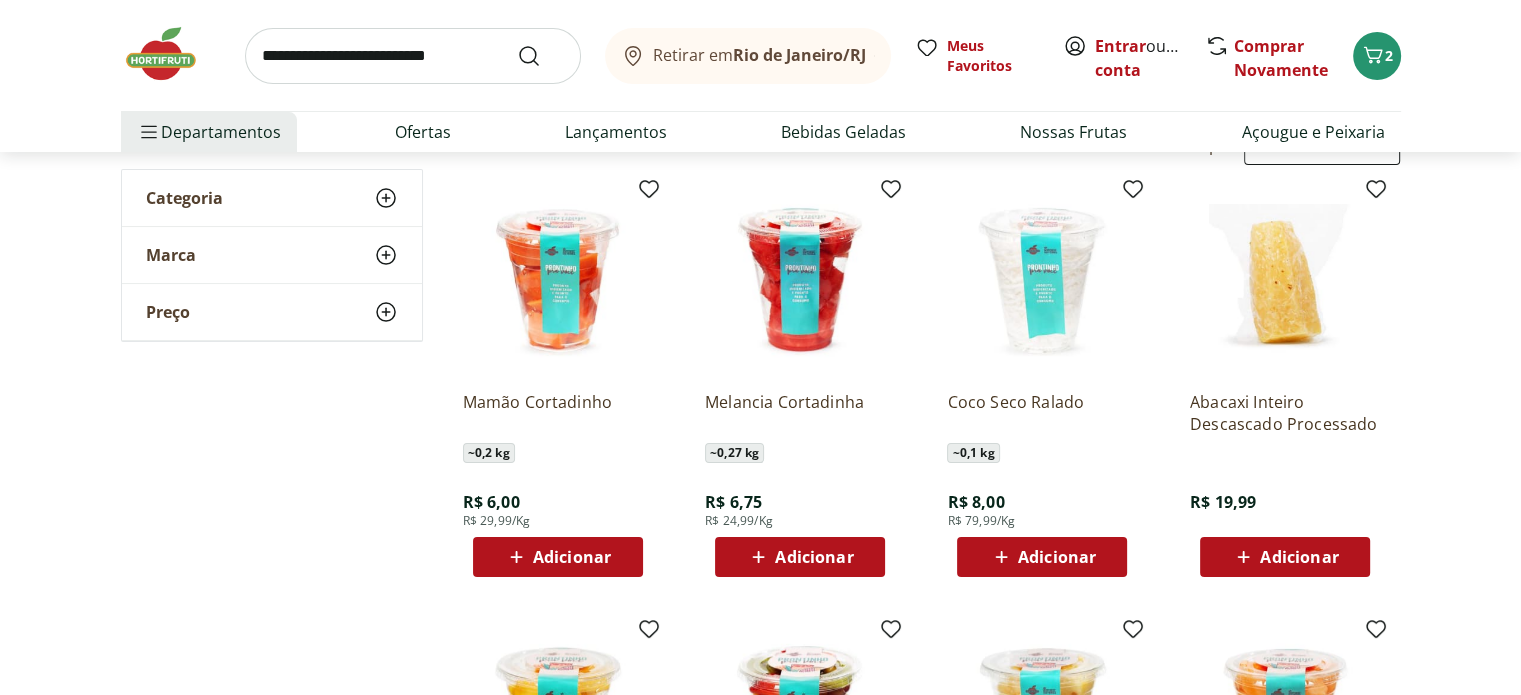 scroll, scrollTop: 200, scrollLeft: 0, axis: vertical 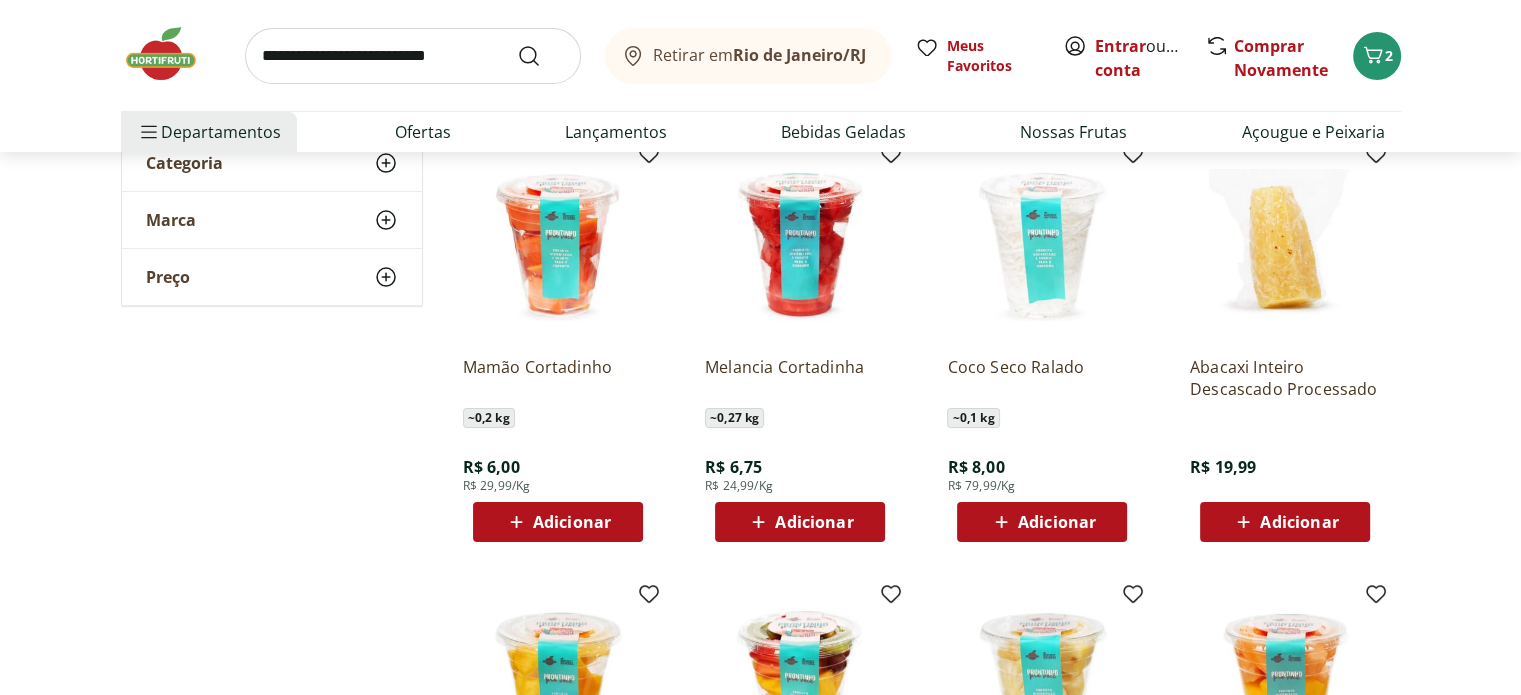 click on "Adicionar" at bounding box center (1057, 522) 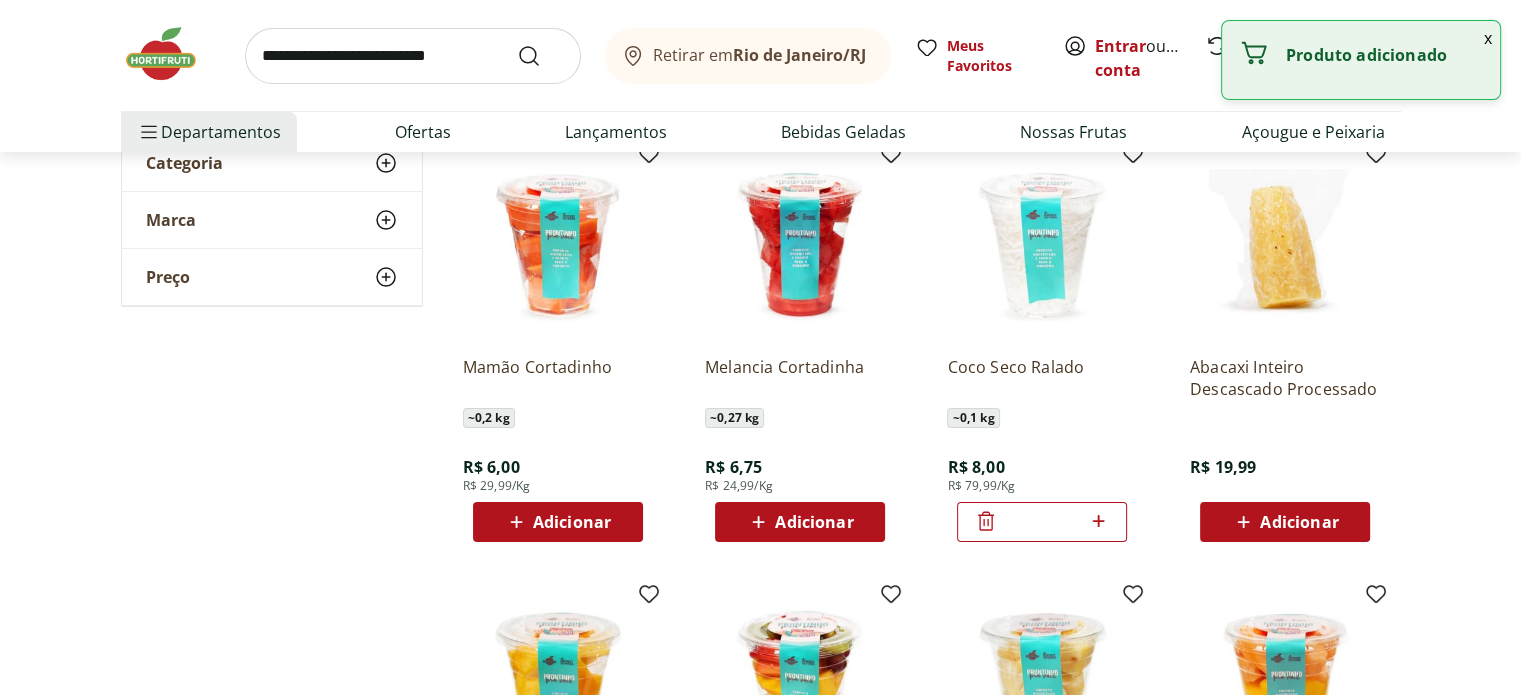 click 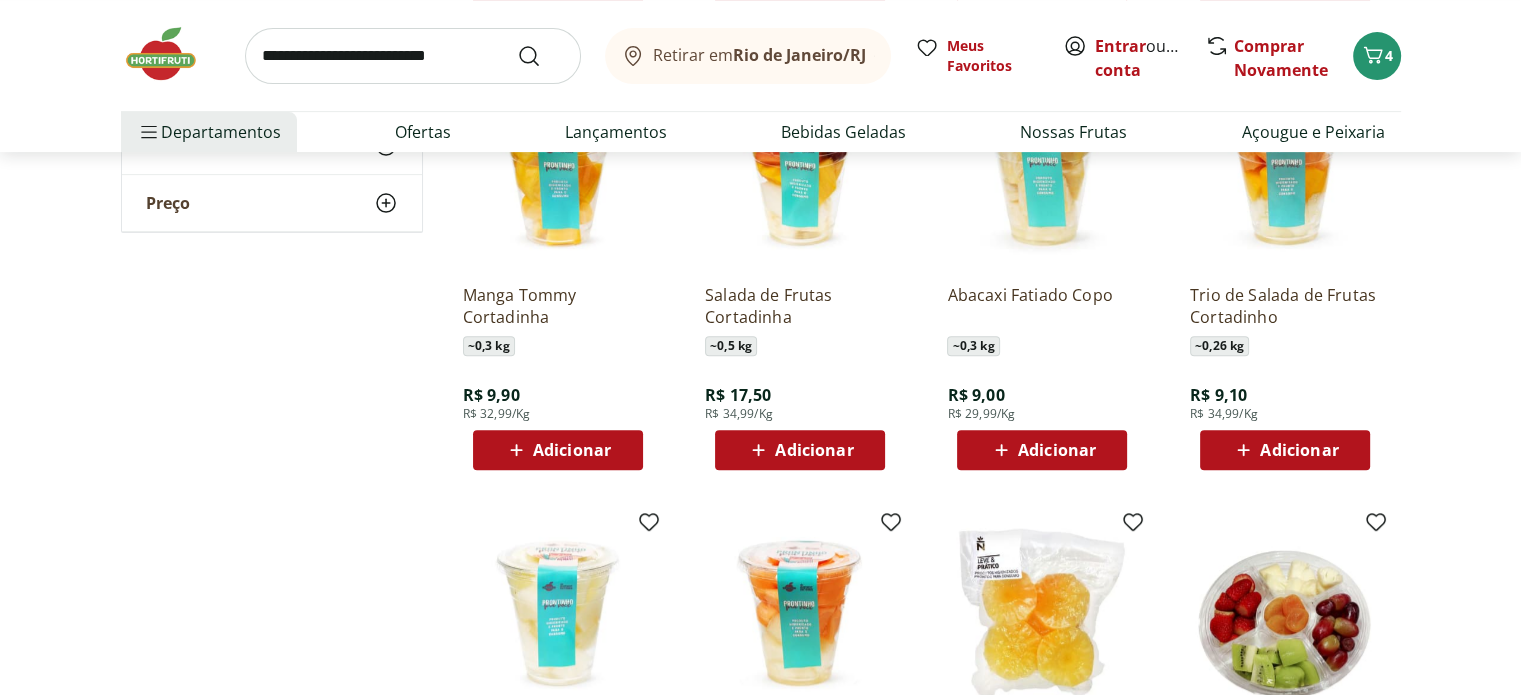 scroll, scrollTop: 700, scrollLeft: 0, axis: vertical 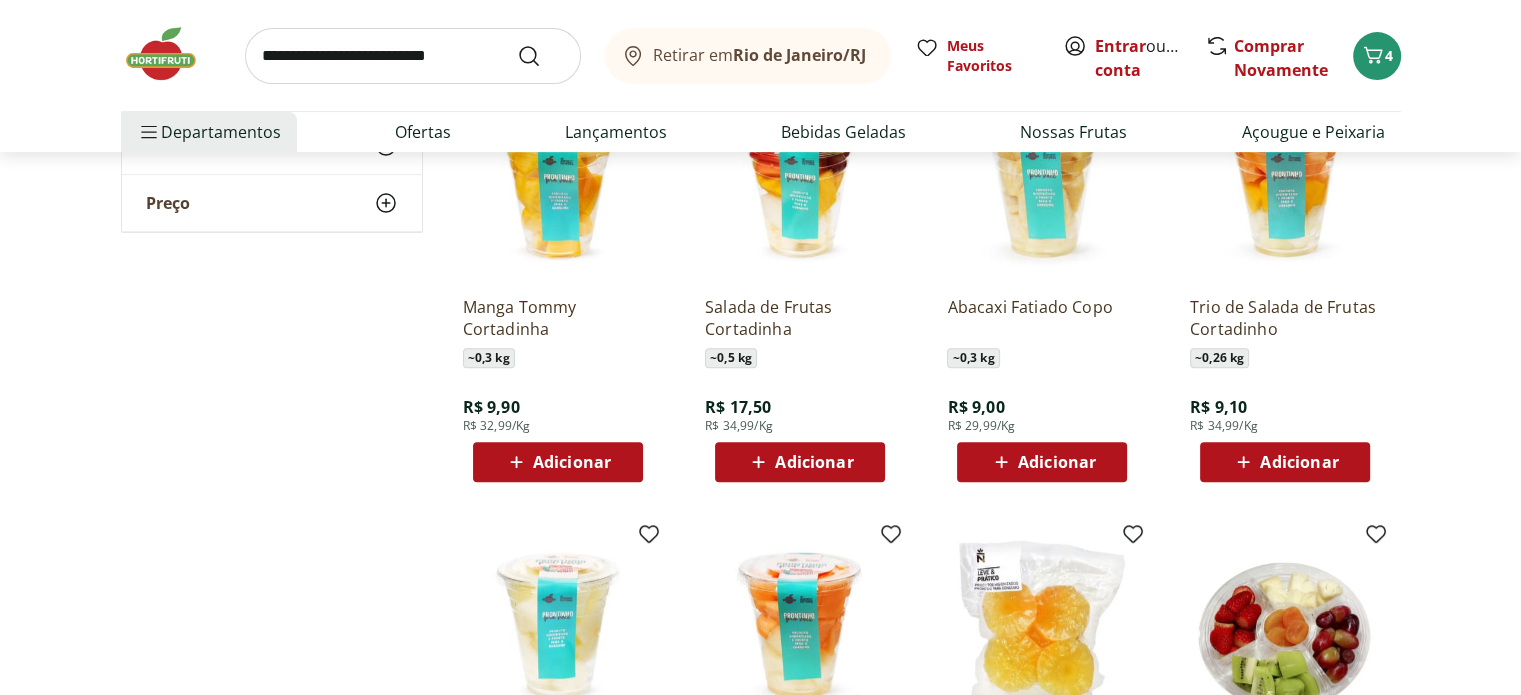click on "Adicionar" at bounding box center (1057, 462) 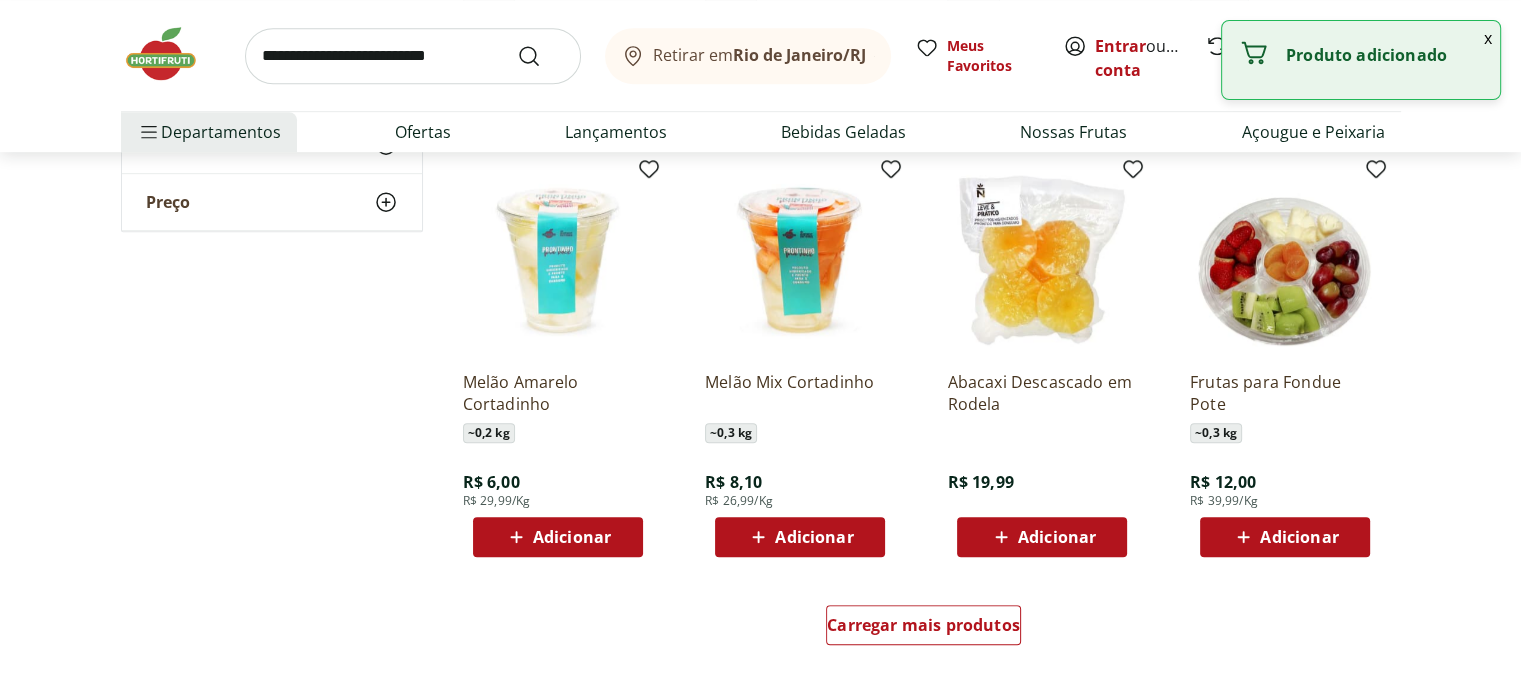 scroll, scrollTop: 1100, scrollLeft: 0, axis: vertical 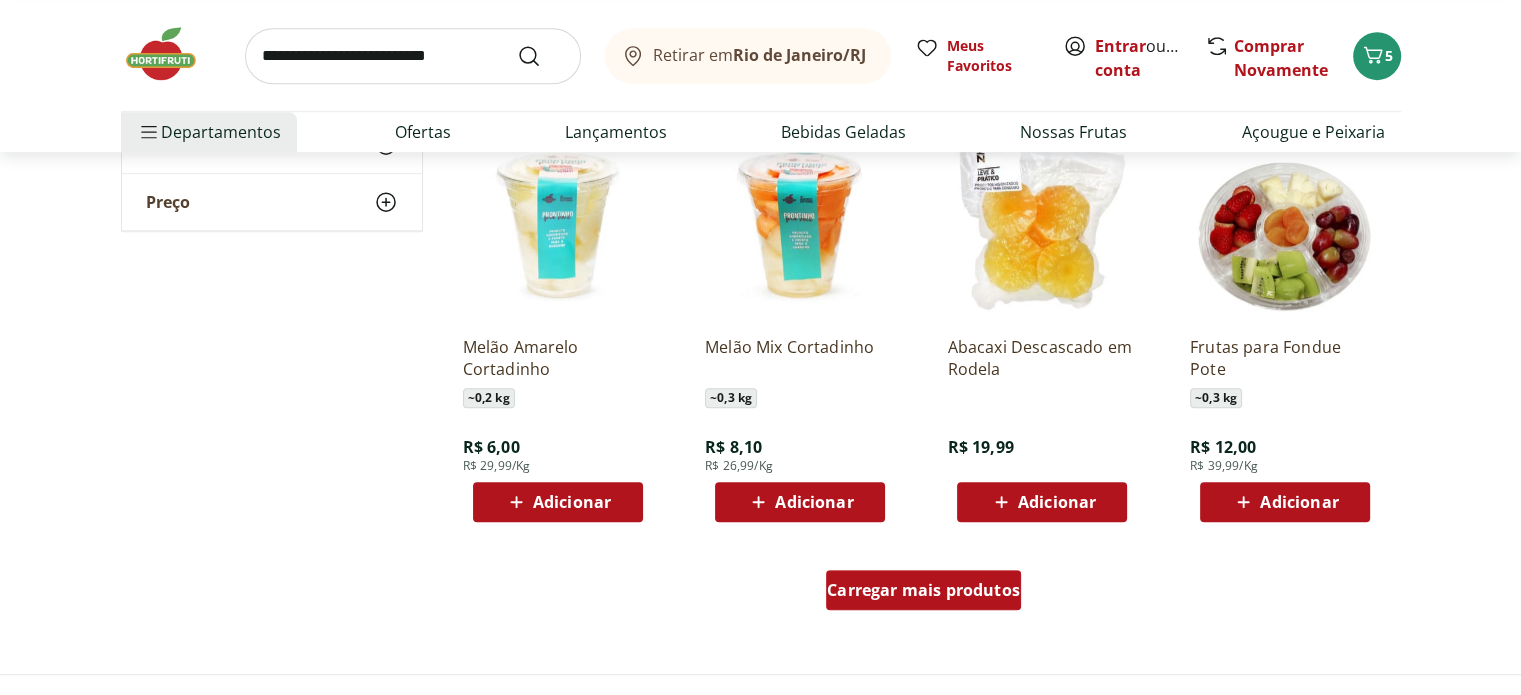 click on "Carregar mais produtos" at bounding box center [923, 590] 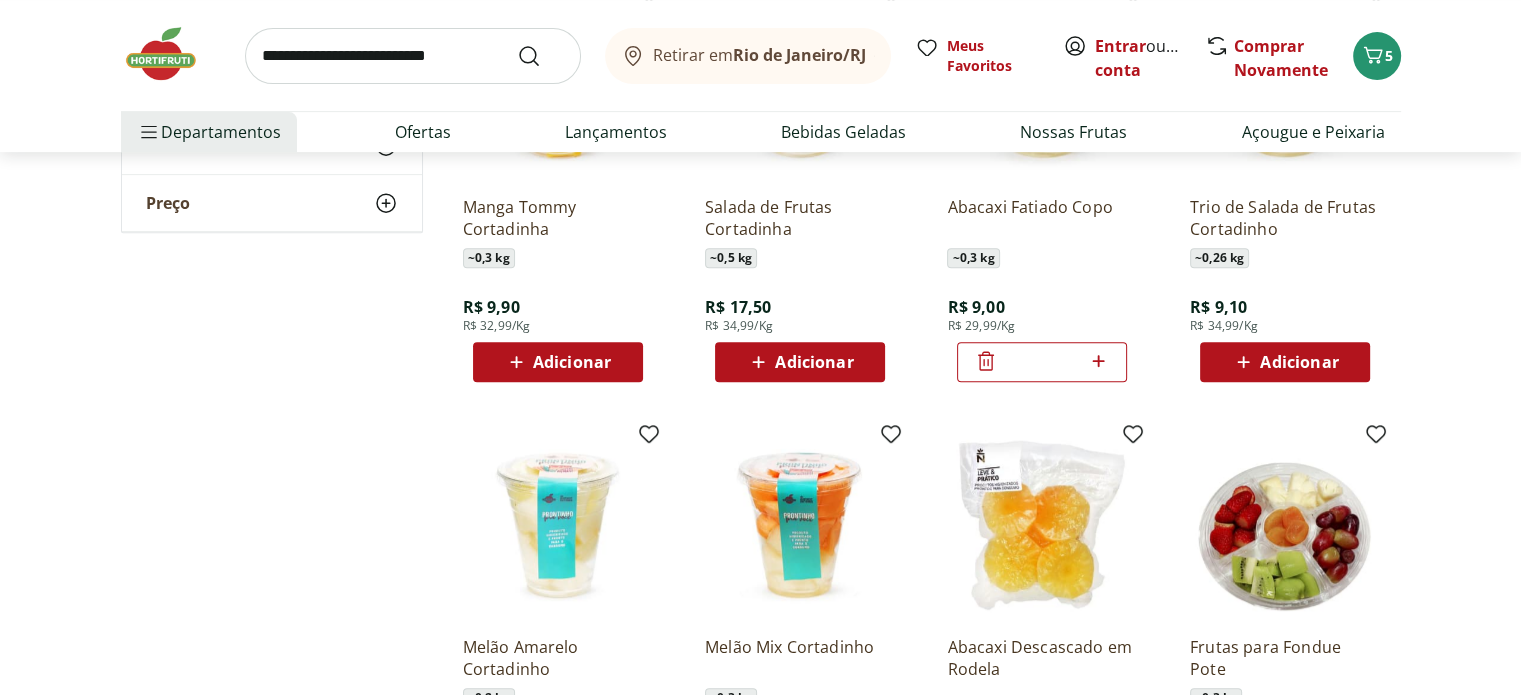 scroll, scrollTop: 700, scrollLeft: 0, axis: vertical 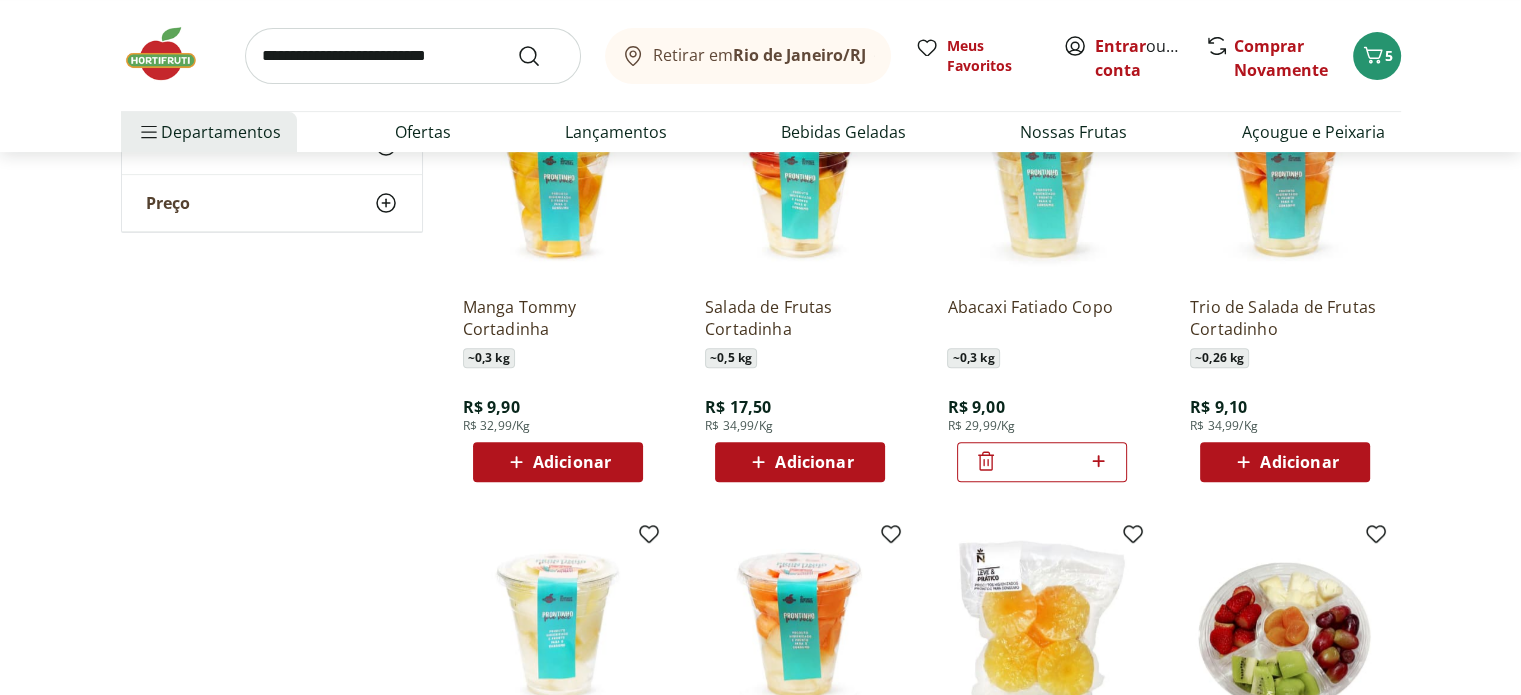click 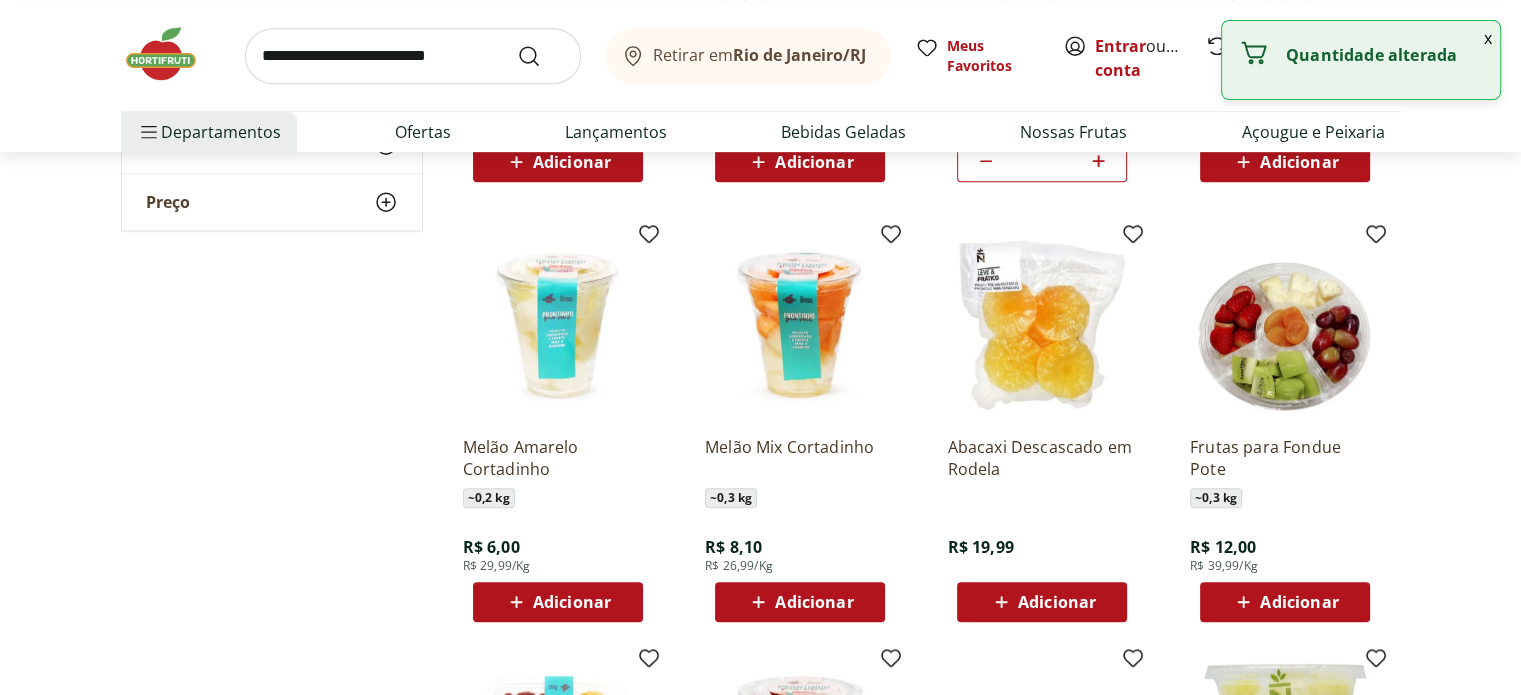 scroll, scrollTop: 1100, scrollLeft: 0, axis: vertical 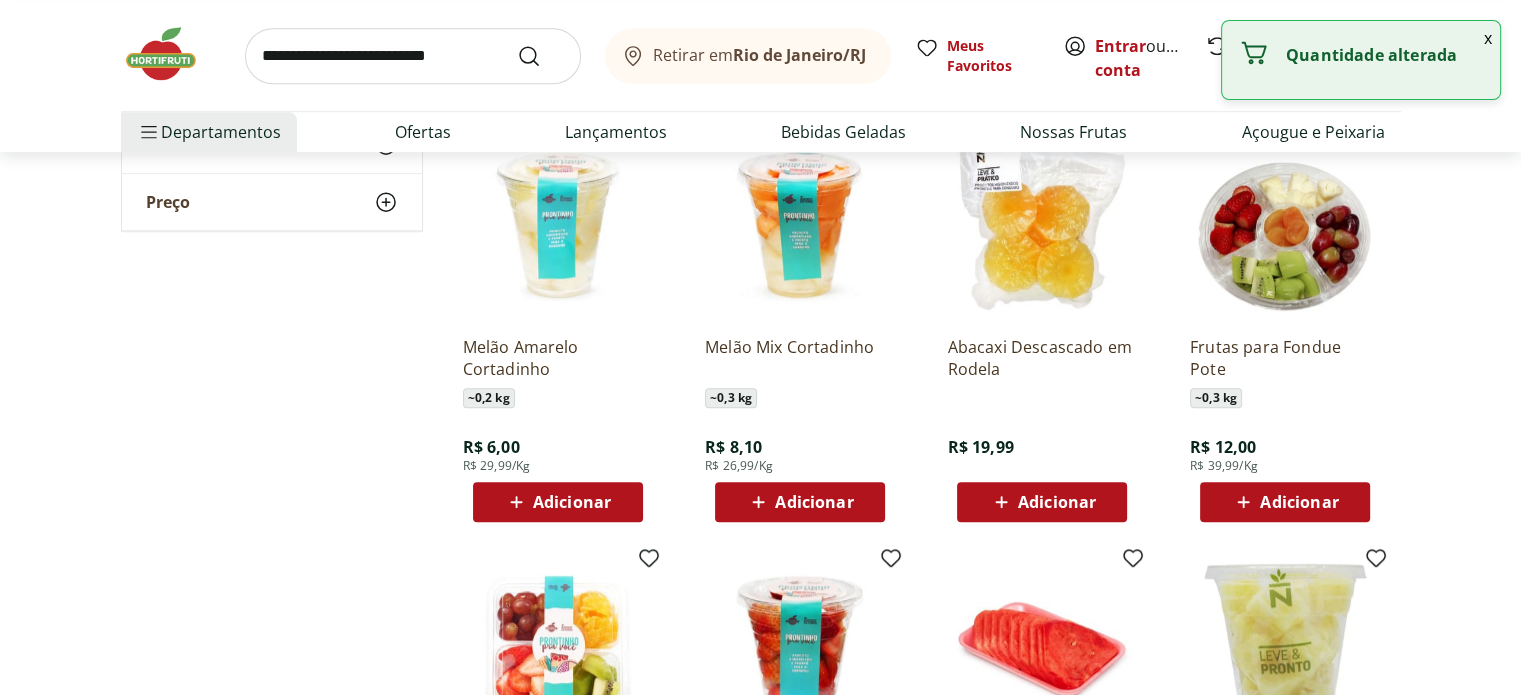 click on "Adicionar" at bounding box center [1057, 502] 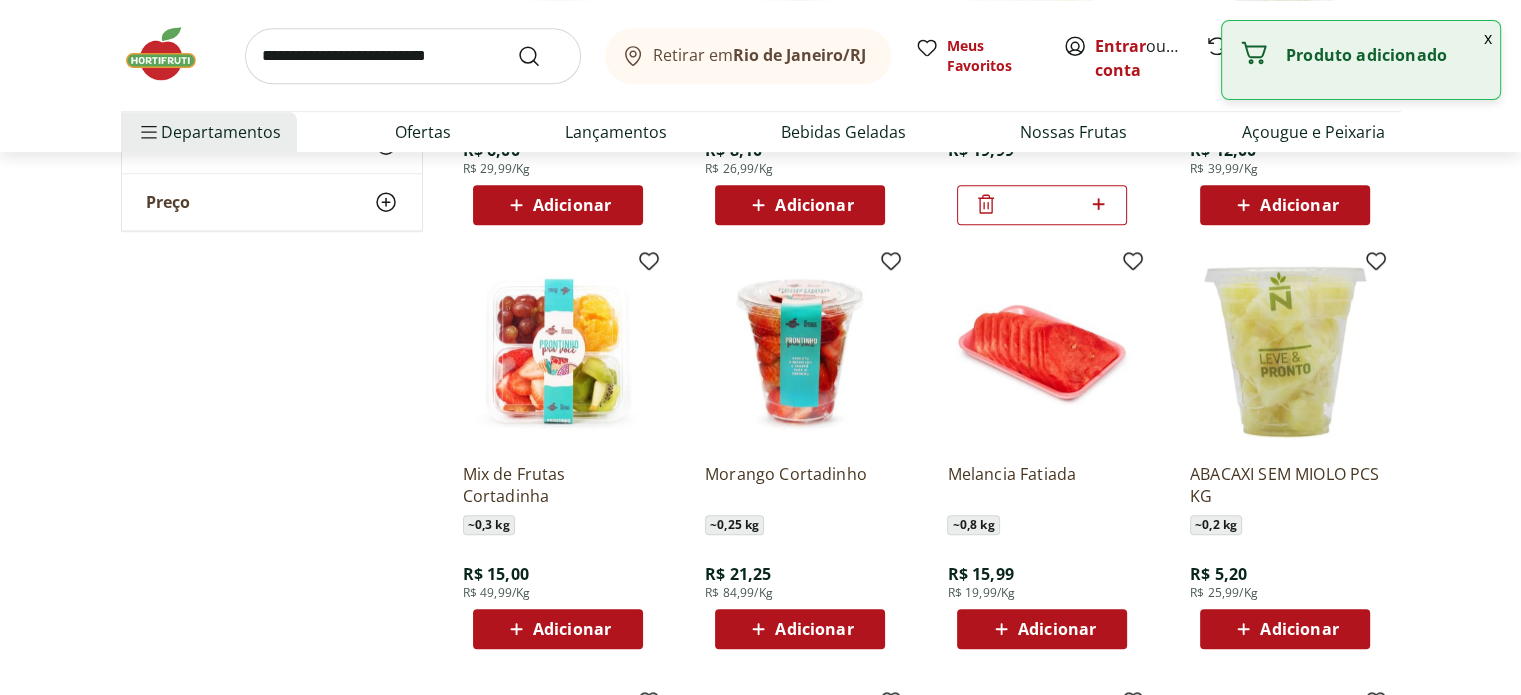 scroll, scrollTop: 1400, scrollLeft: 0, axis: vertical 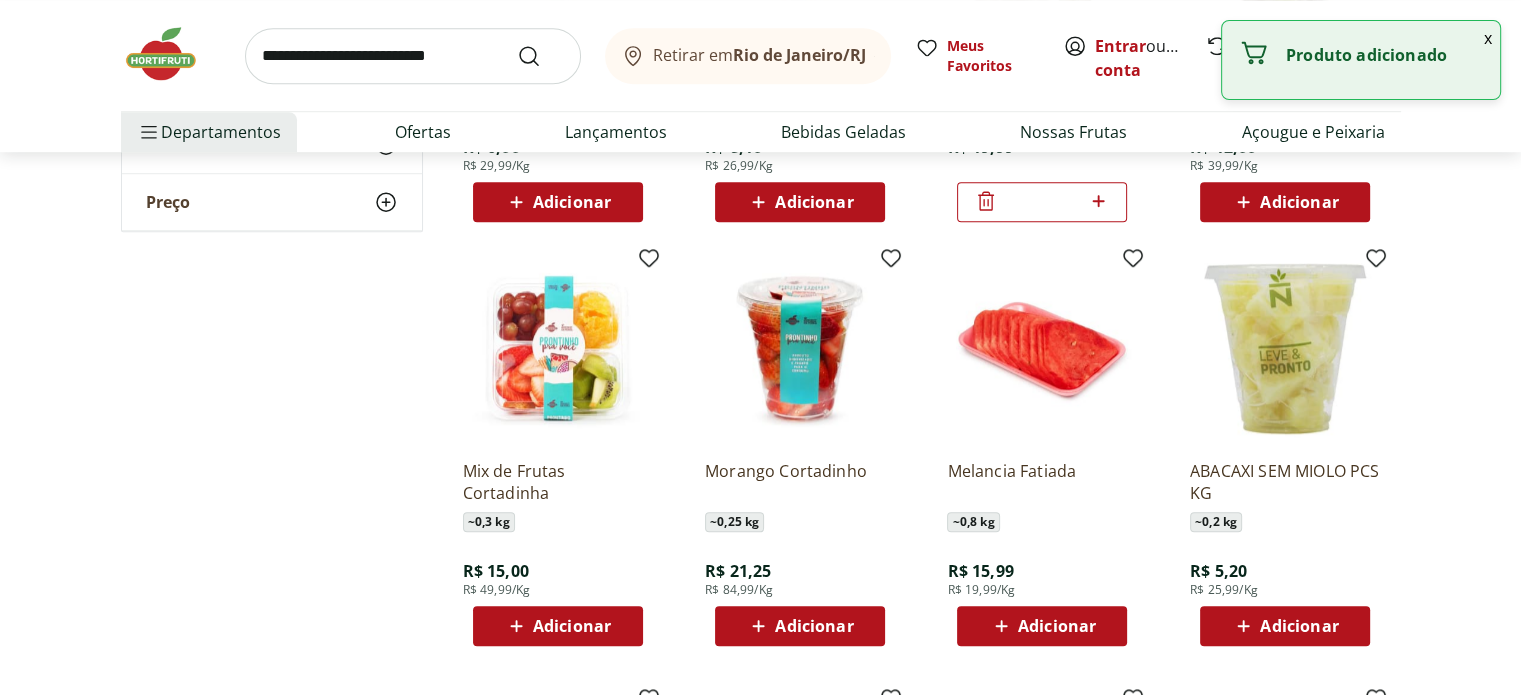 click on "Adicionar" at bounding box center [814, 626] 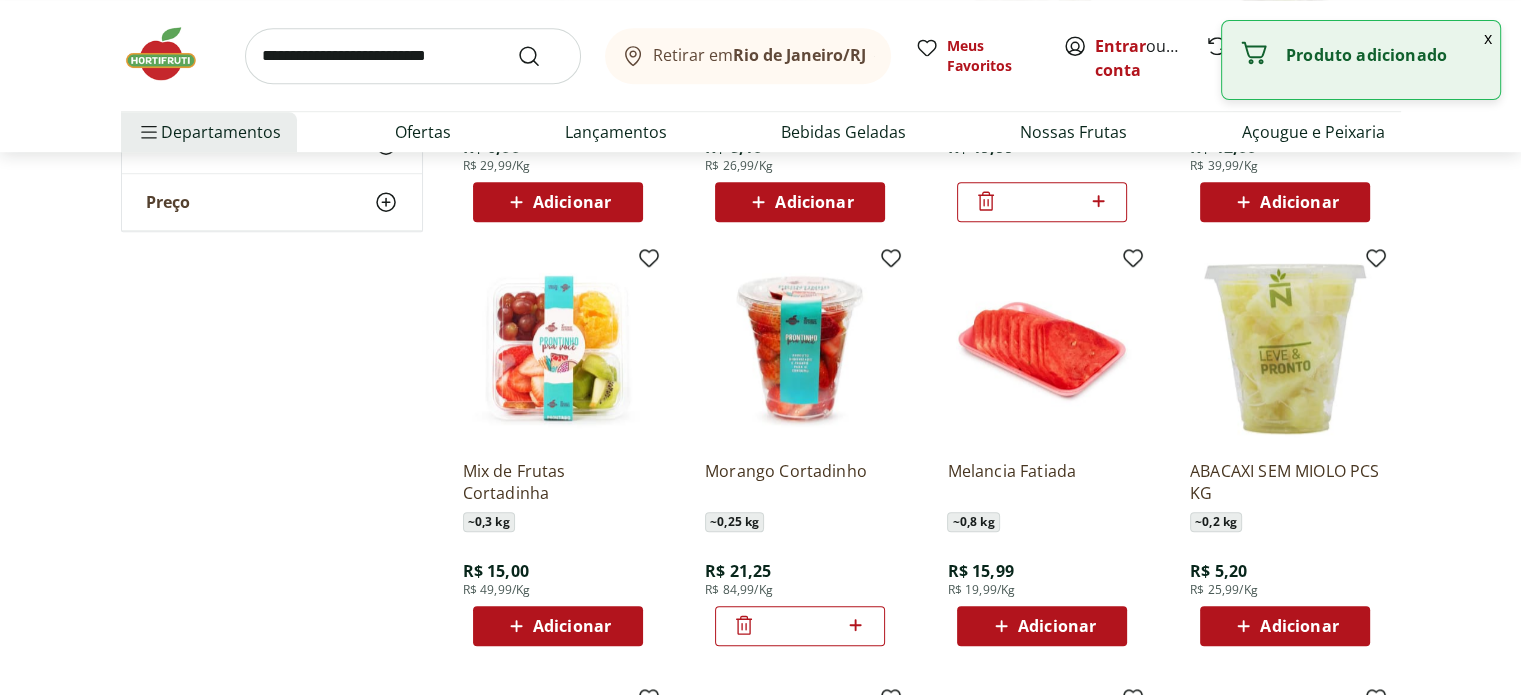 click 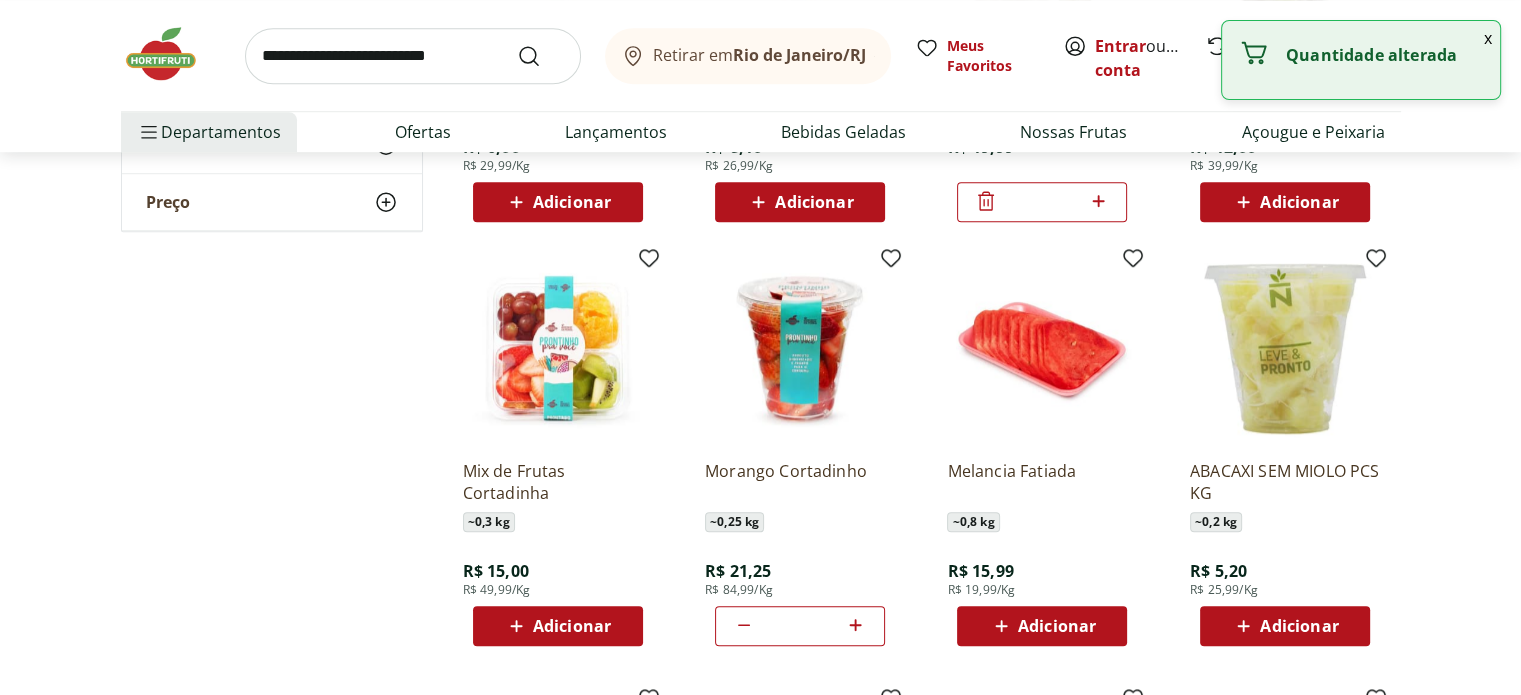 click 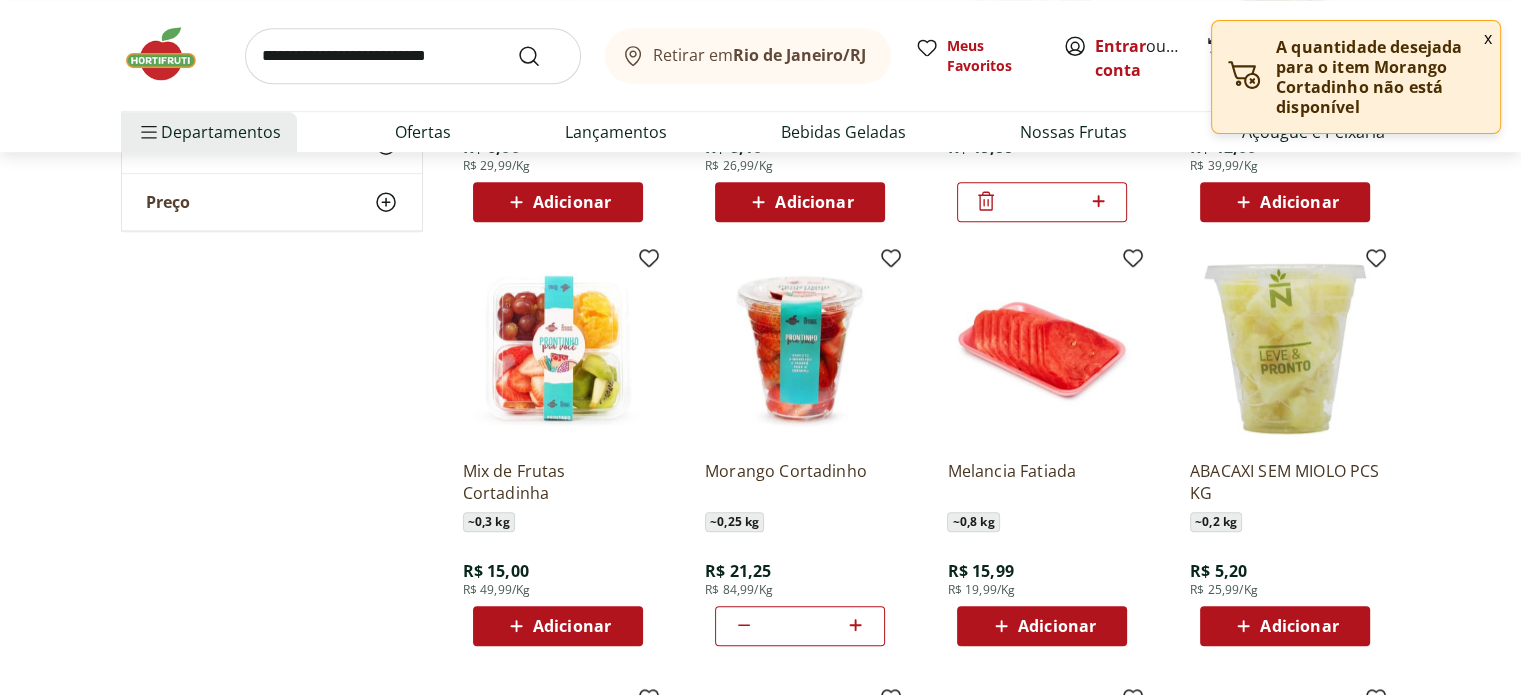 click on "Adicionar" at bounding box center (1042, 626) 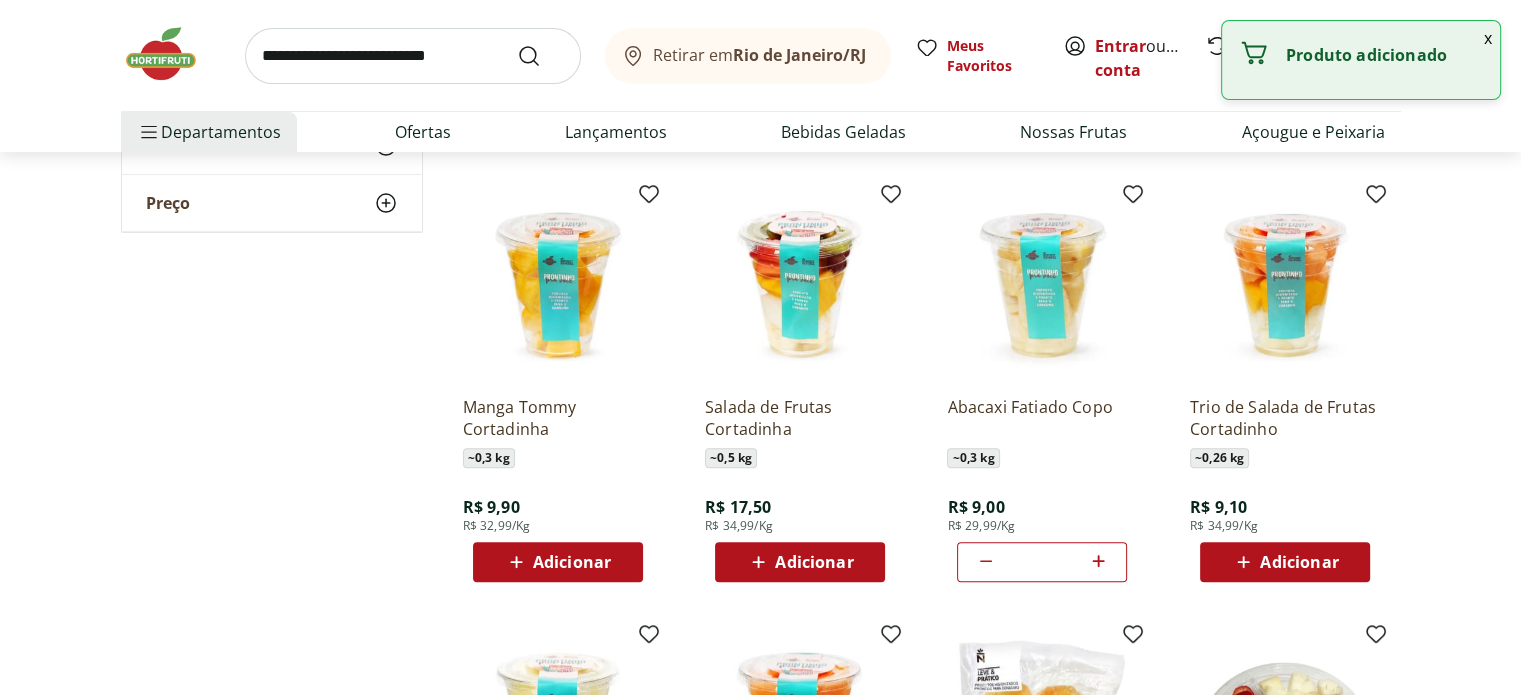 scroll, scrollTop: 700, scrollLeft: 0, axis: vertical 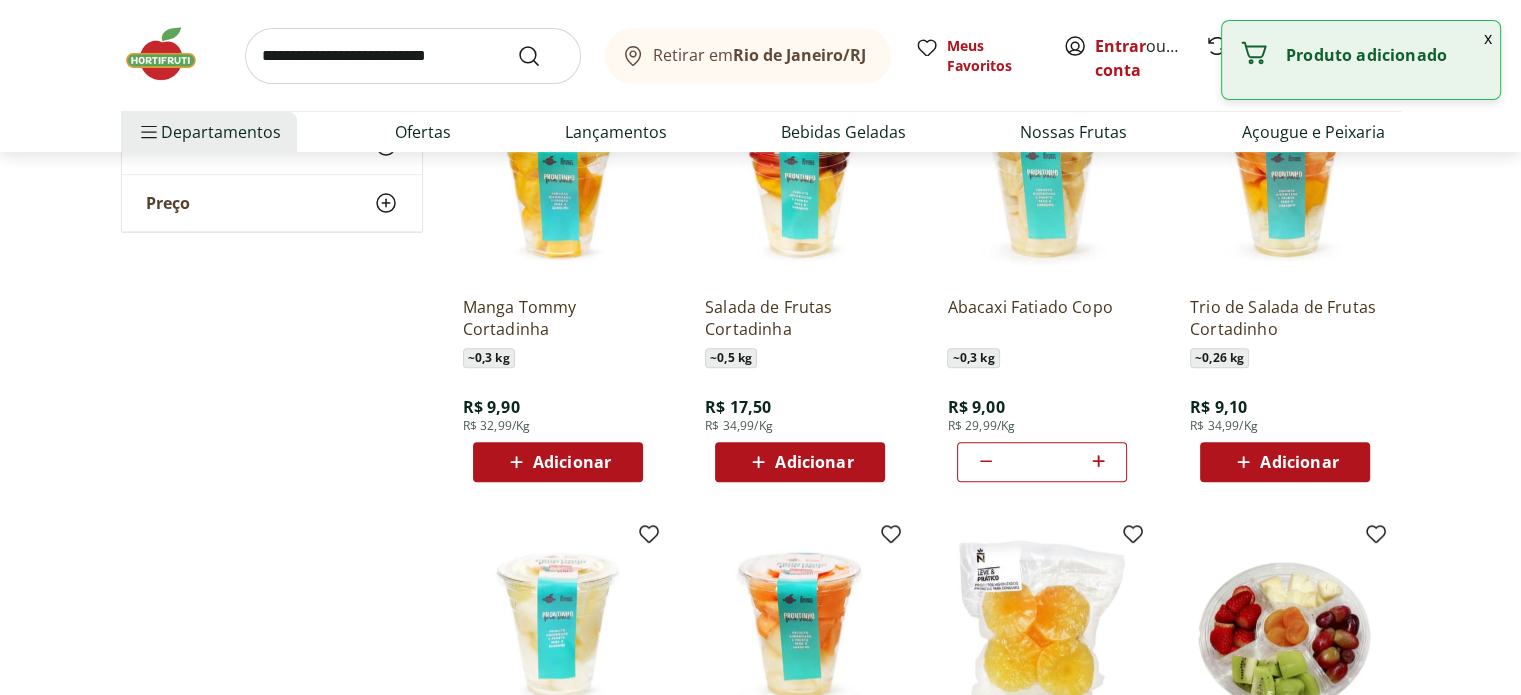 click 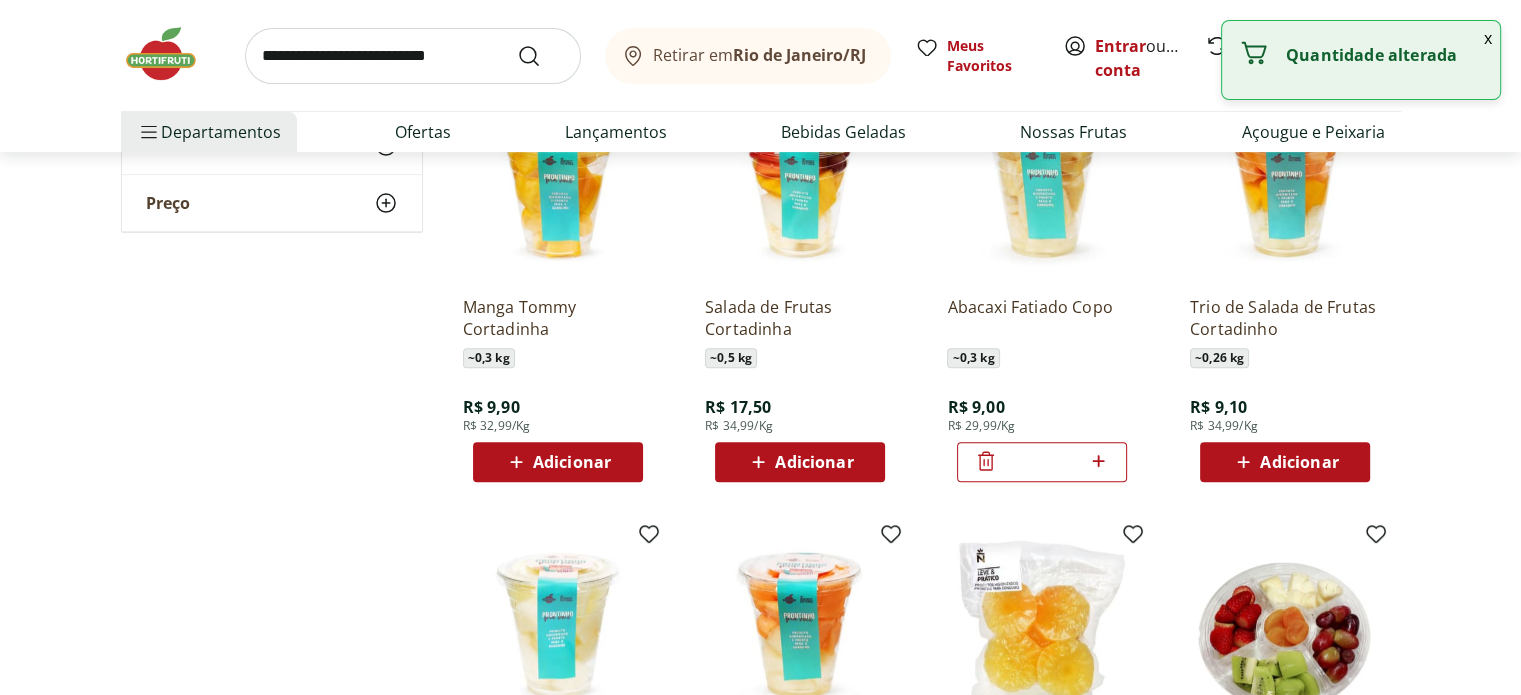 click 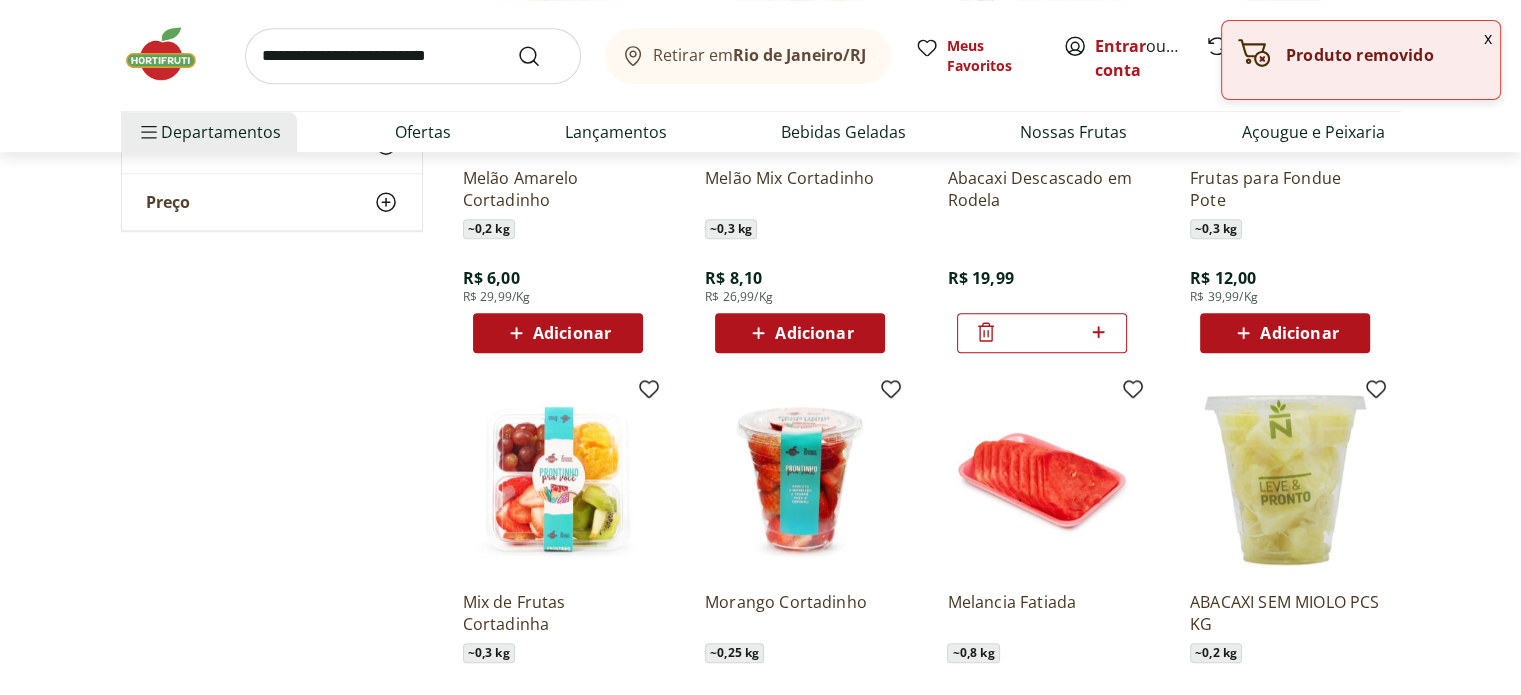 scroll, scrollTop: 1400, scrollLeft: 0, axis: vertical 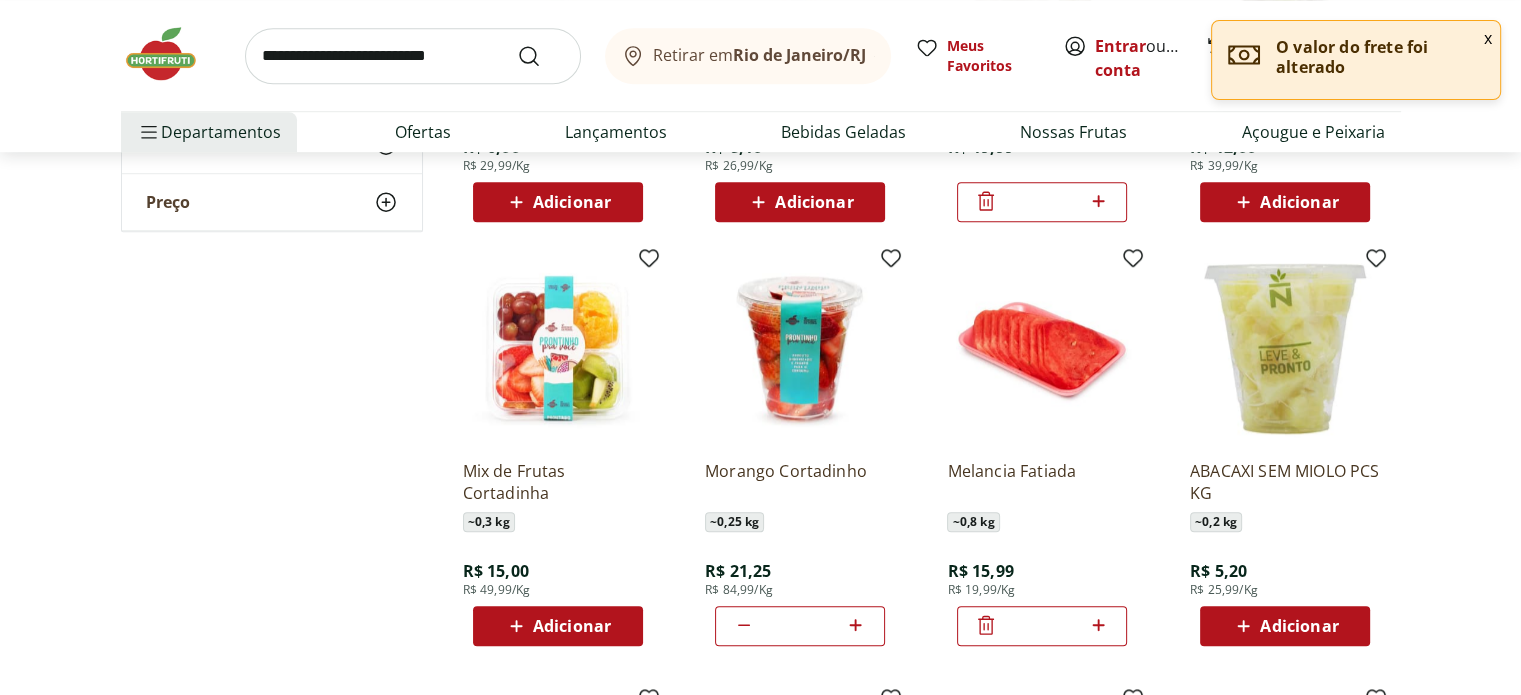 click on "Adicionar" at bounding box center (1299, 626) 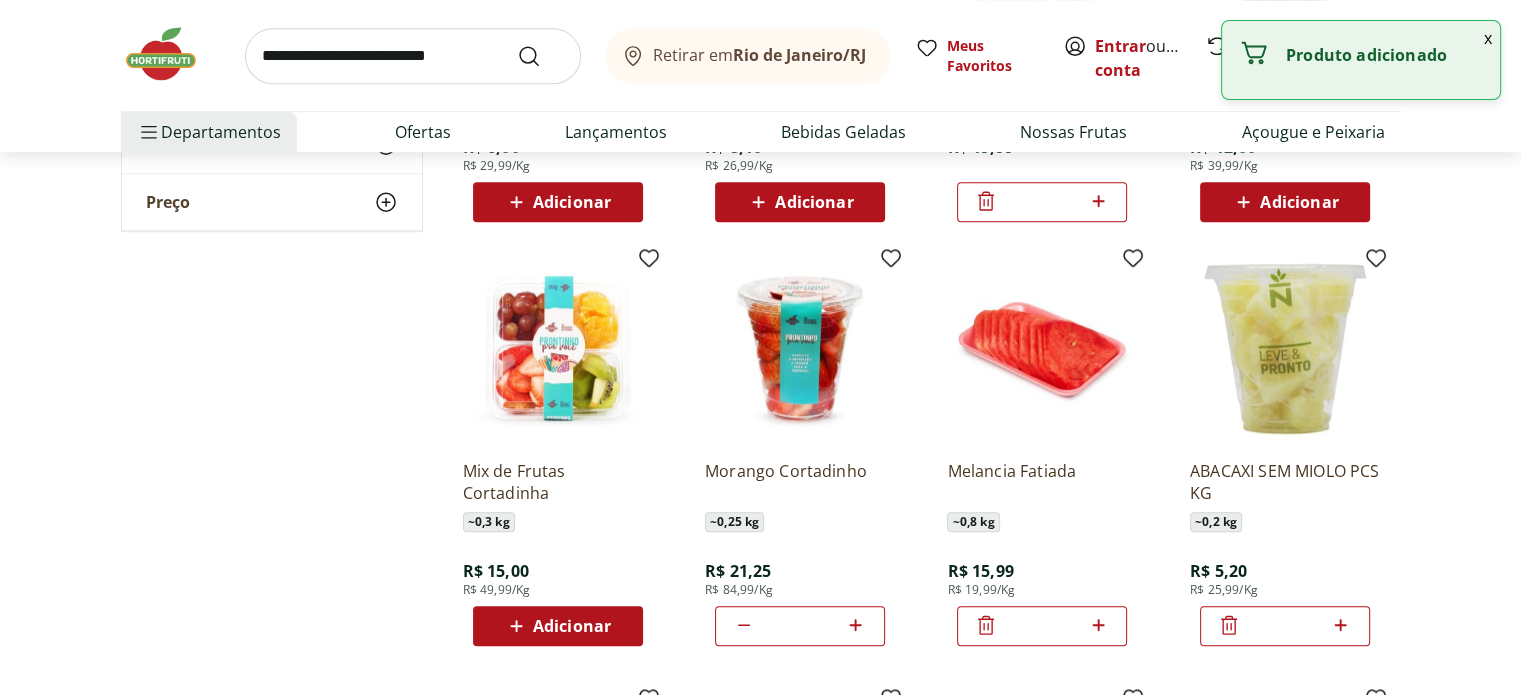 click 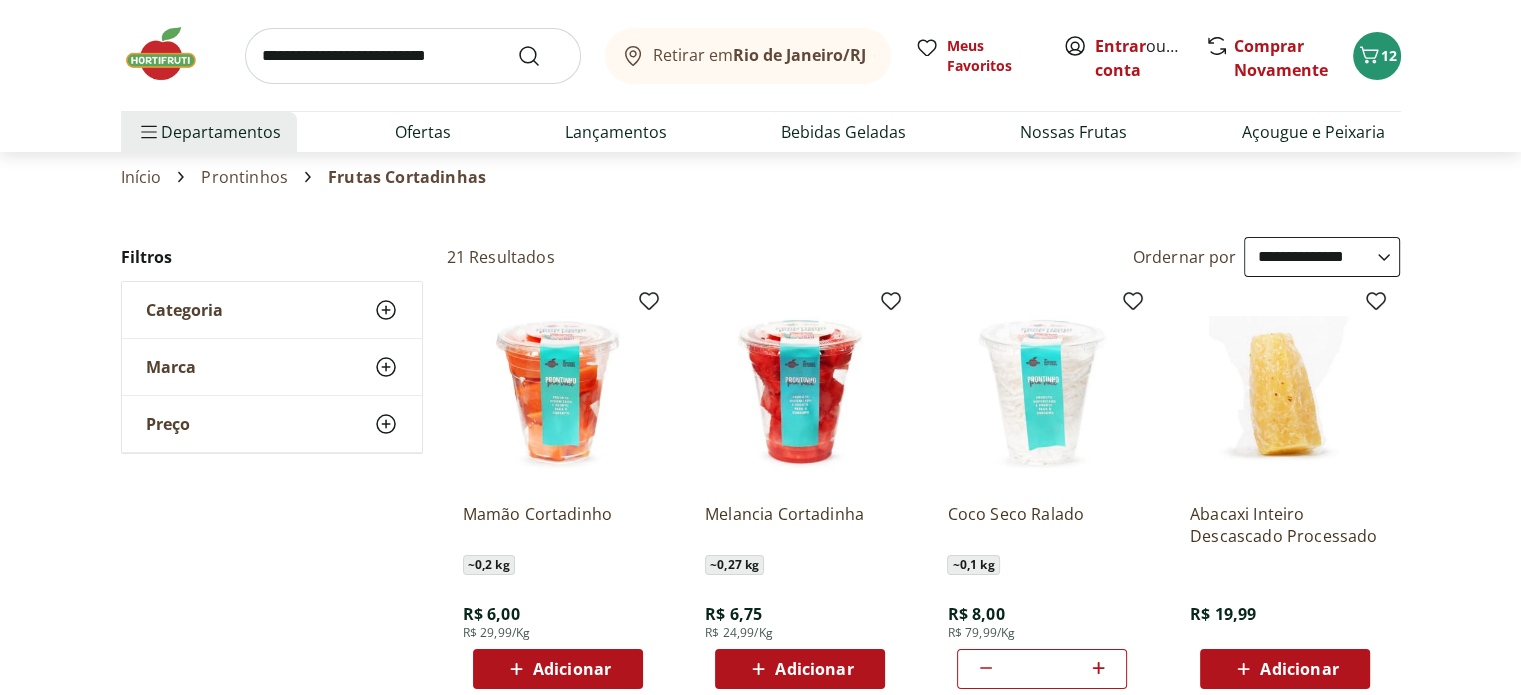 scroll, scrollTop: 0, scrollLeft: 0, axis: both 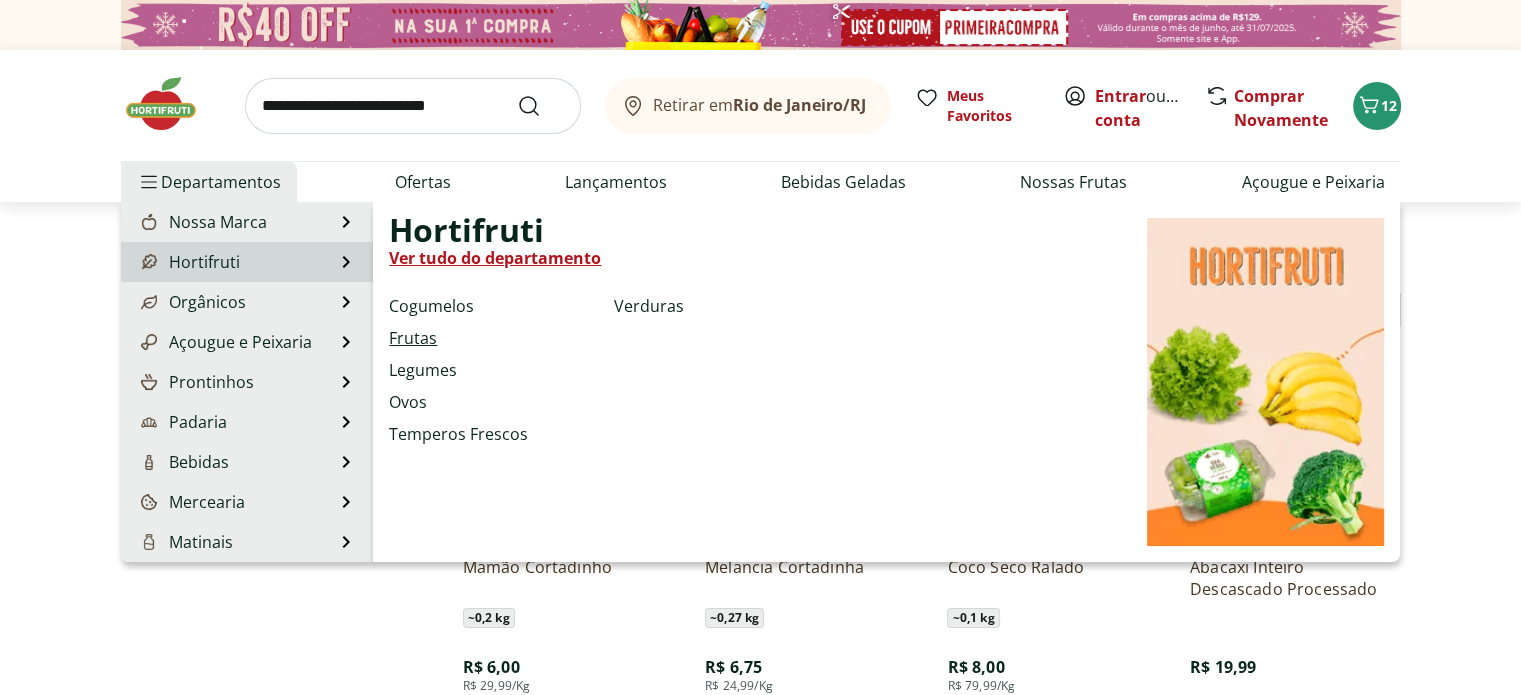 click on "Frutas" at bounding box center (413, 338) 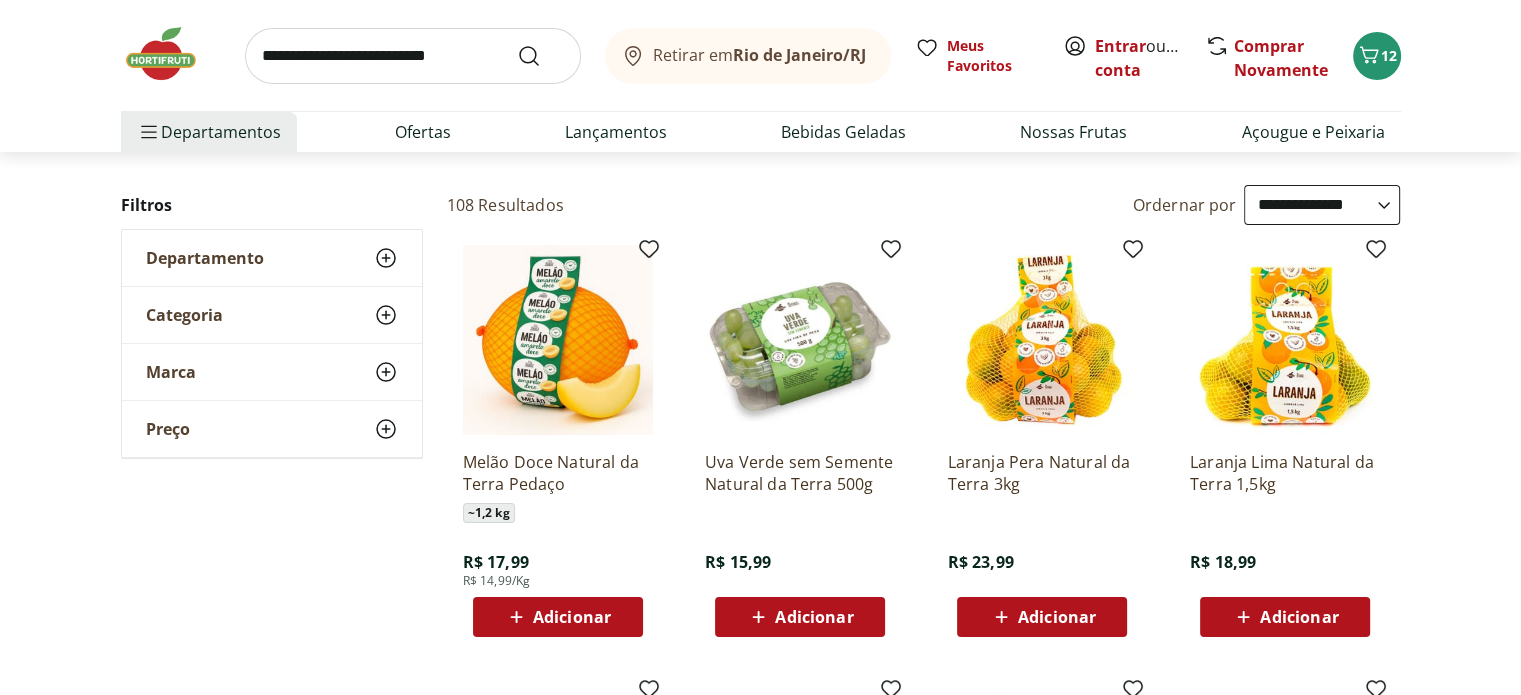 scroll, scrollTop: 200, scrollLeft: 0, axis: vertical 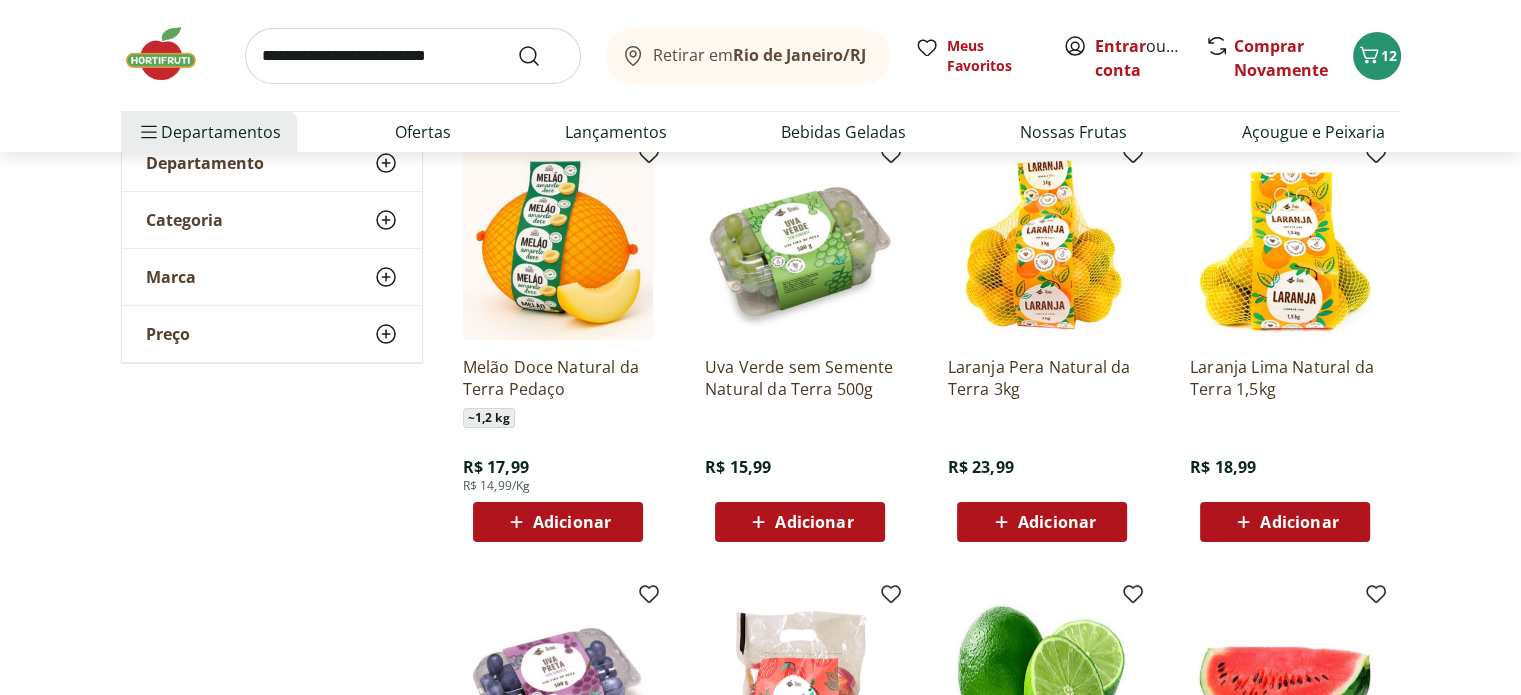 click on "Adicionar" at bounding box center [814, 522] 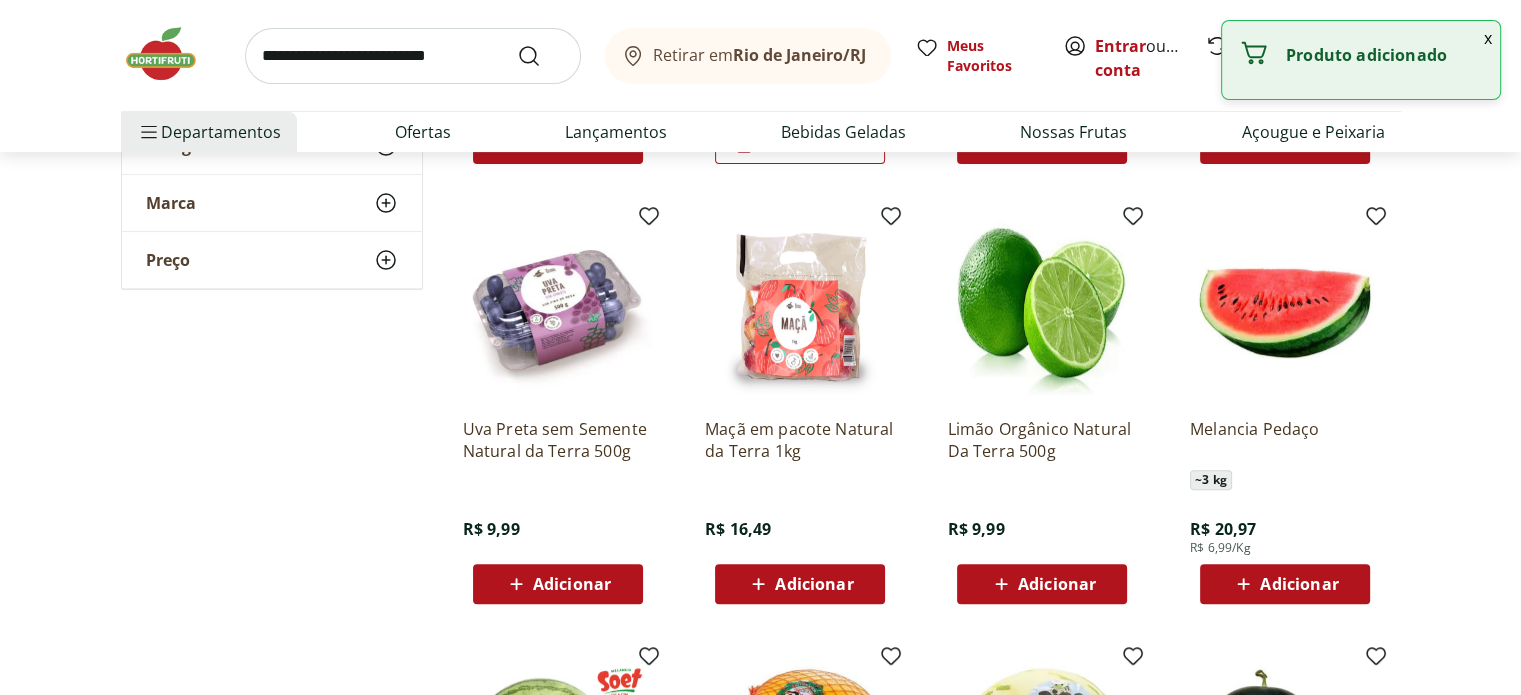 scroll, scrollTop: 600, scrollLeft: 0, axis: vertical 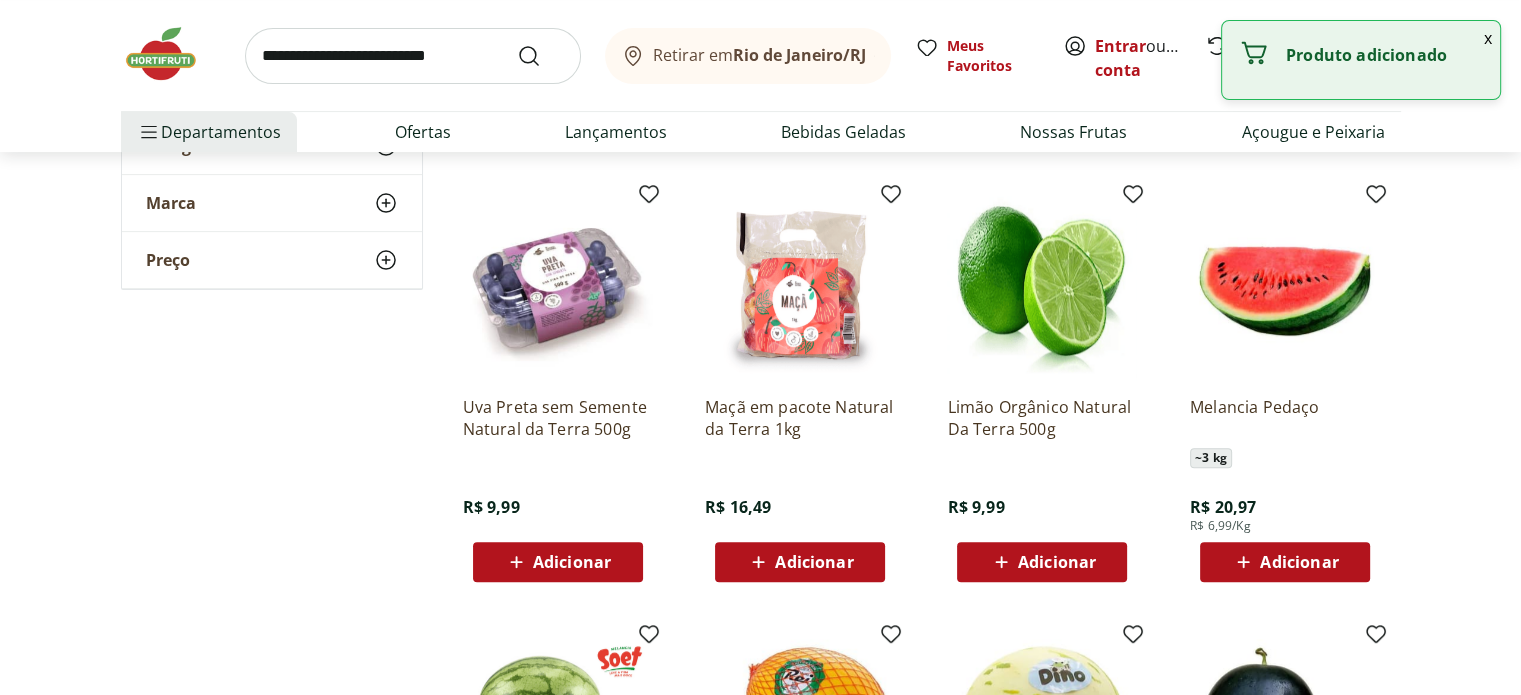 click on "Adicionar" at bounding box center [572, 562] 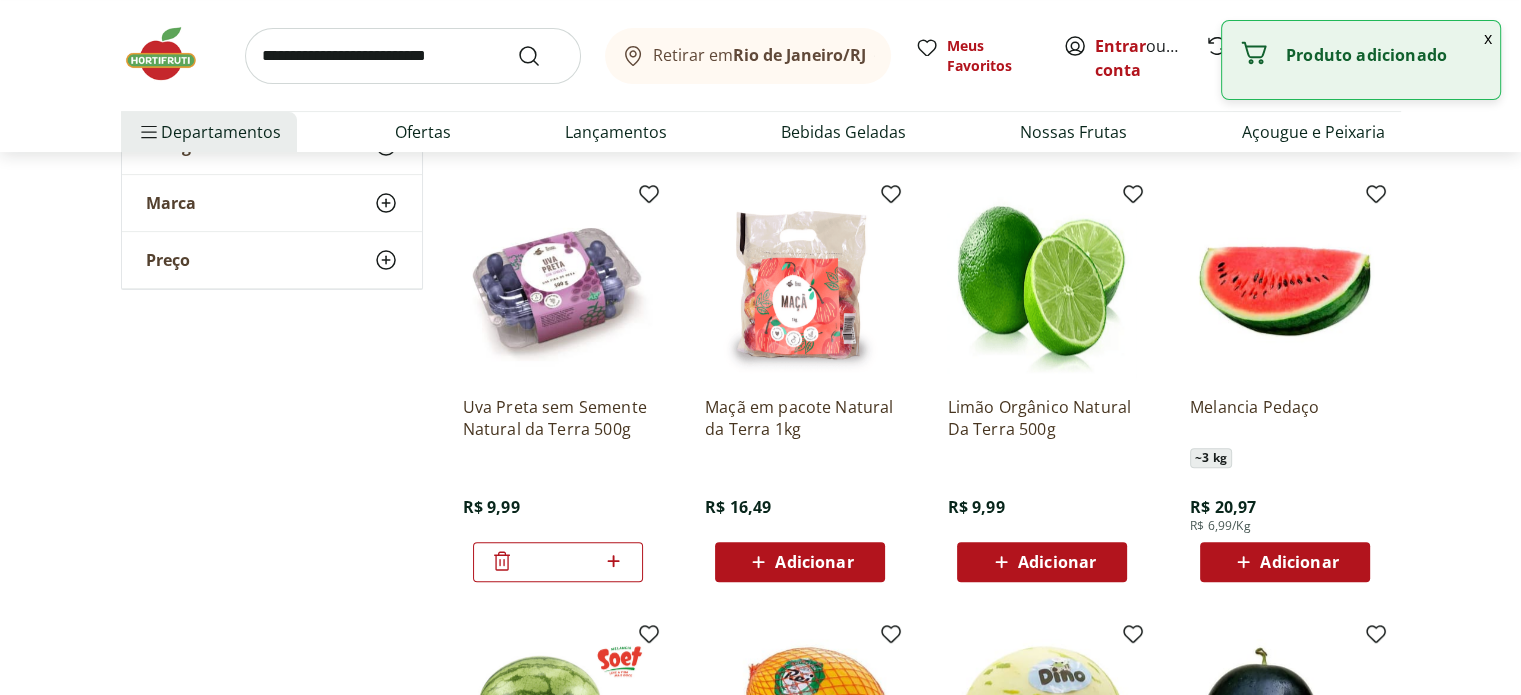 click on "Adicionar" at bounding box center [814, 562] 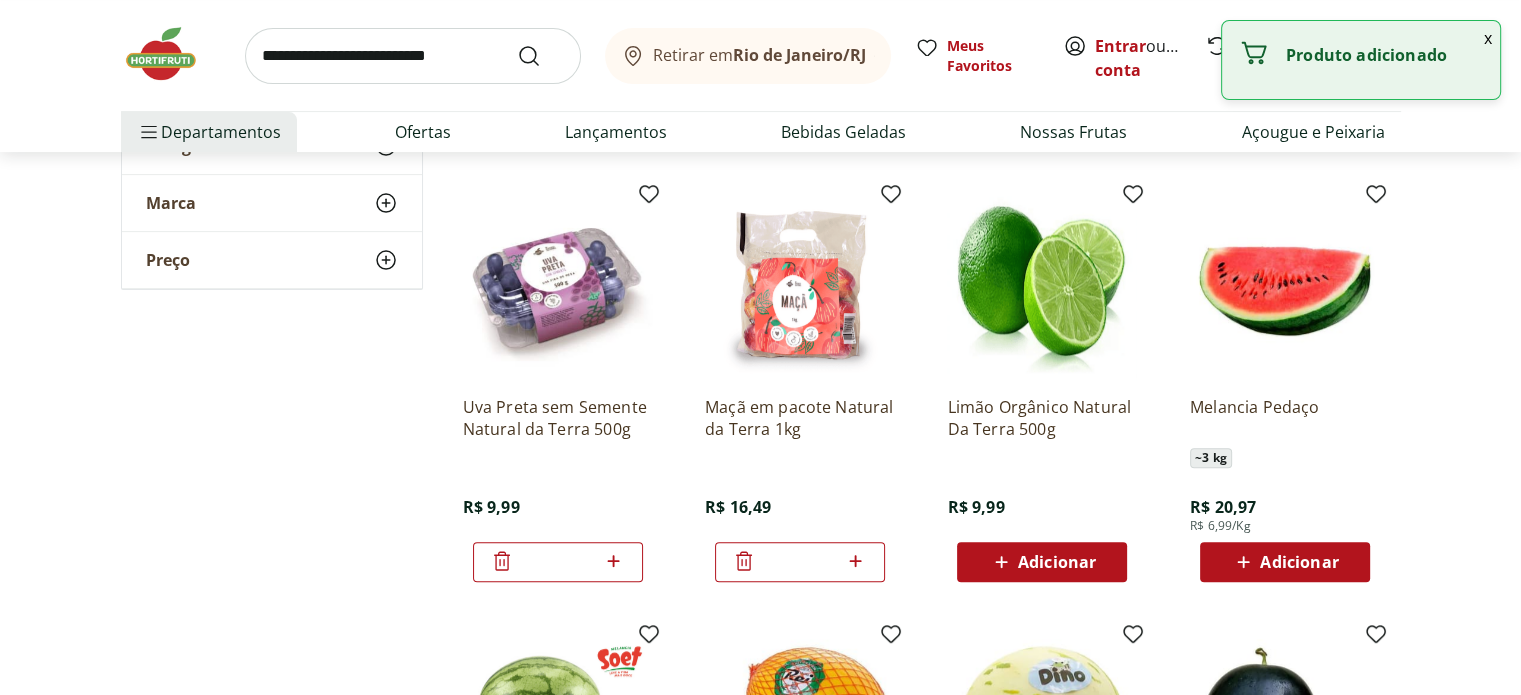 click on "Adicionar" at bounding box center (1057, 562) 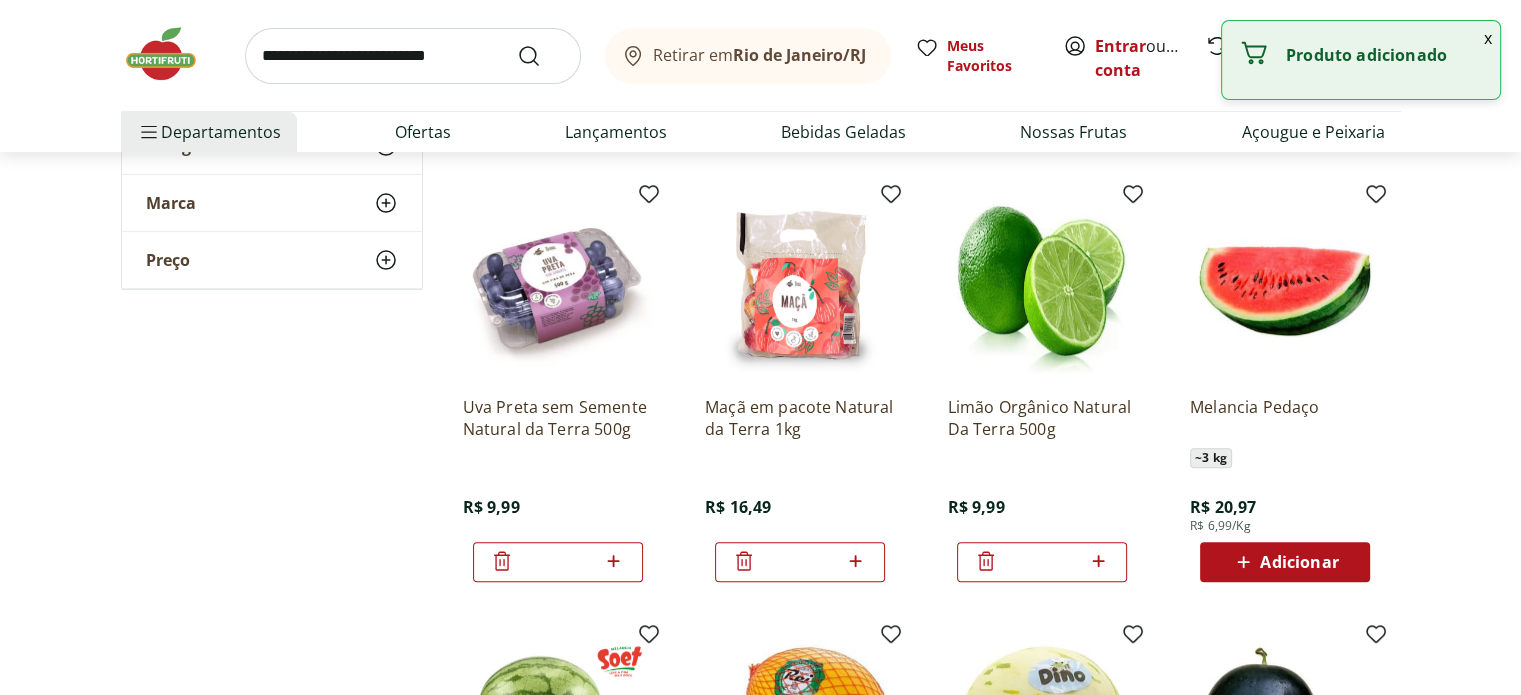 click 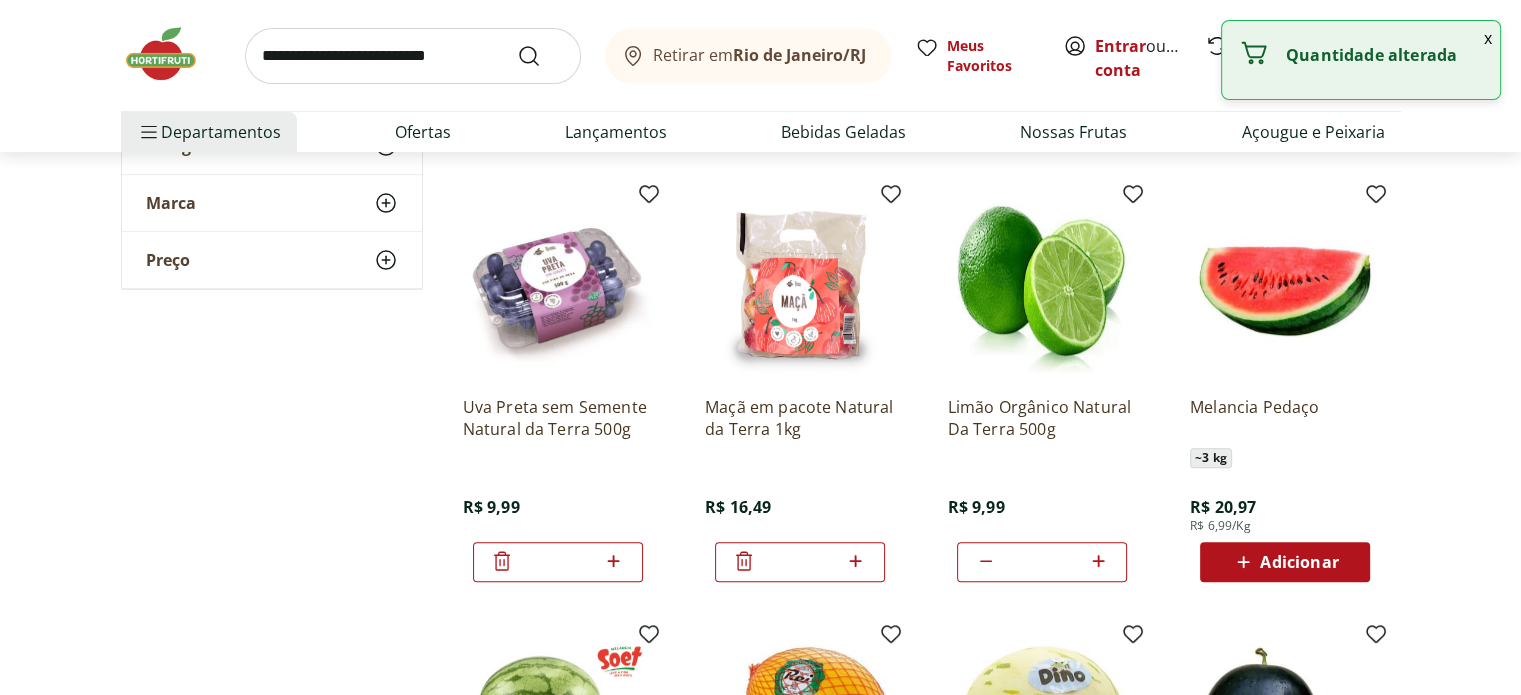 click 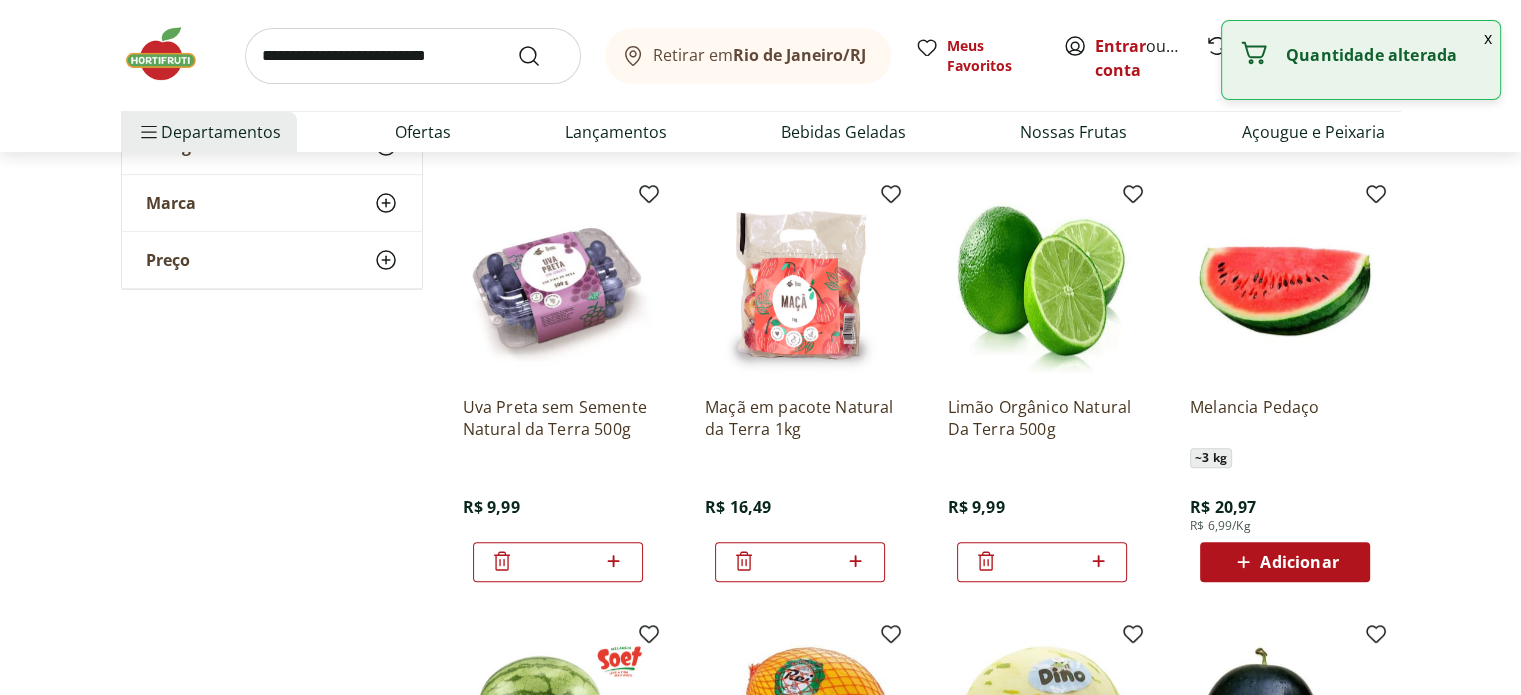 click 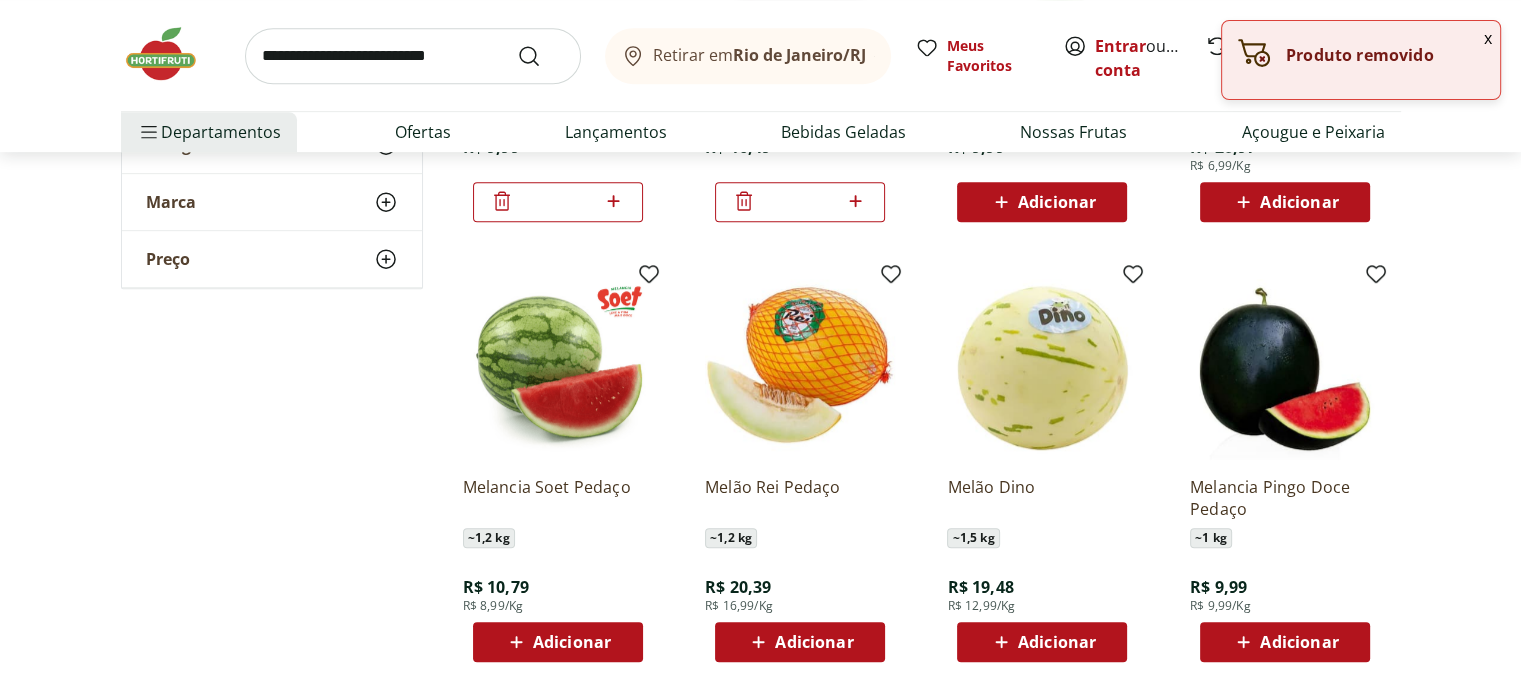 scroll, scrollTop: 1000, scrollLeft: 0, axis: vertical 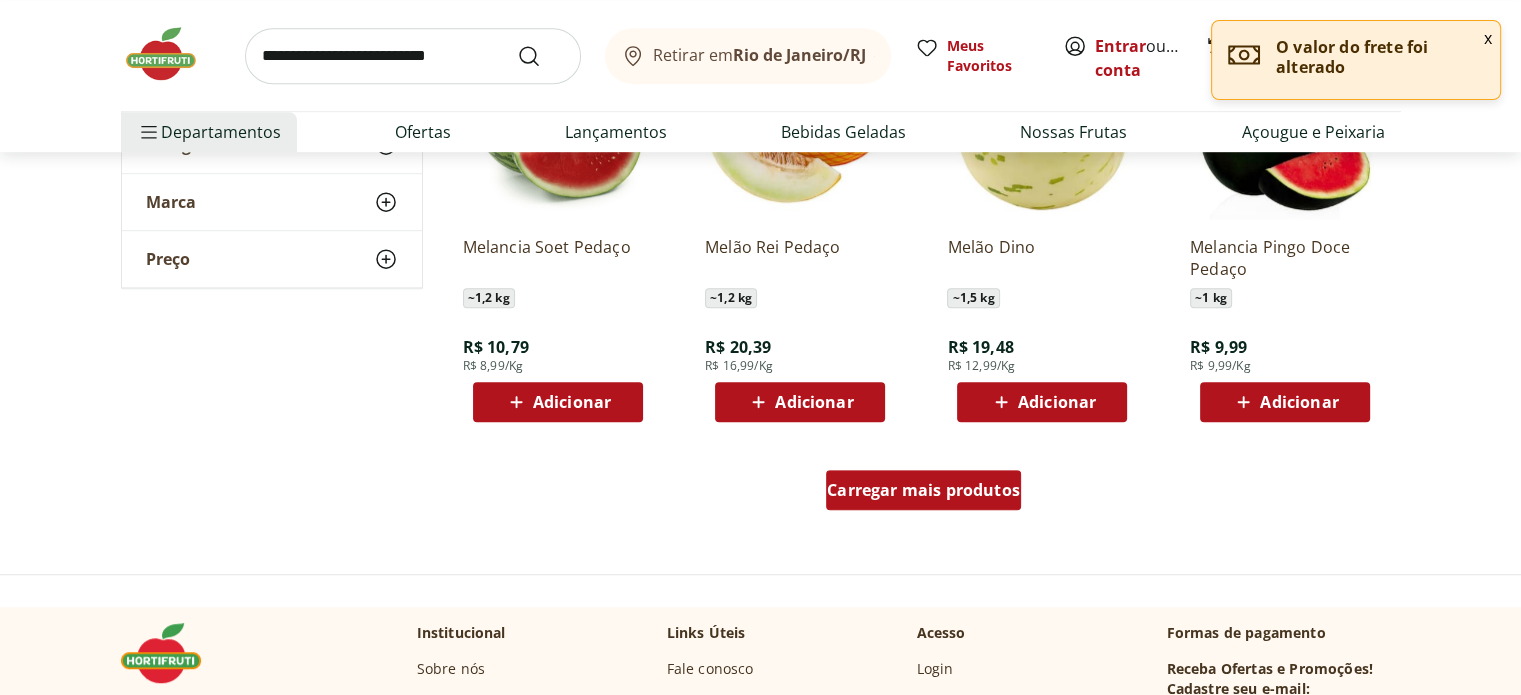 click on "Carregar mais produtos" at bounding box center (923, 490) 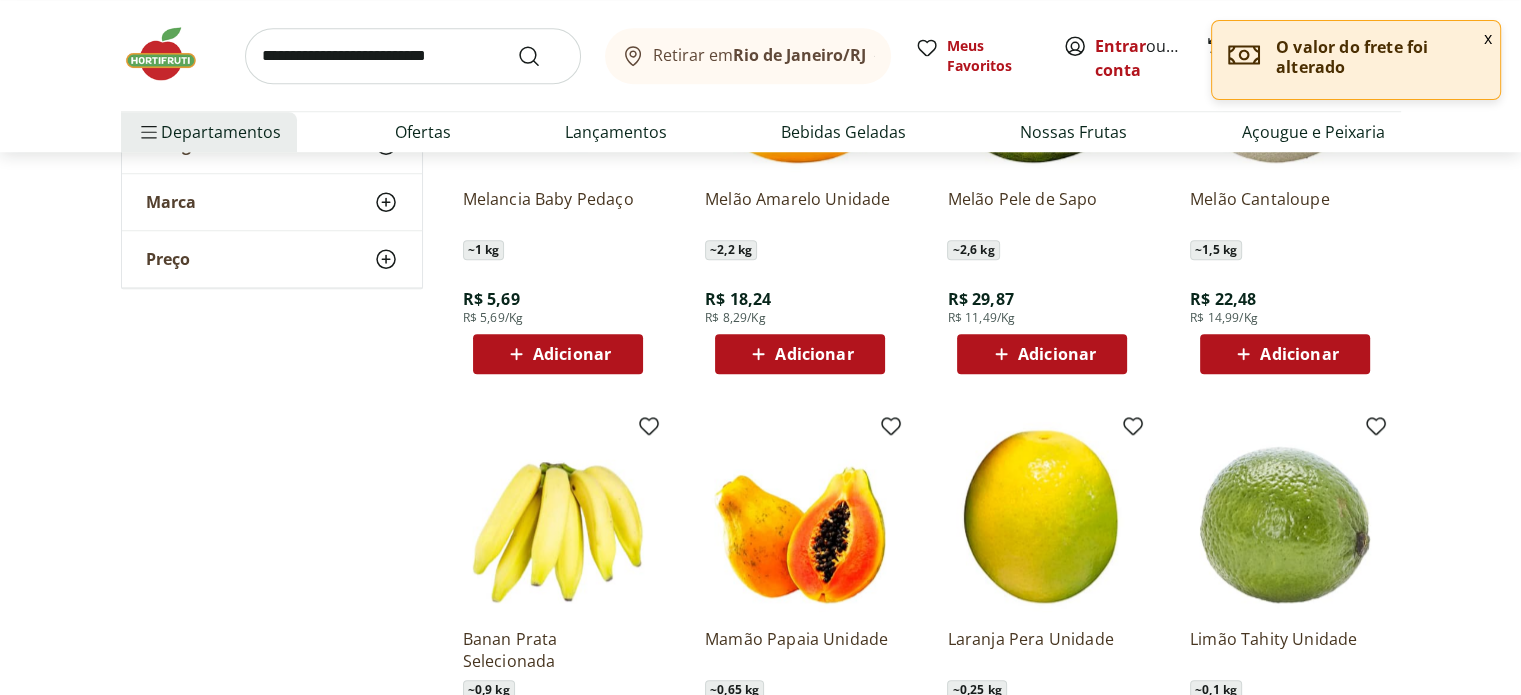 scroll, scrollTop: 1900, scrollLeft: 0, axis: vertical 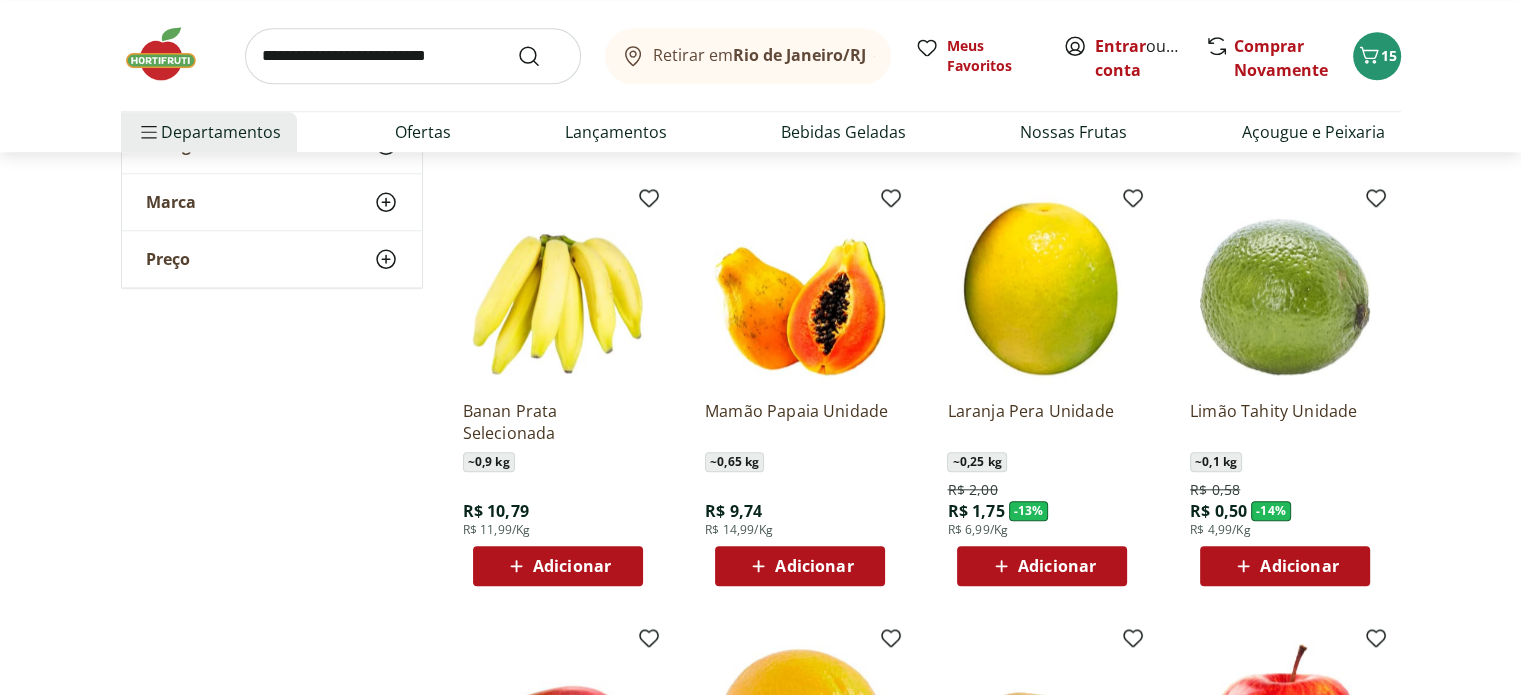 click on "Adicionar" at bounding box center (572, 566) 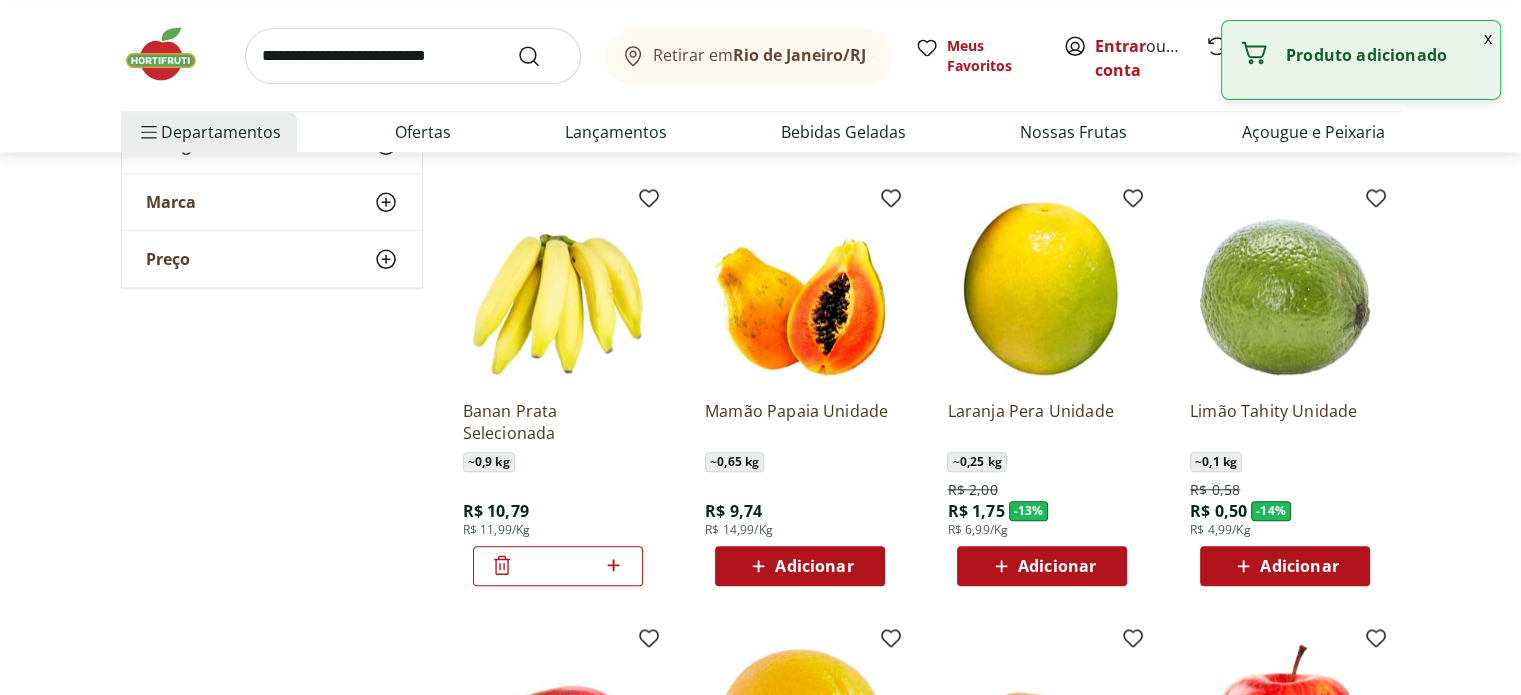 click 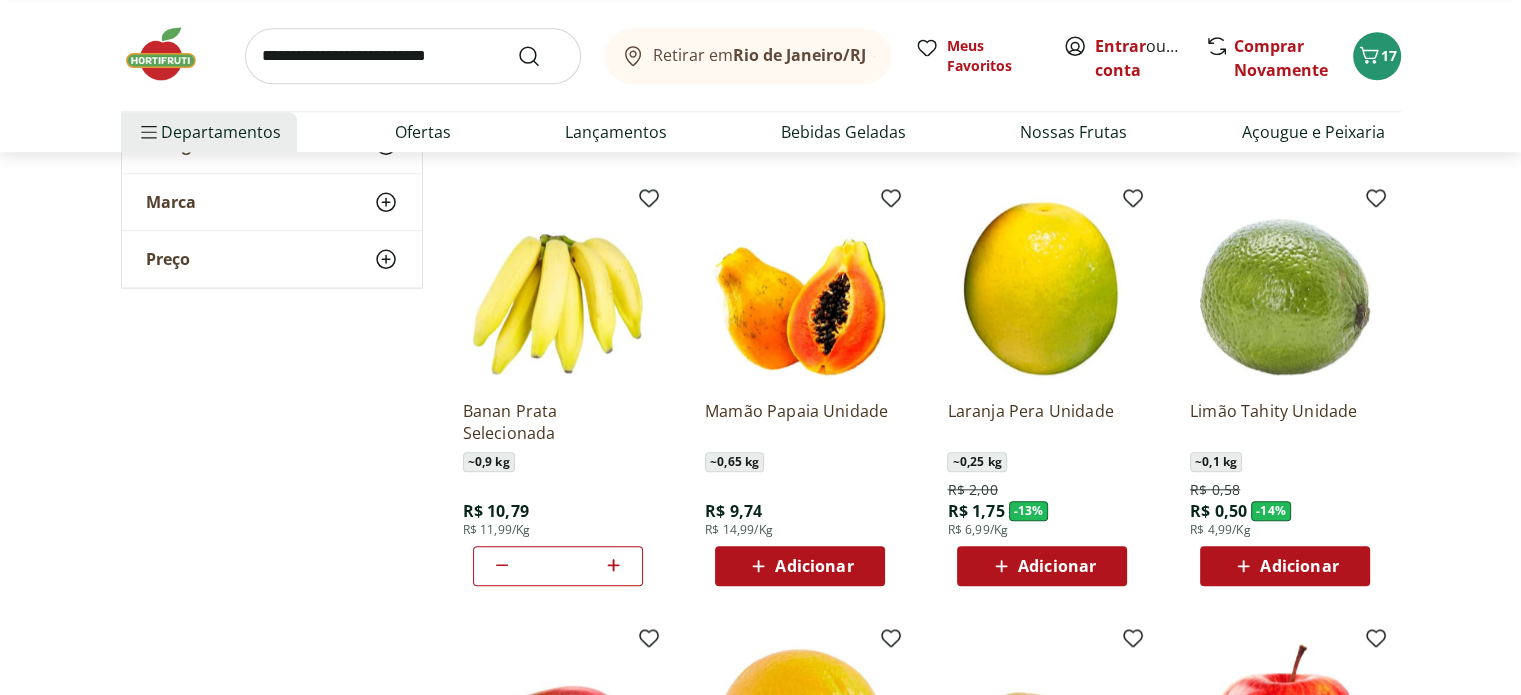 click on "Adicionar" at bounding box center (1299, 566) 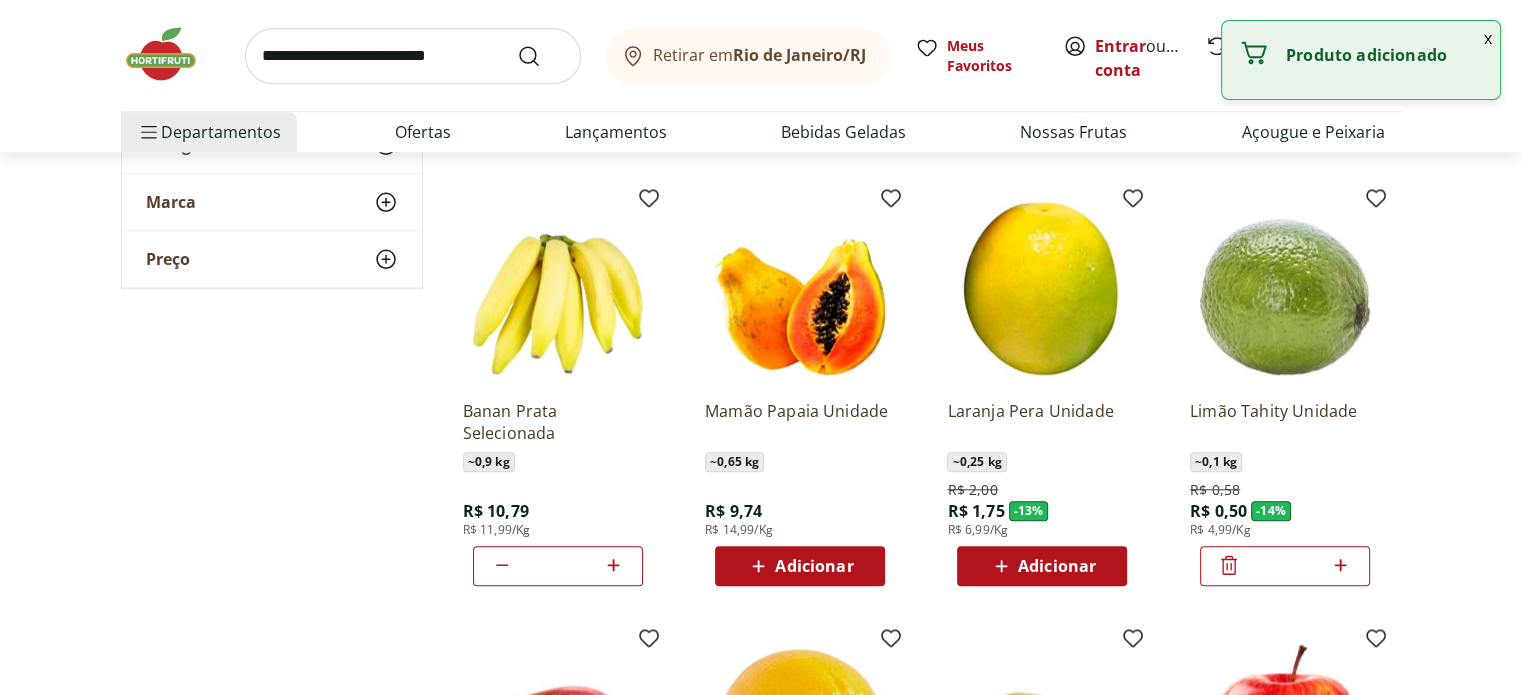 click 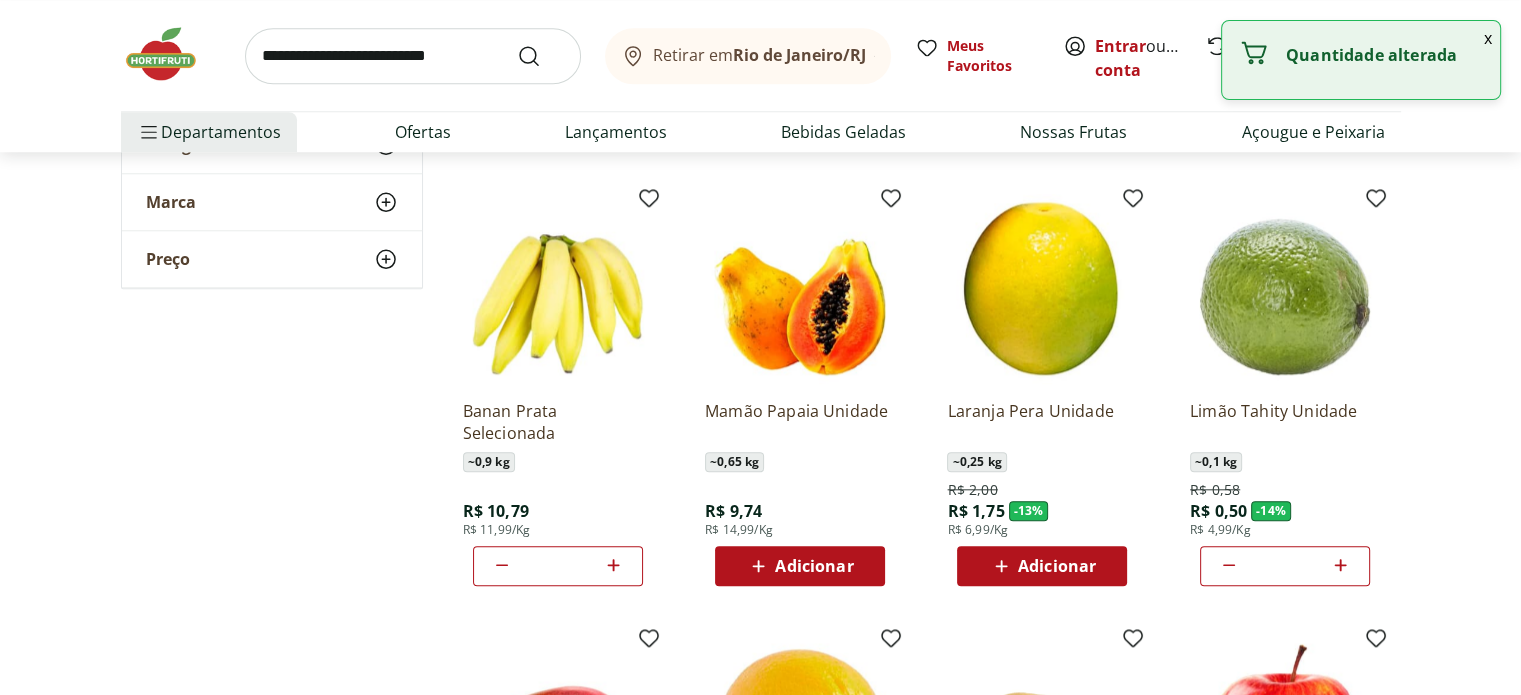 click 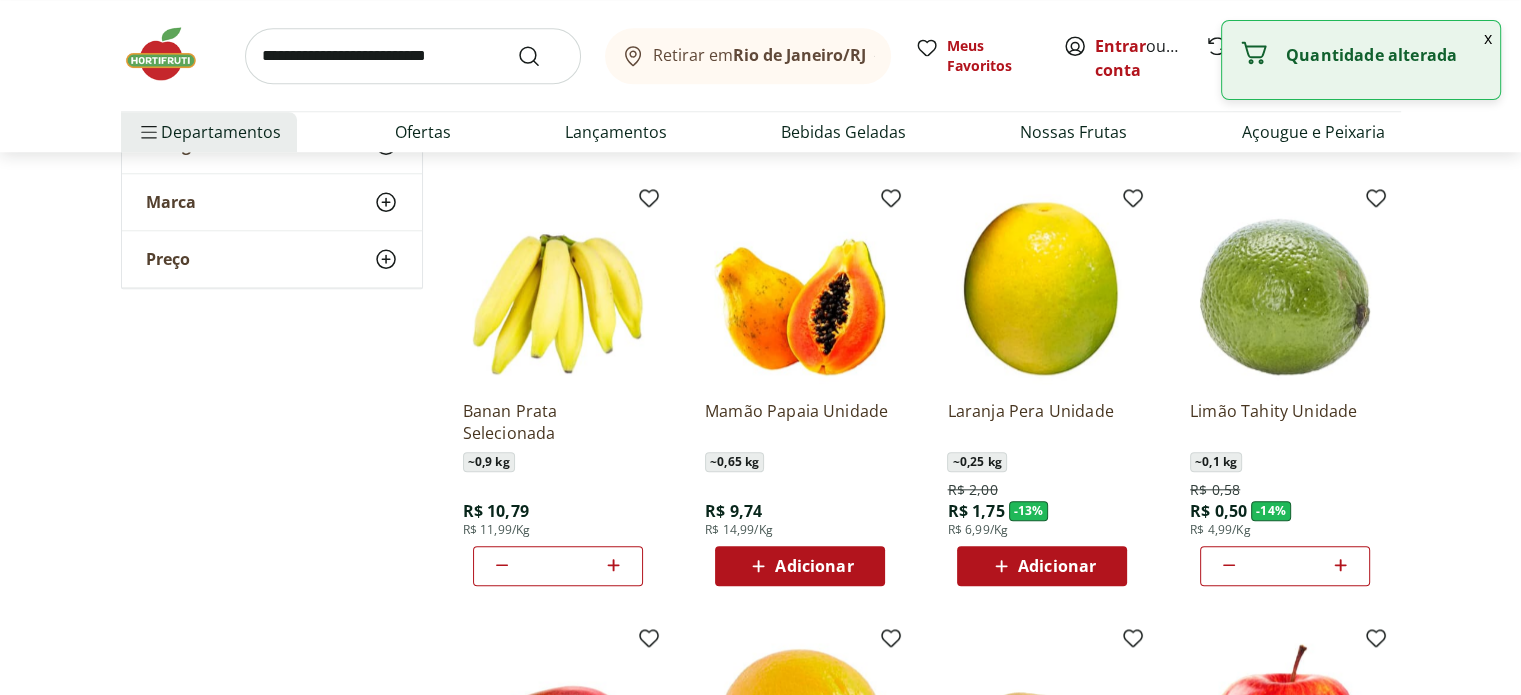 click 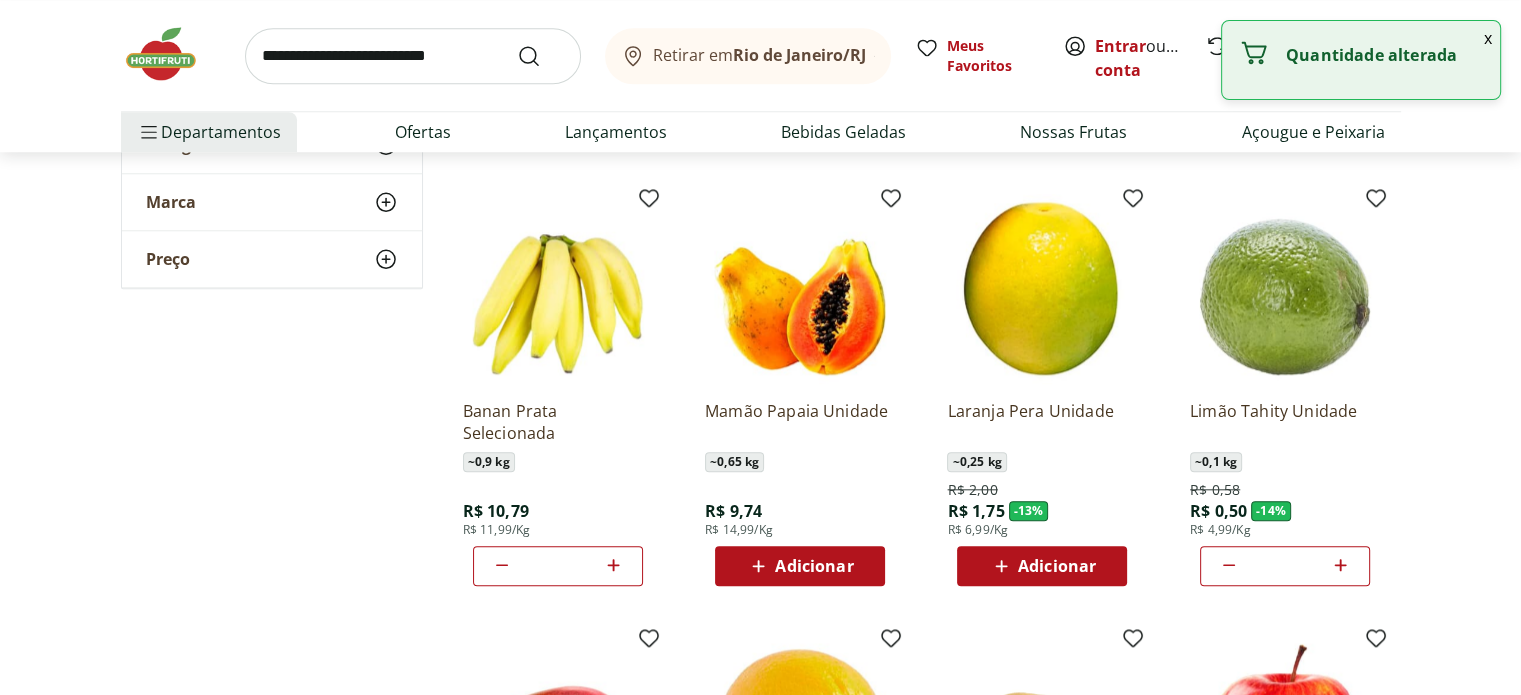 click 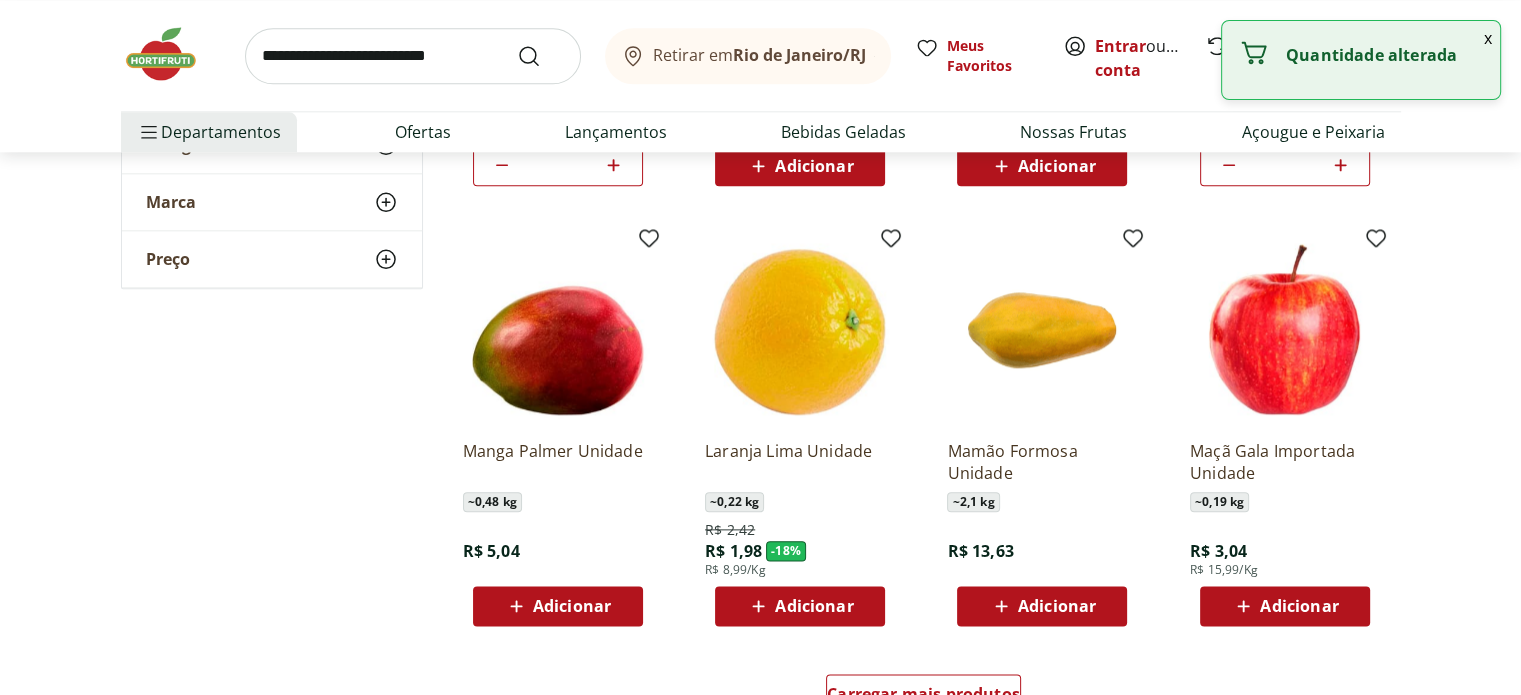 scroll, scrollTop: 2400, scrollLeft: 0, axis: vertical 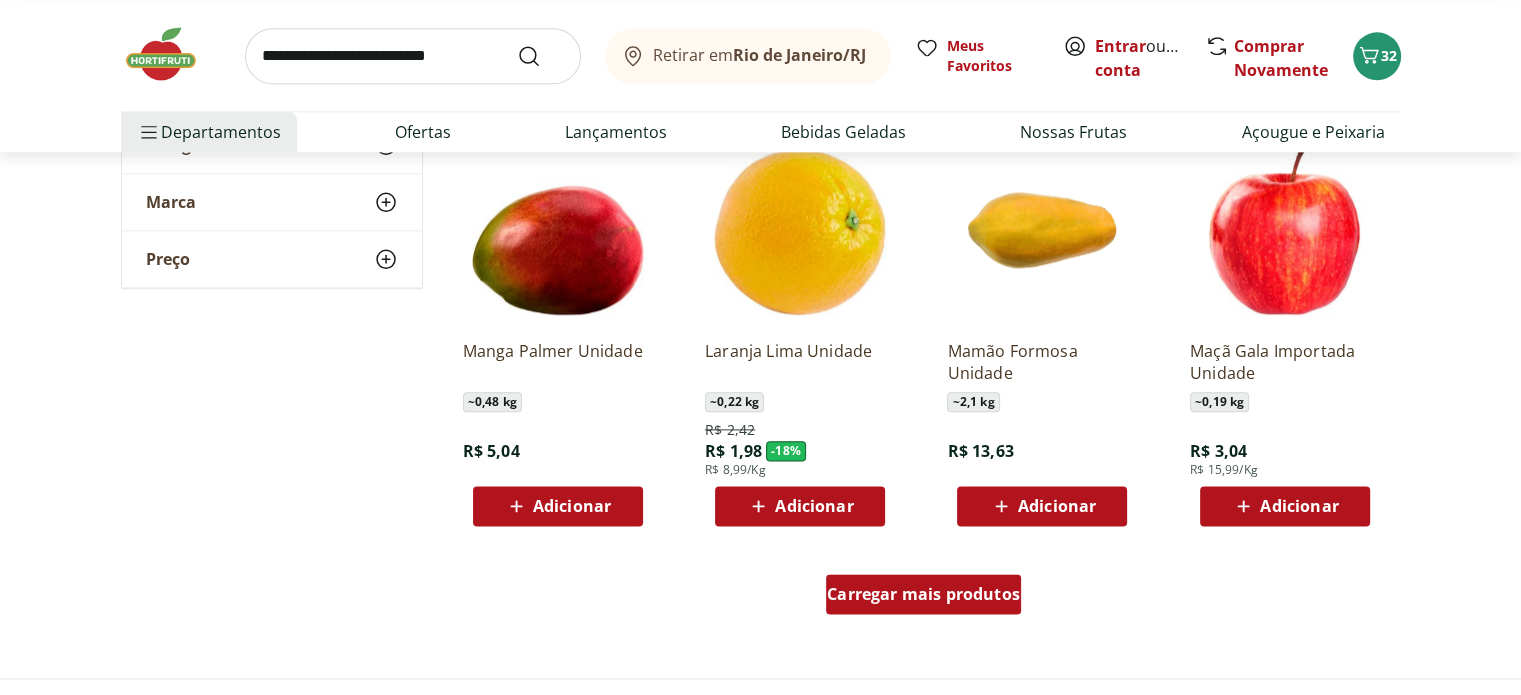 click on "Carregar mais produtos" at bounding box center (923, 594) 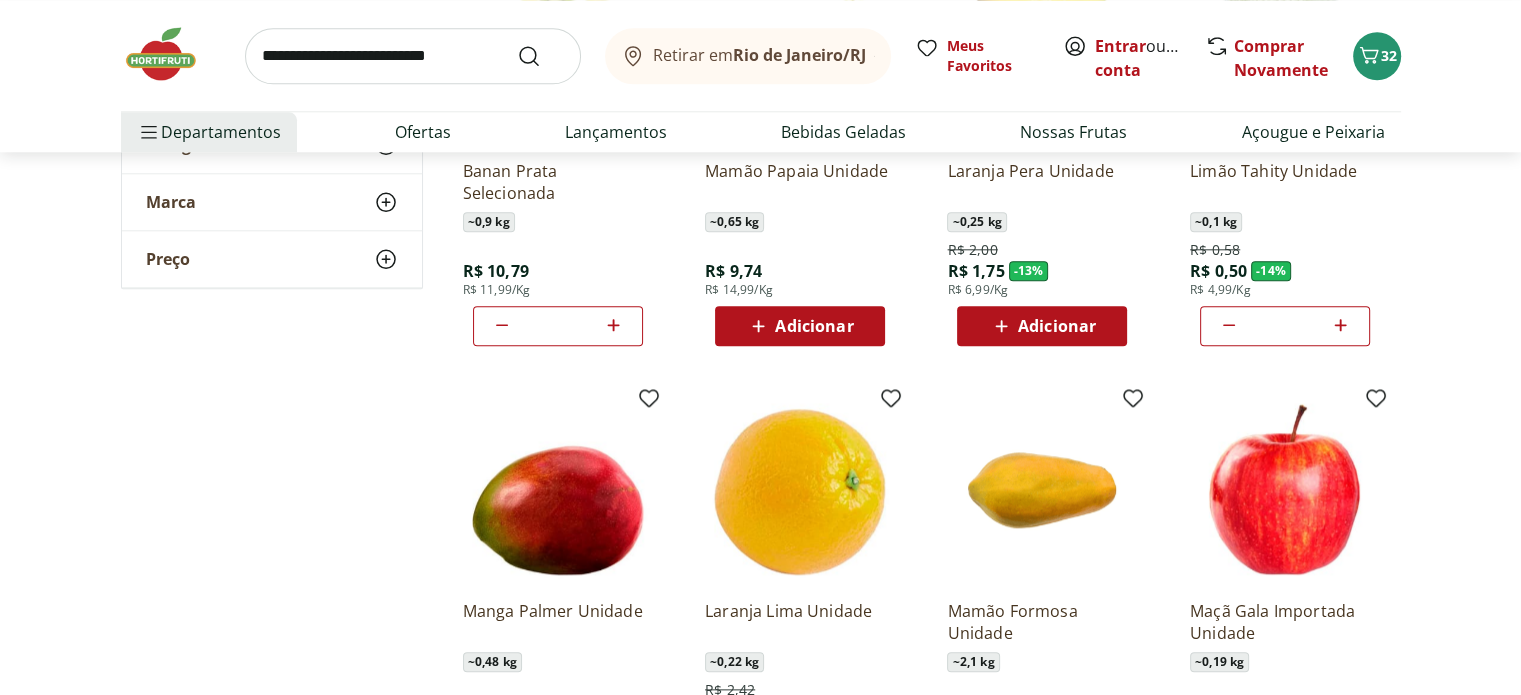 scroll, scrollTop: 1900, scrollLeft: 0, axis: vertical 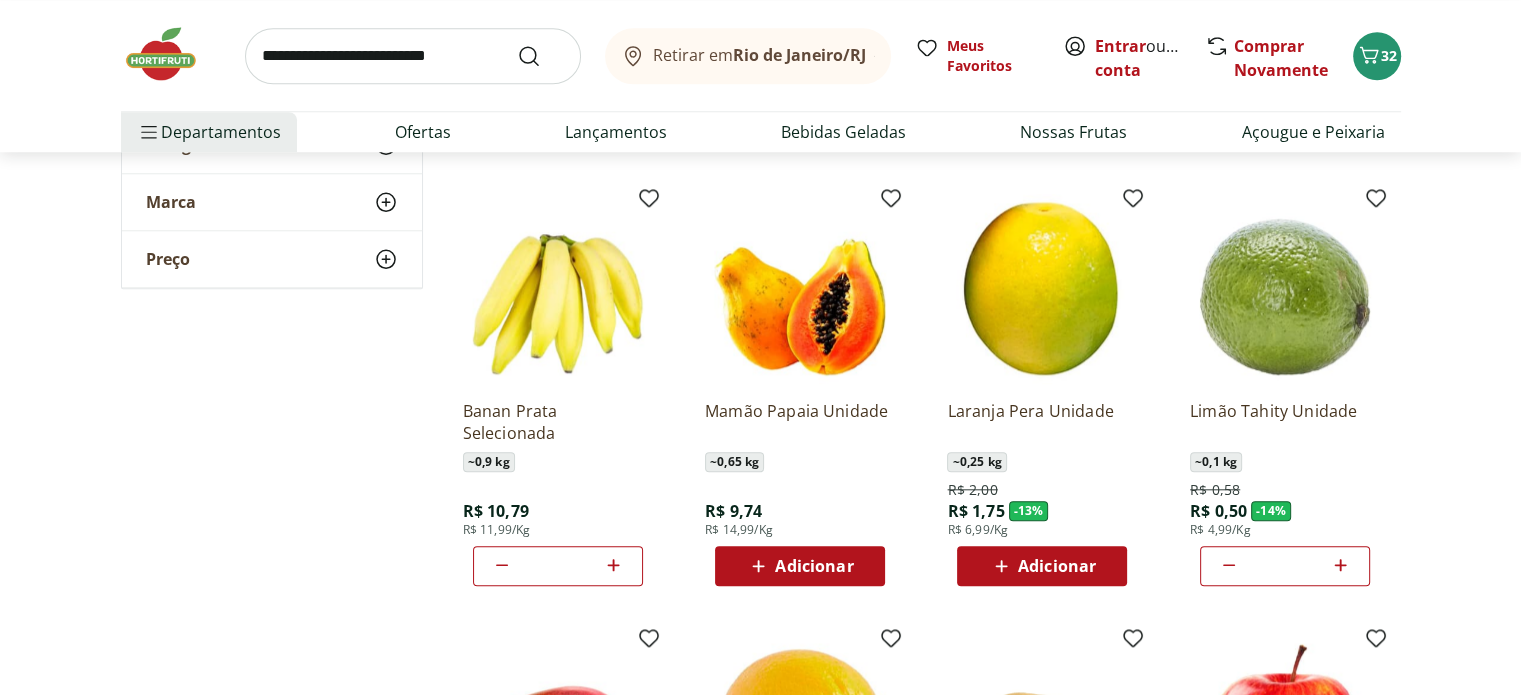 click 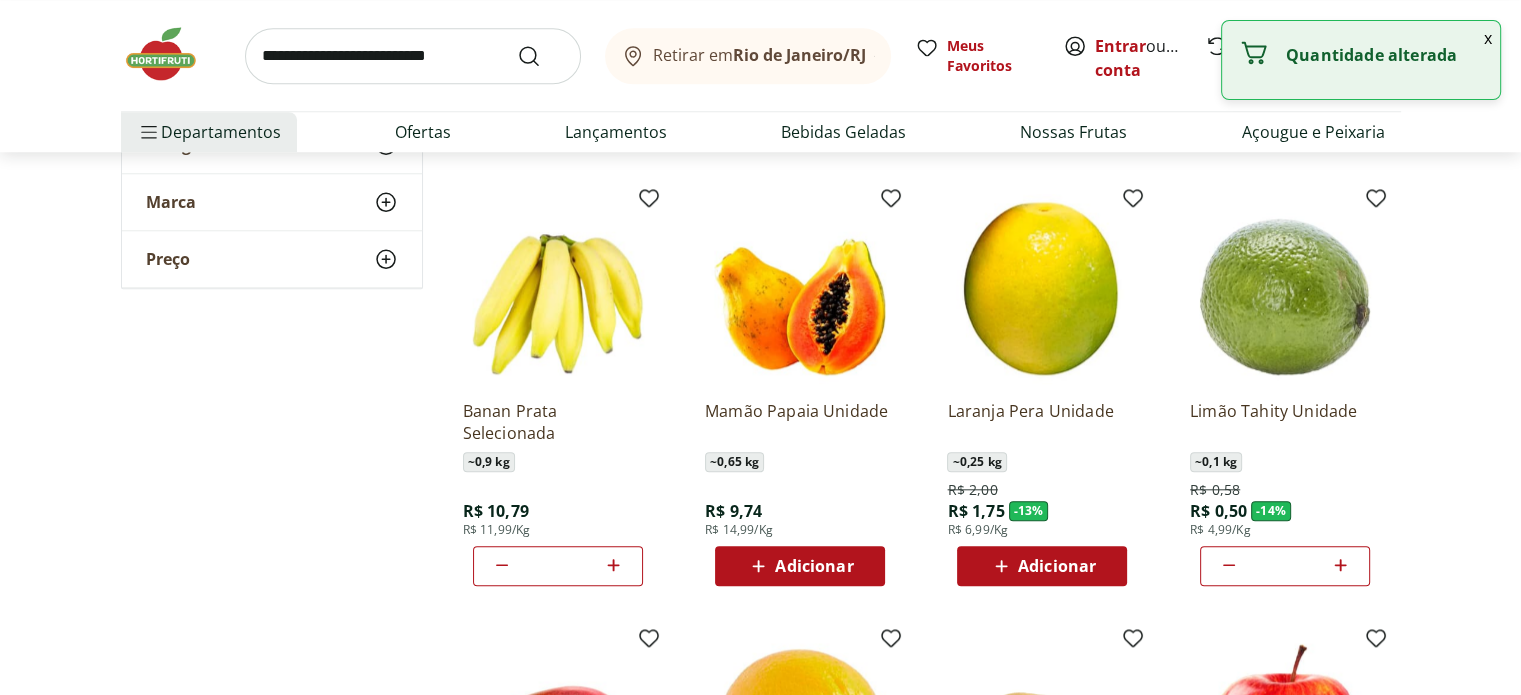 click 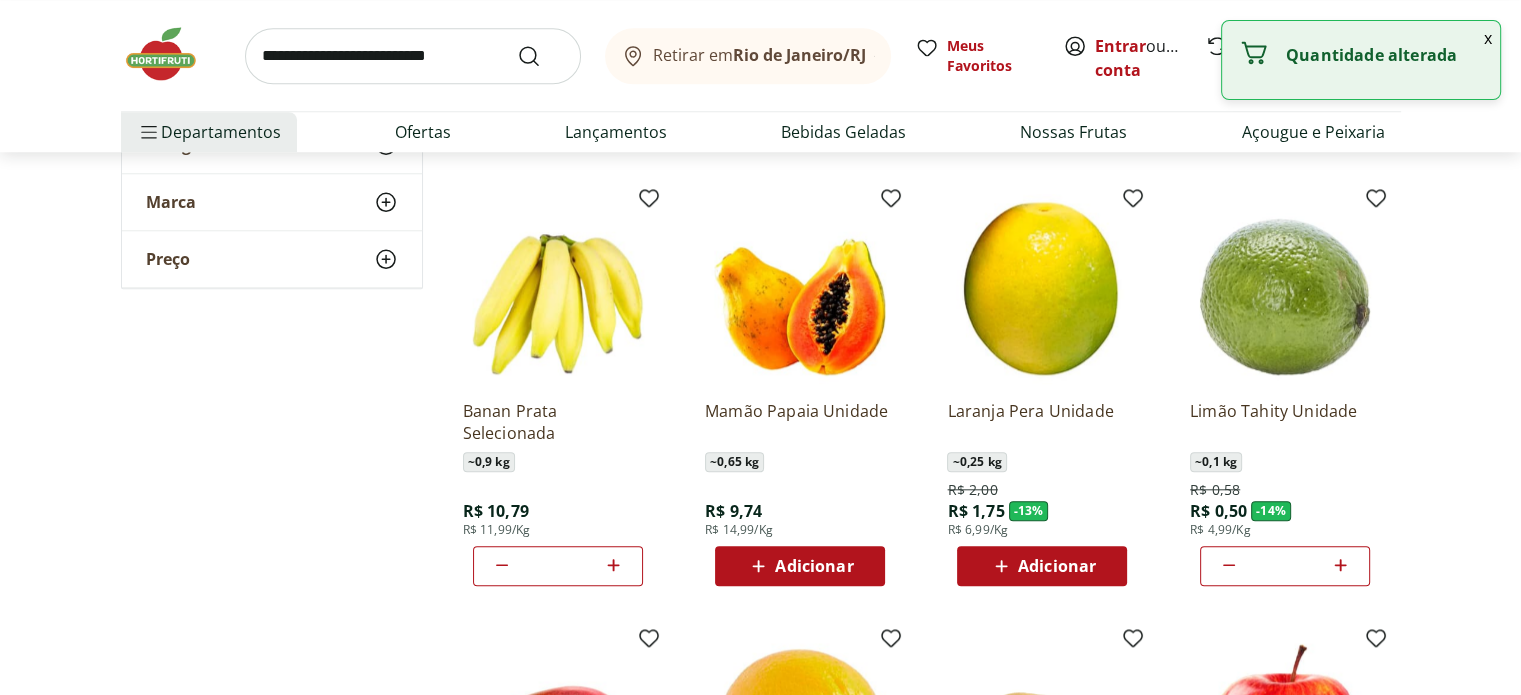 click 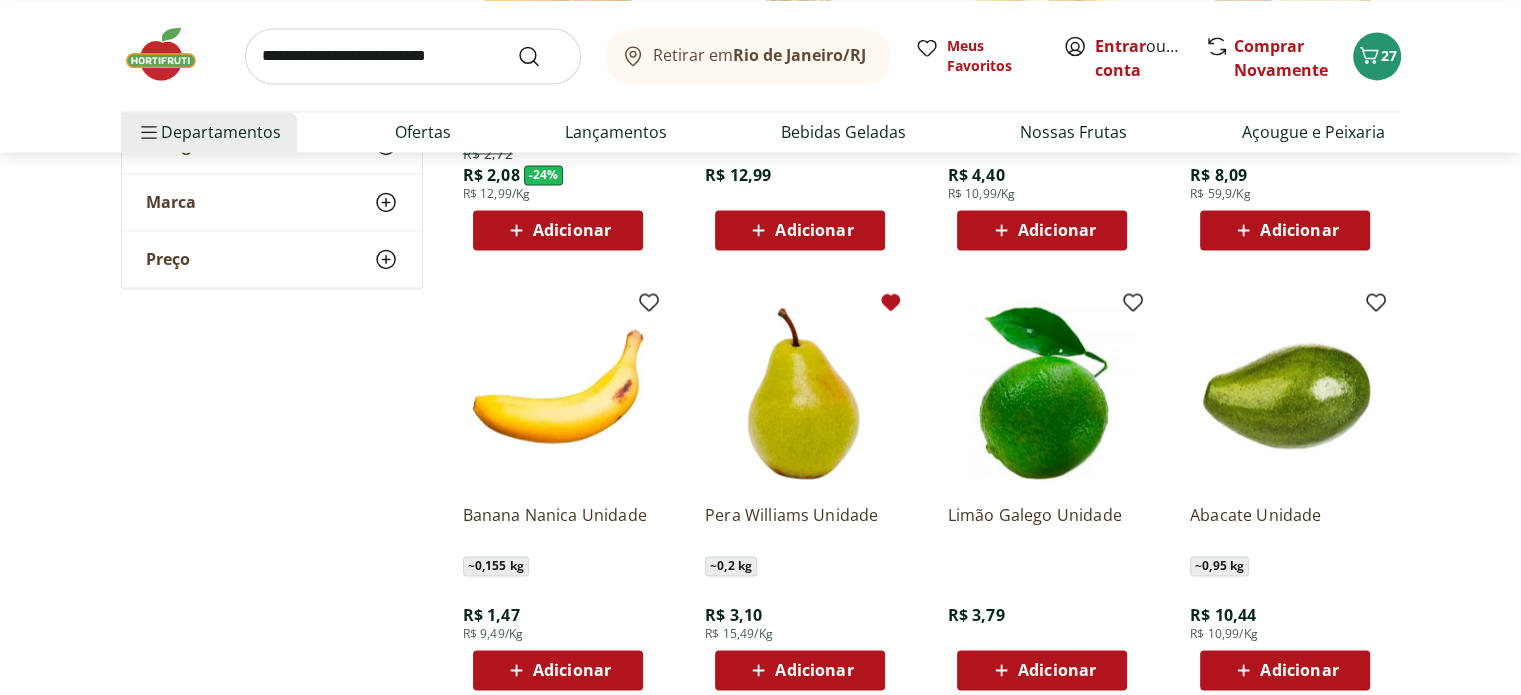scroll, scrollTop: 2800, scrollLeft: 0, axis: vertical 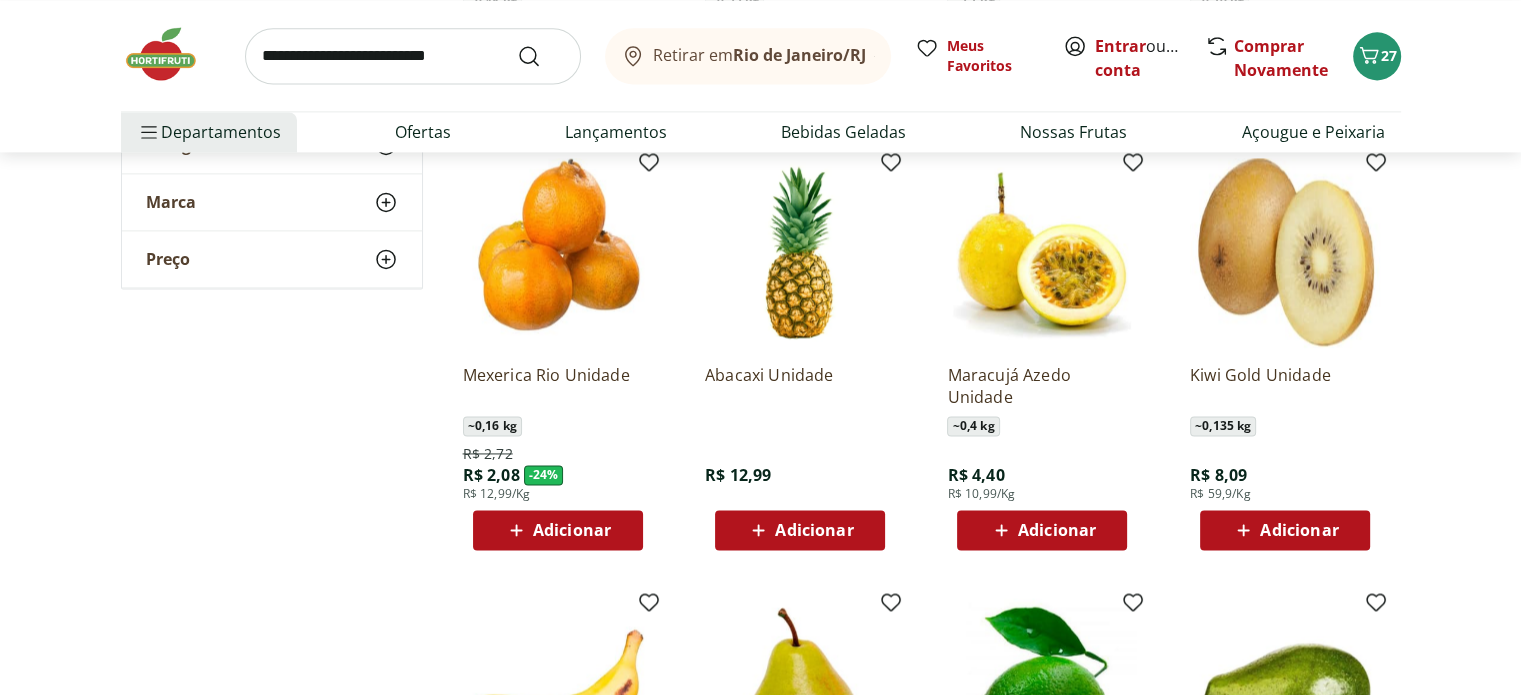 click on "Adicionar" at bounding box center (1057, 530) 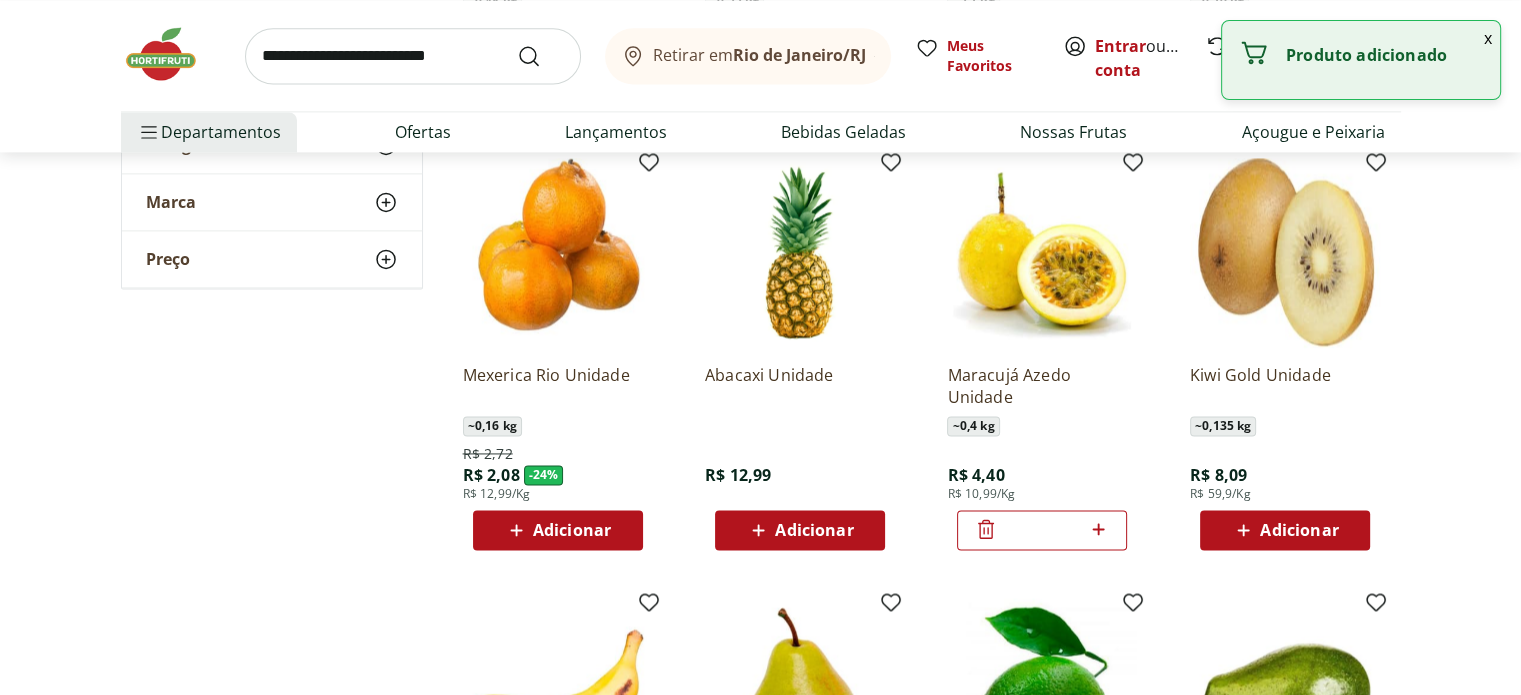 click 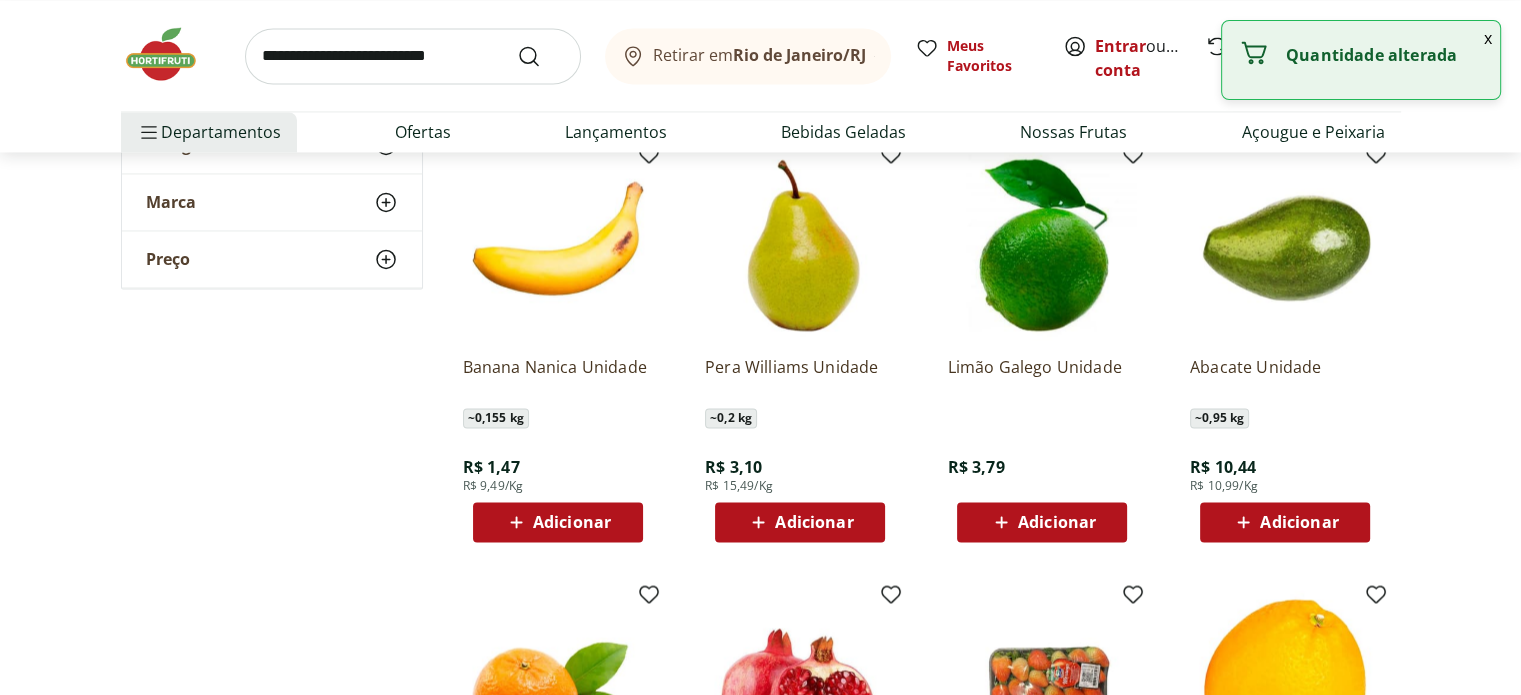 scroll, scrollTop: 3200, scrollLeft: 0, axis: vertical 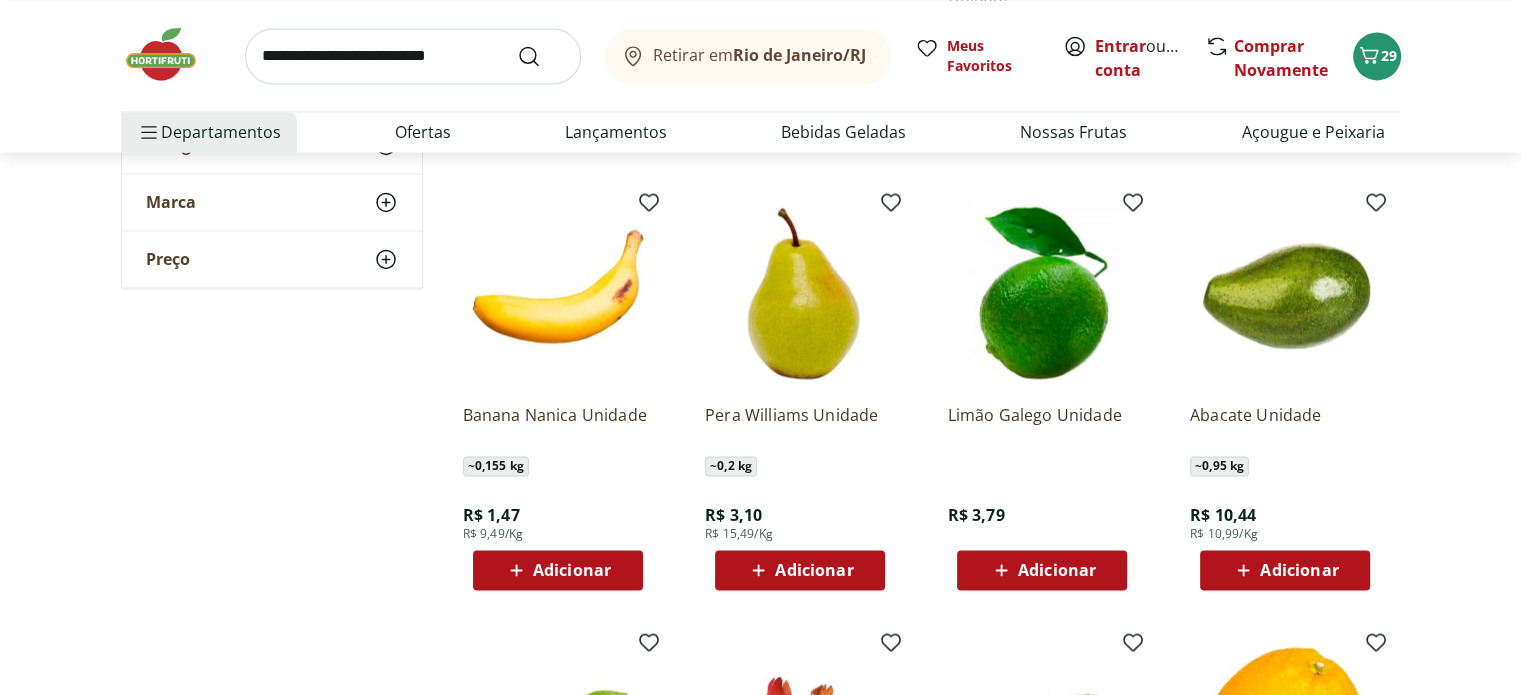 click on "Adicionar" at bounding box center [814, 570] 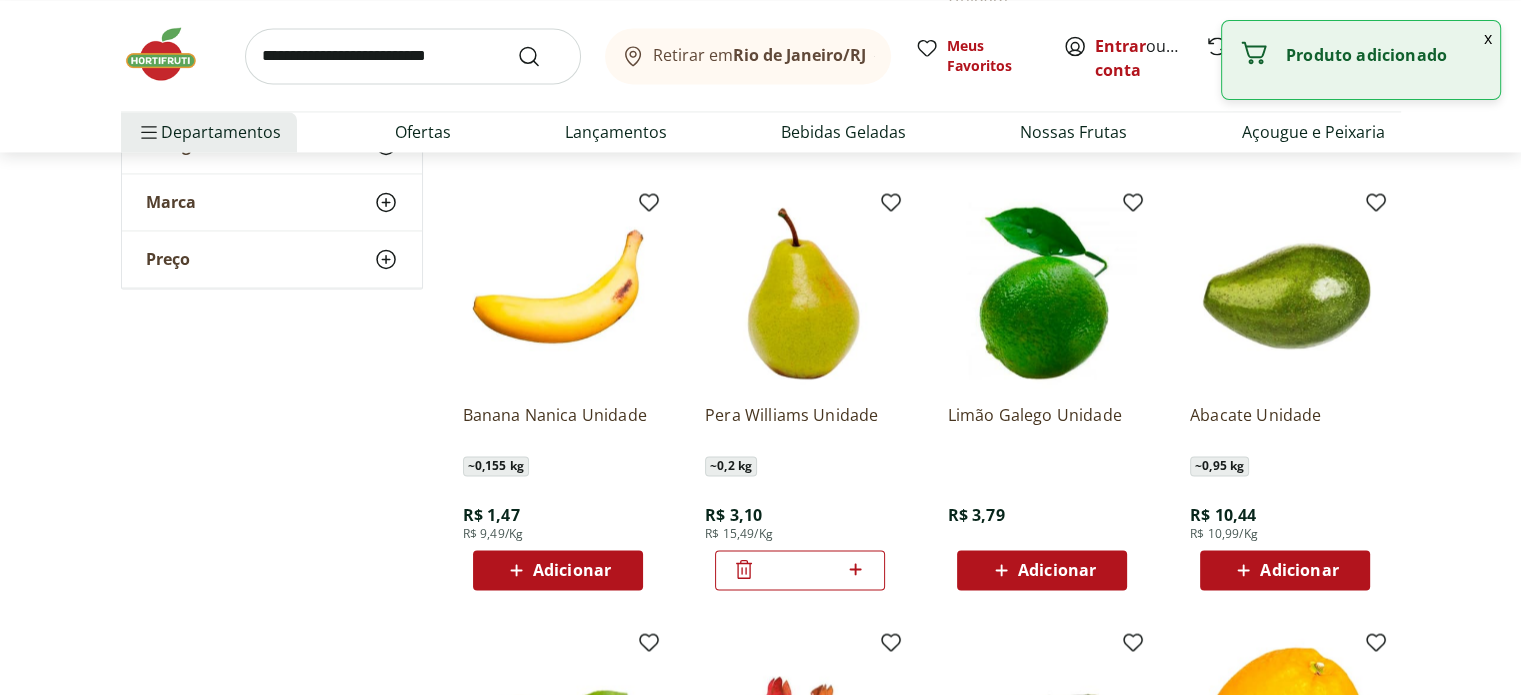 click 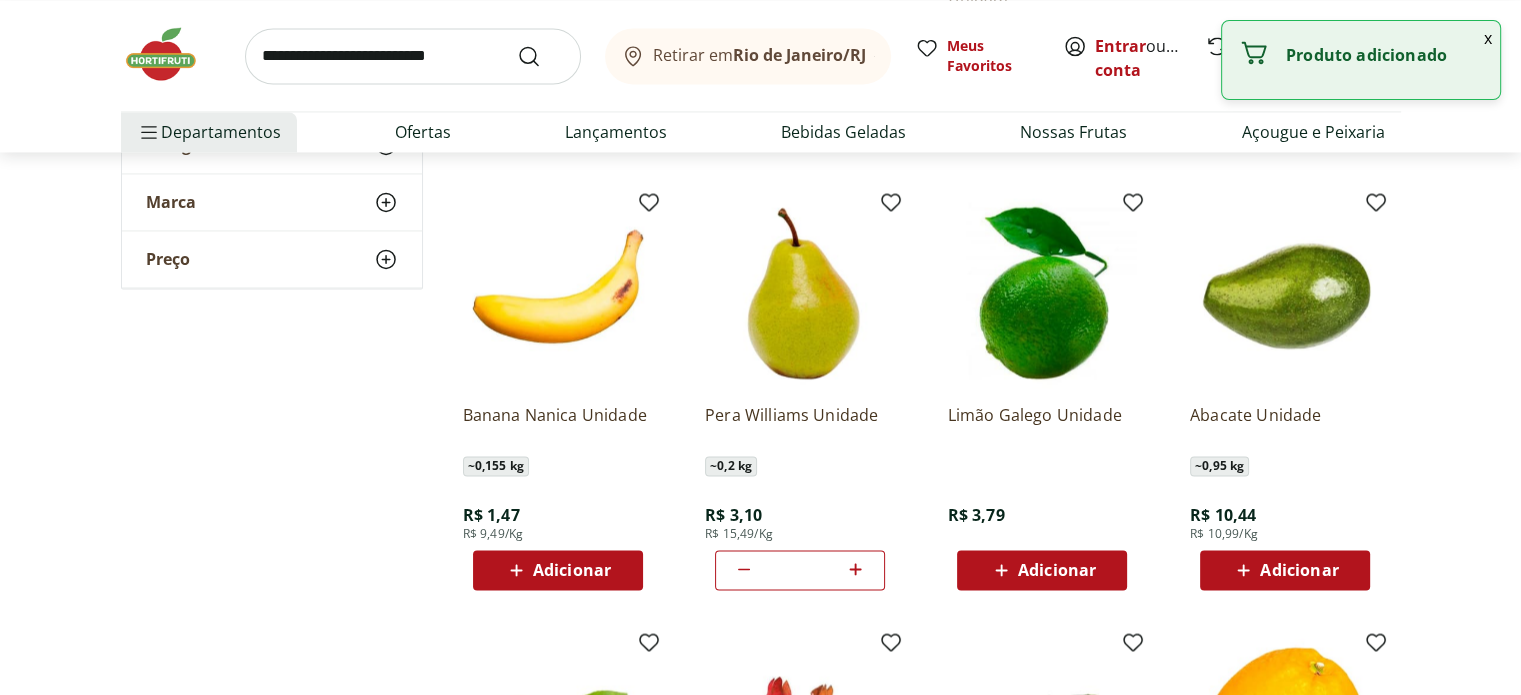 click 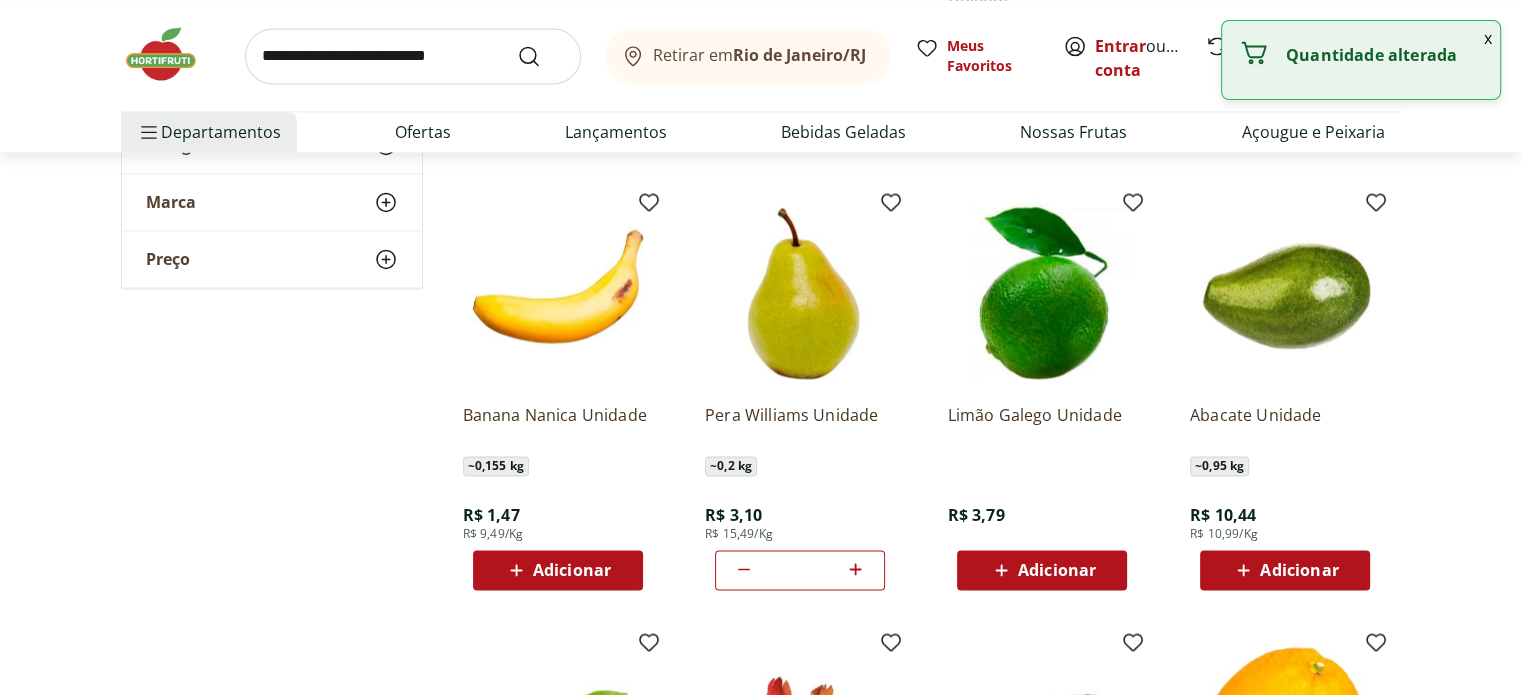 click 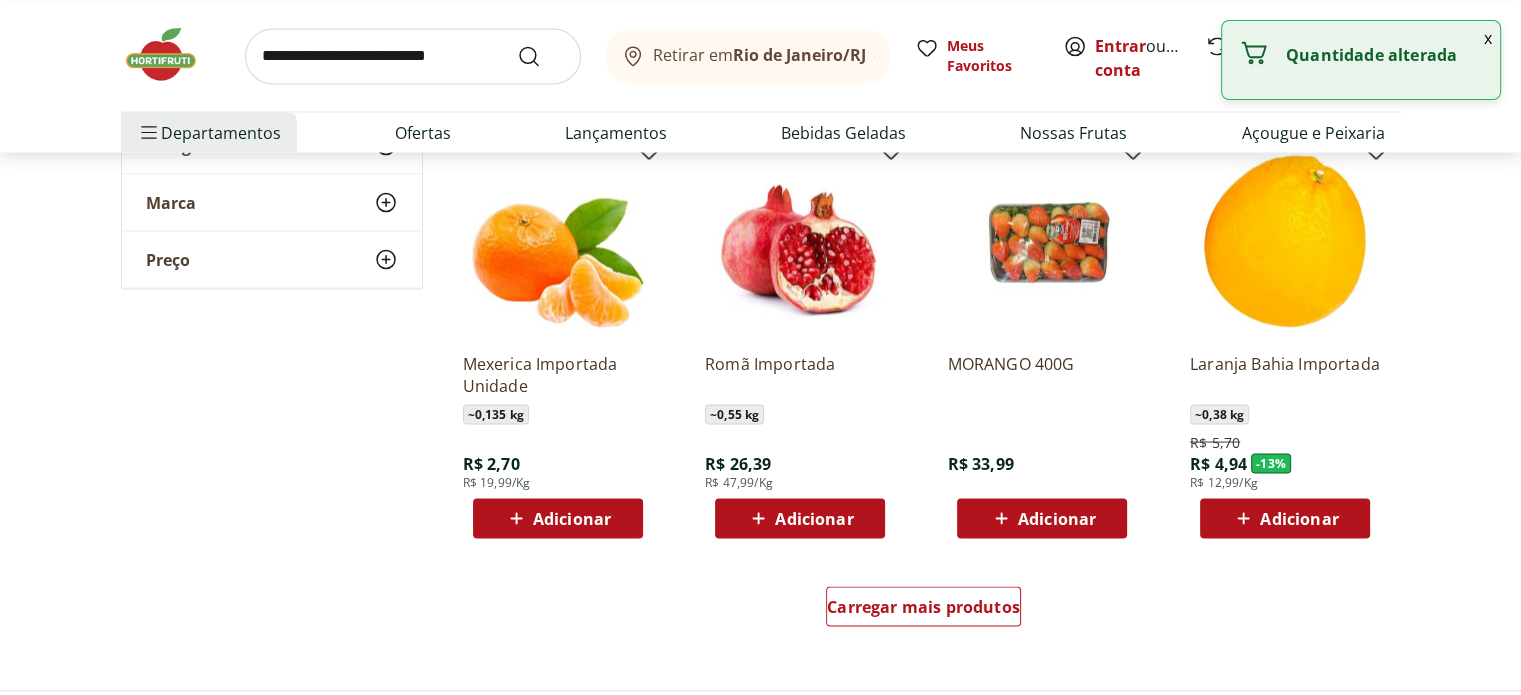 scroll, scrollTop: 3700, scrollLeft: 0, axis: vertical 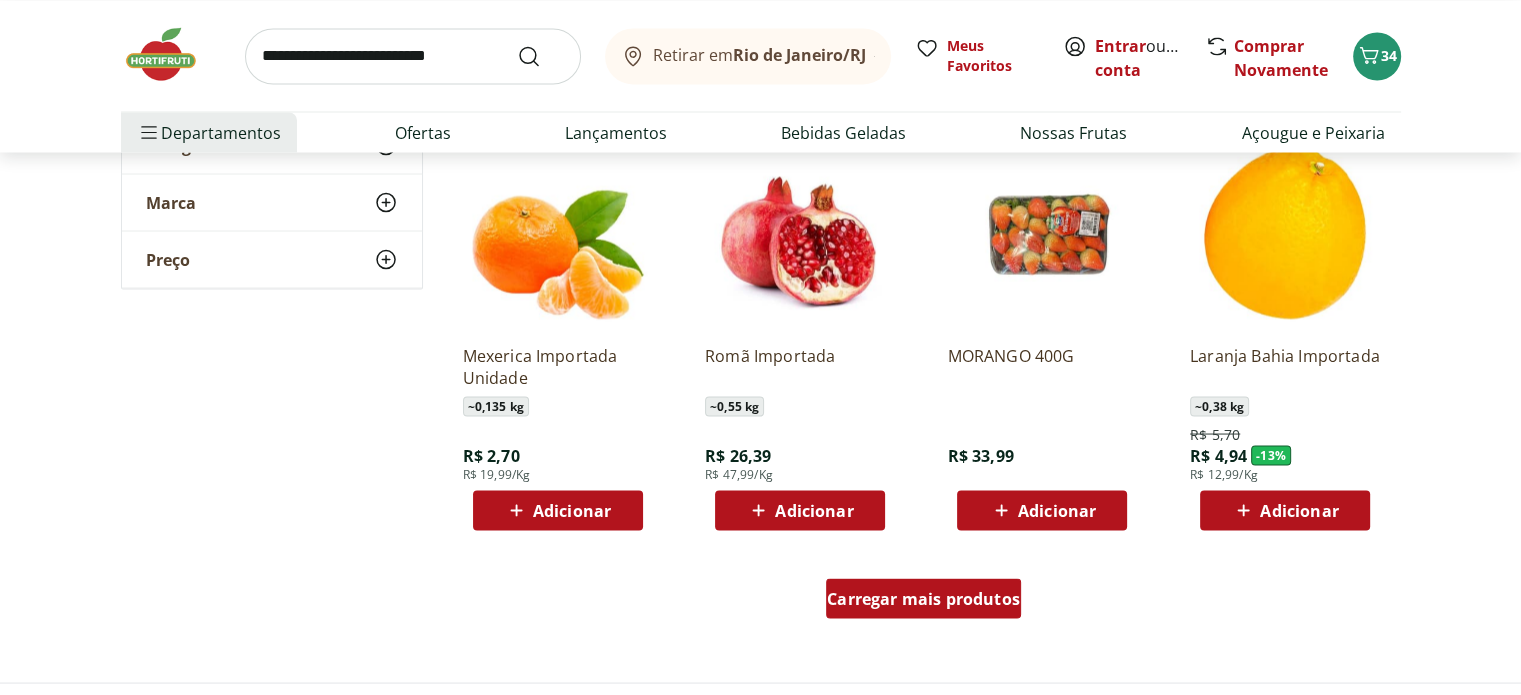 click on "Carregar mais produtos" at bounding box center [923, 598] 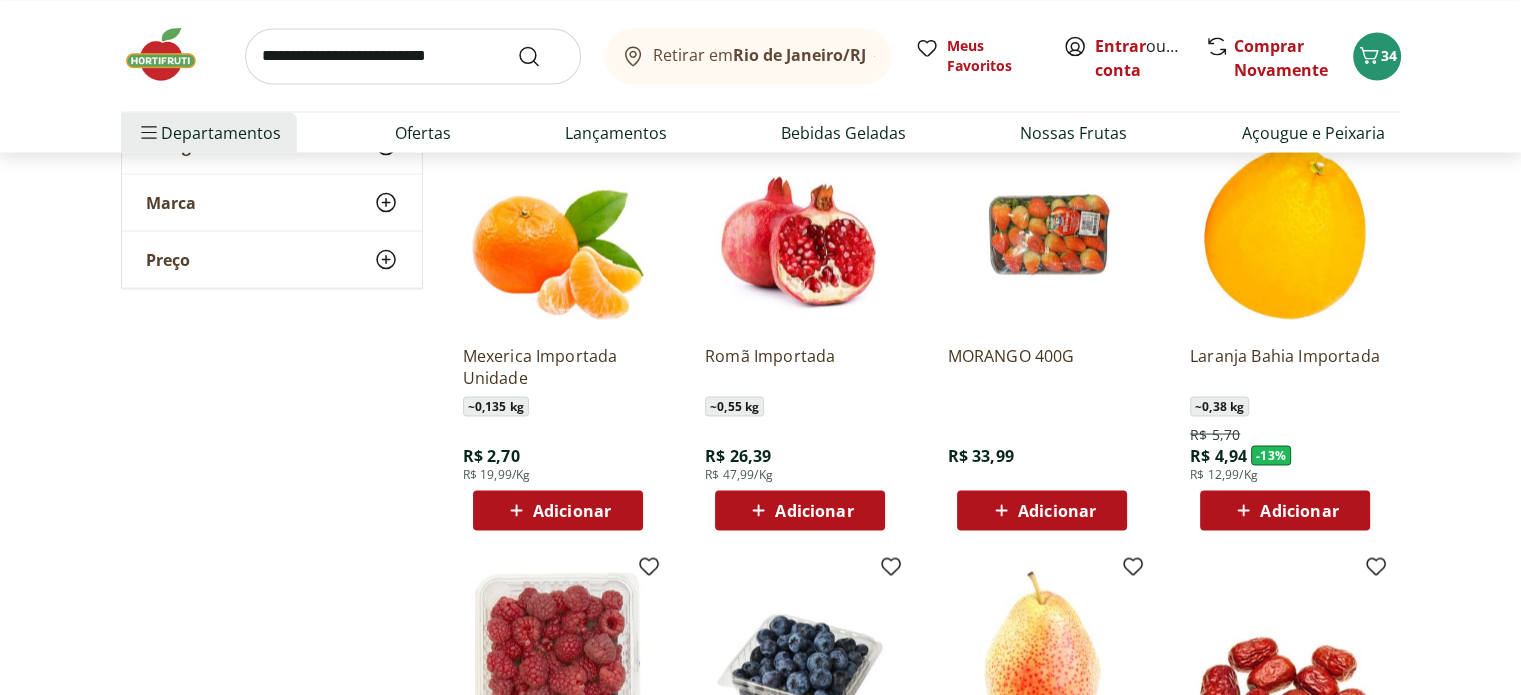 click on "Adicionar" at bounding box center (557, 510) 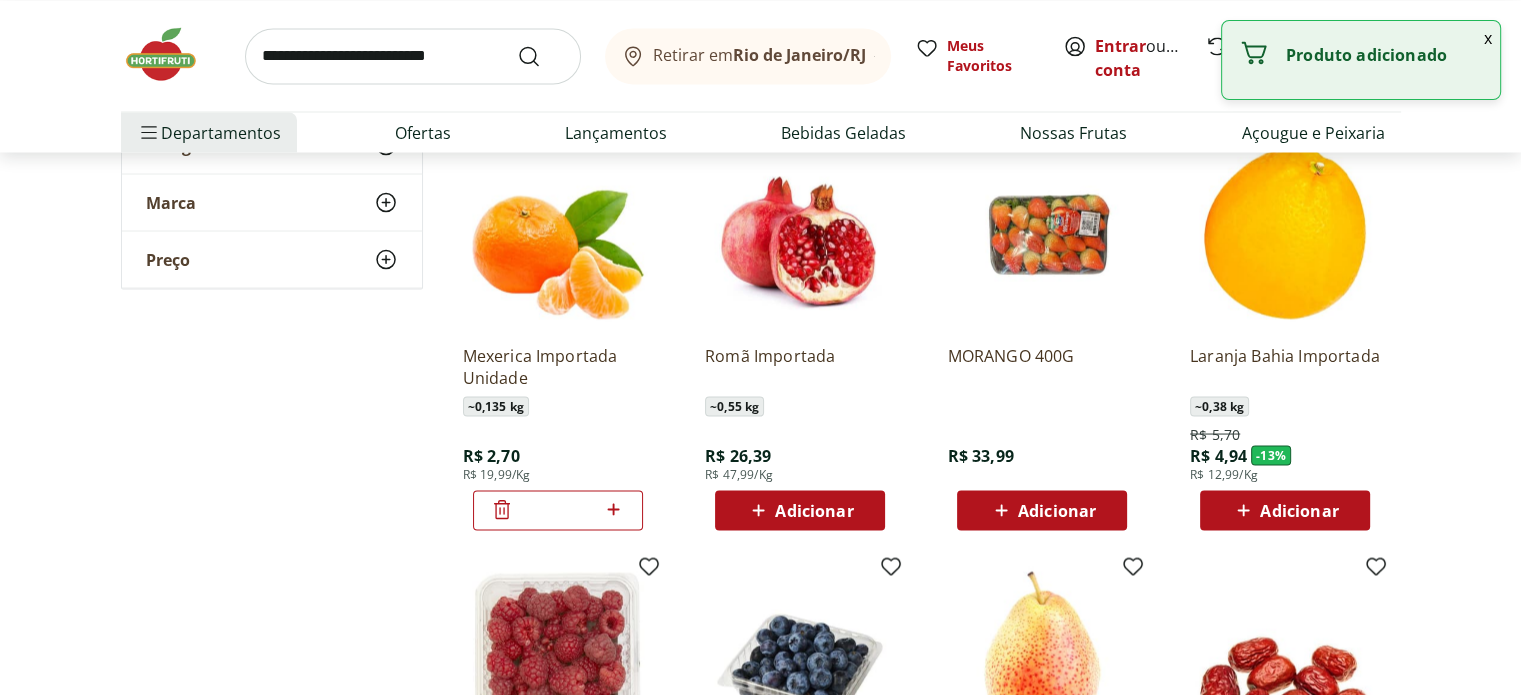 click 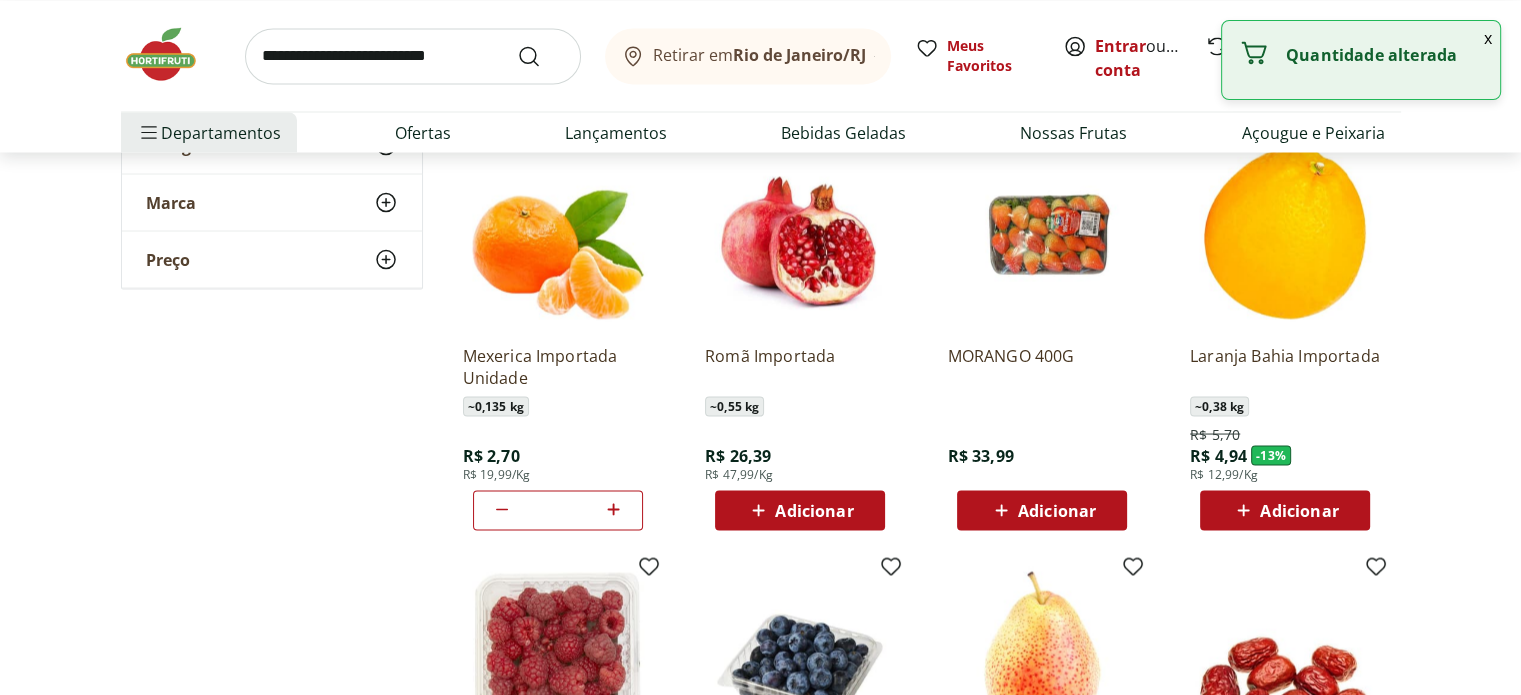 click 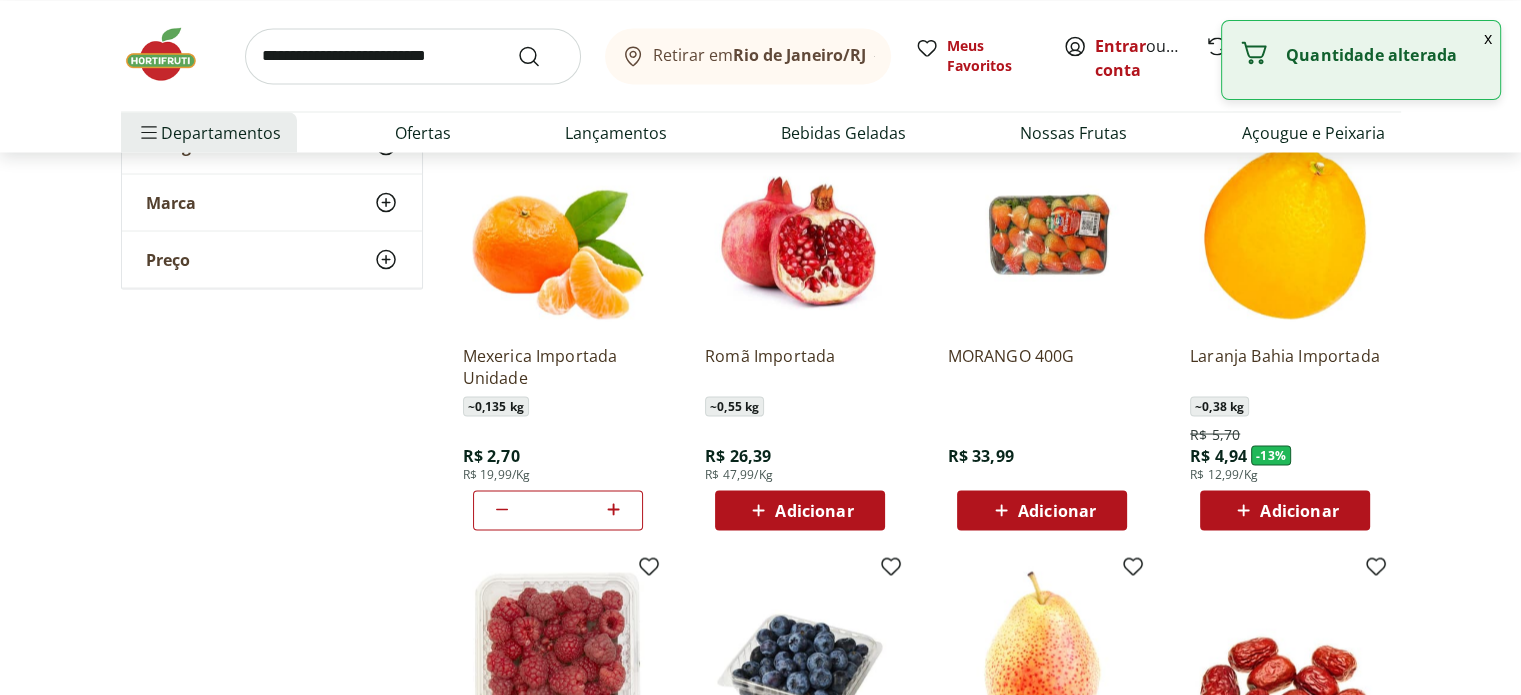click 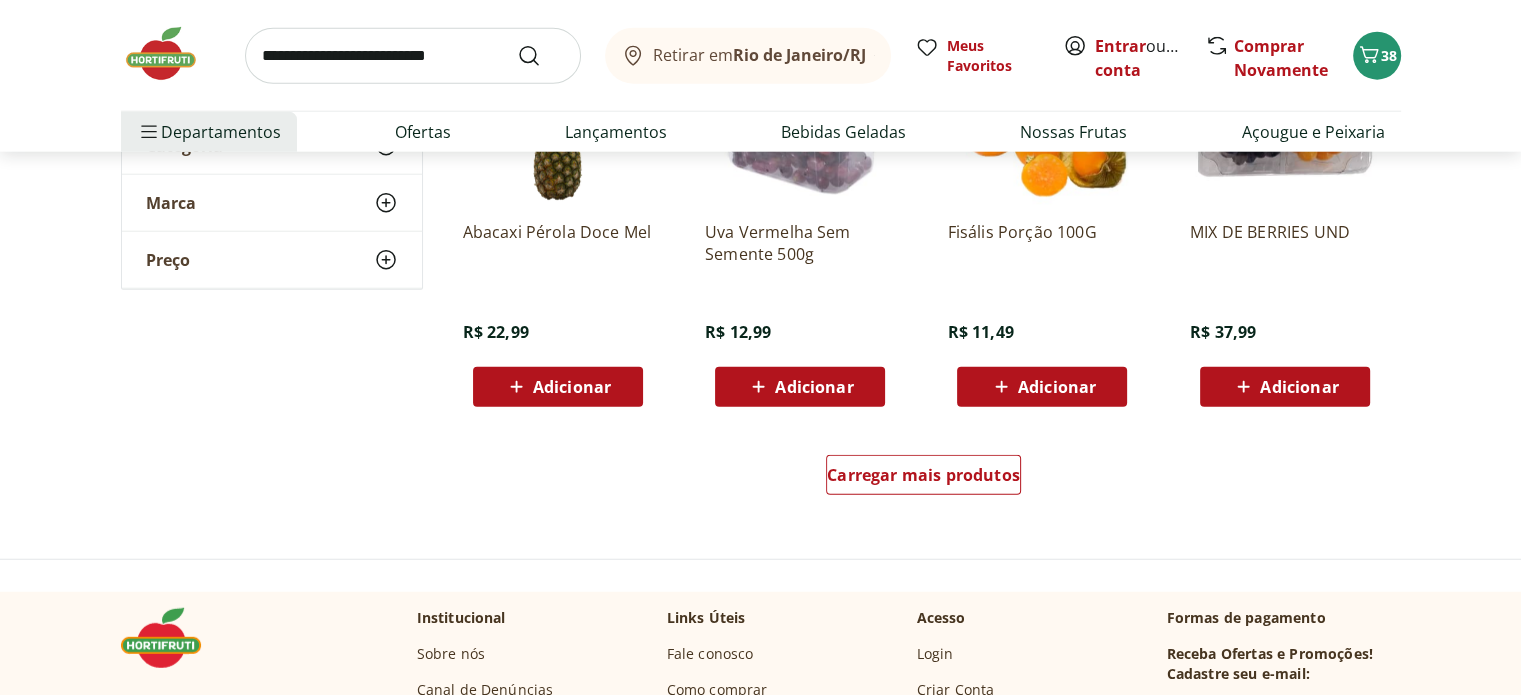 scroll, scrollTop: 5200, scrollLeft: 0, axis: vertical 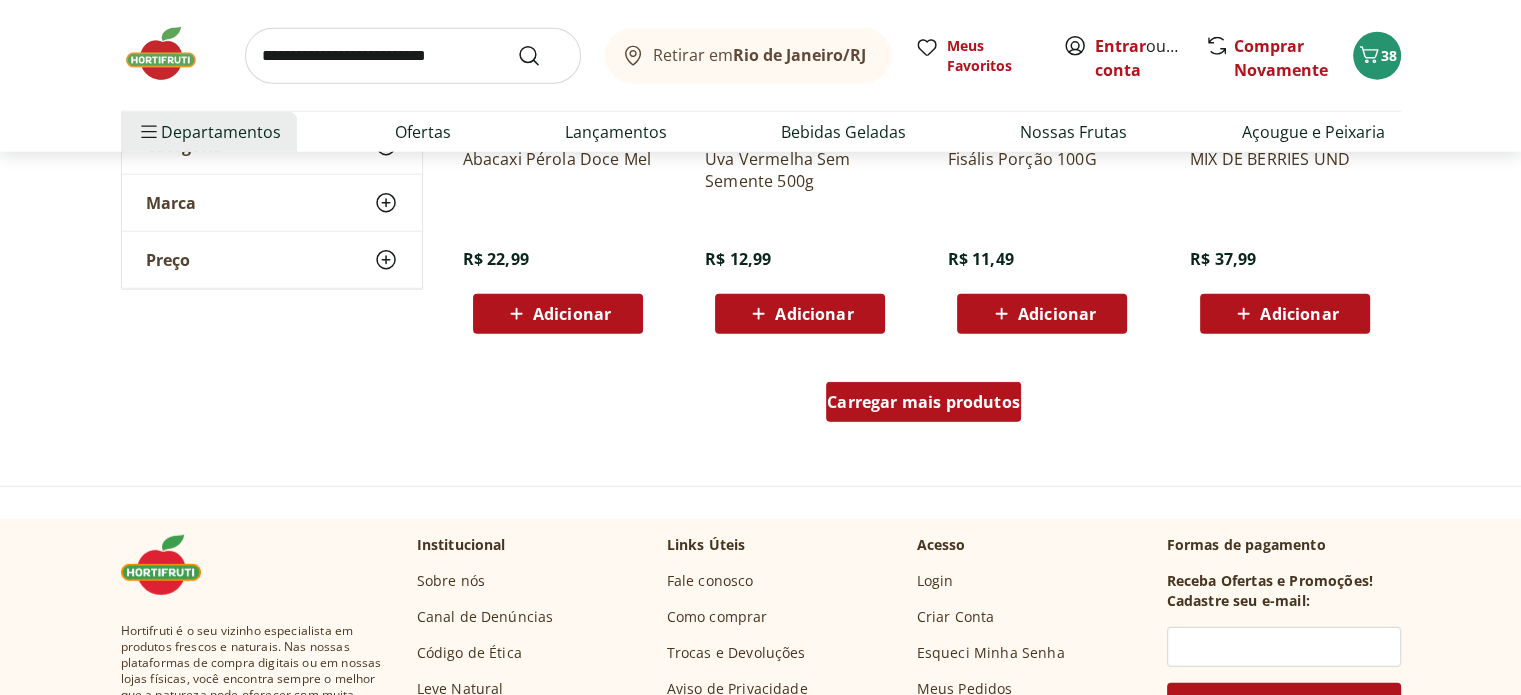 click on "Carregar mais produtos" at bounding box center (923, 402) 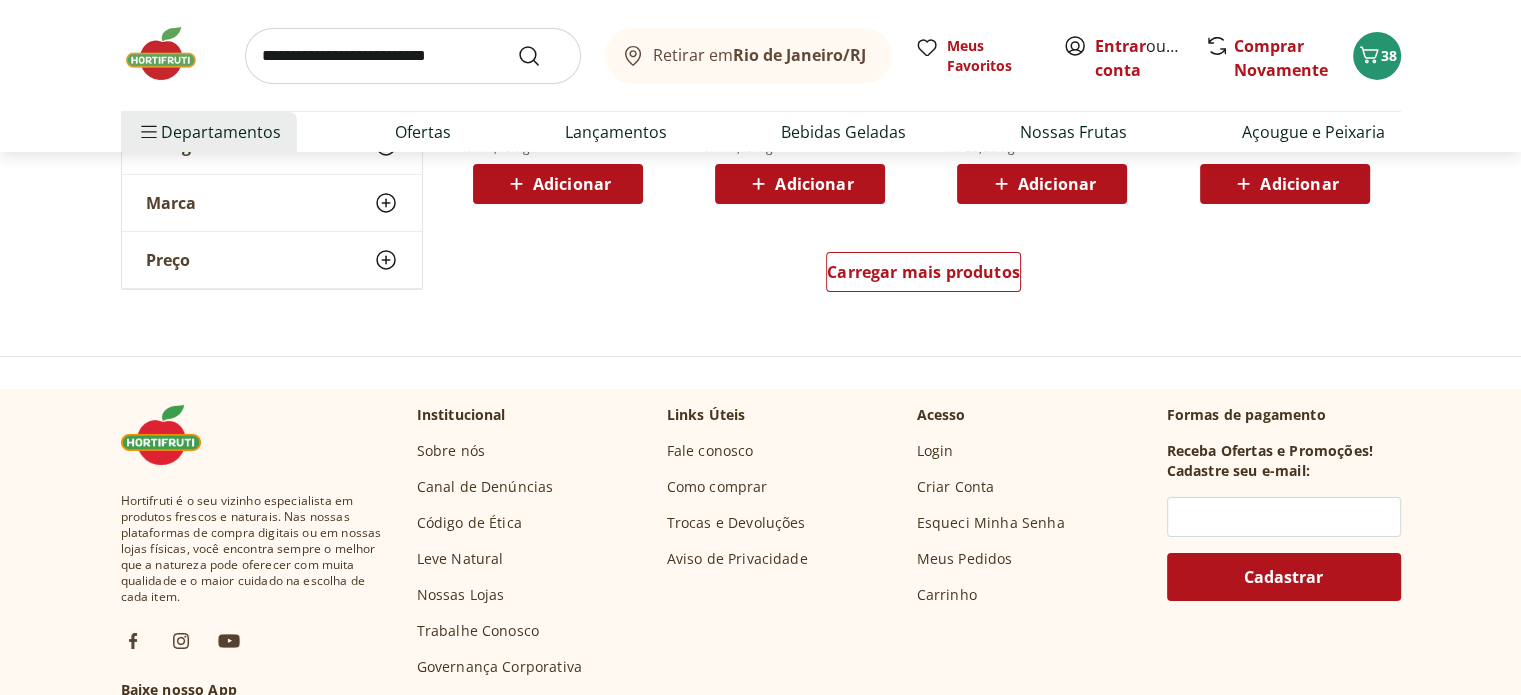 scroll, scrollTop: 6600, scrollLeft: 0, axis: vertical 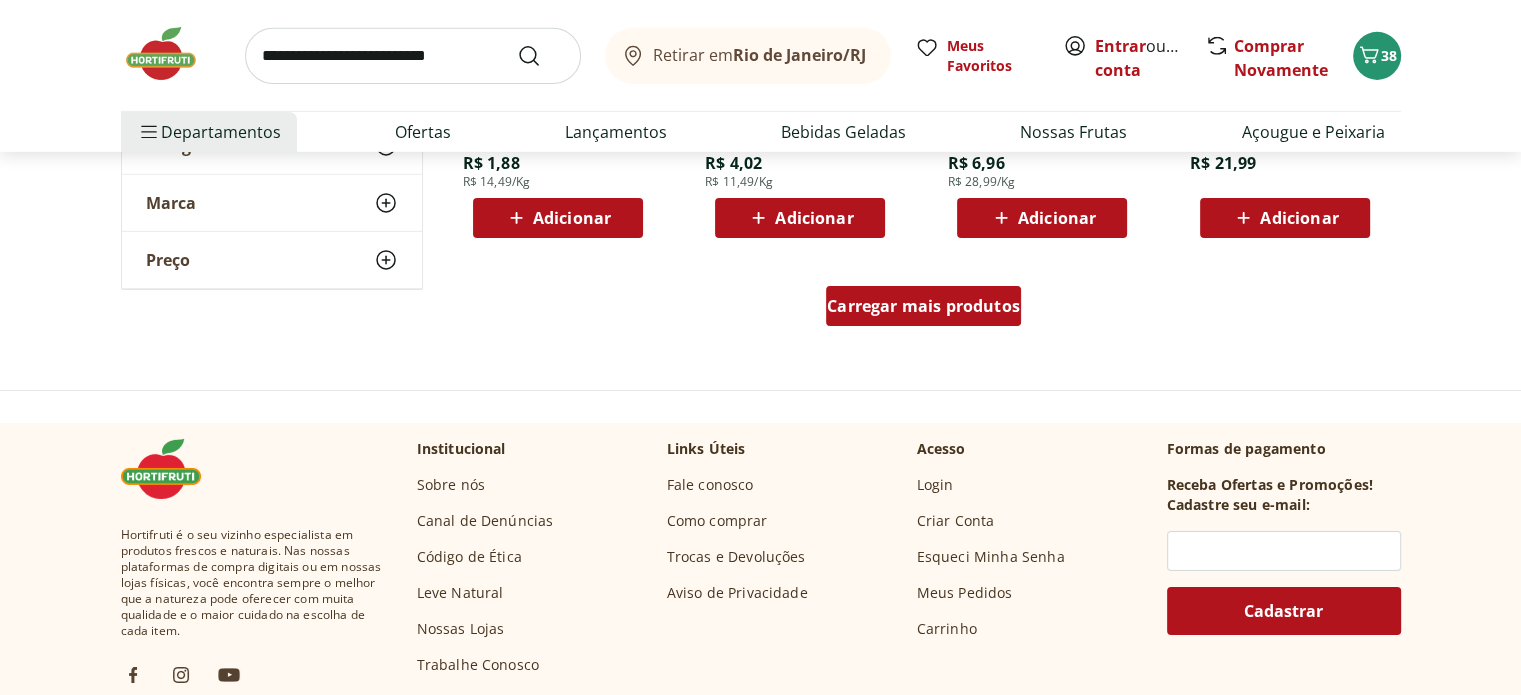 click on "Carregar mais produtos" at bounding box center [923, 306] 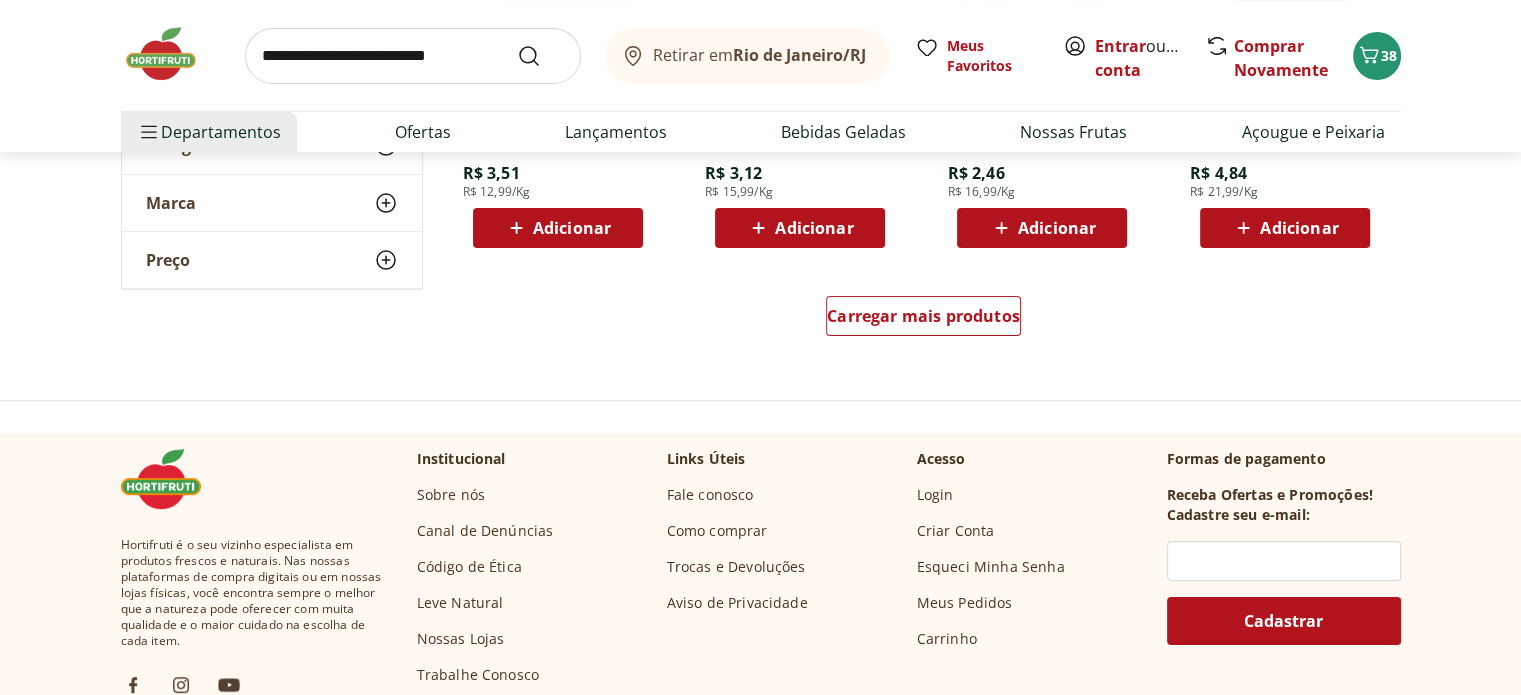 scroll, scrollTop: 7900, scrollLeft: 0, axis: vertical 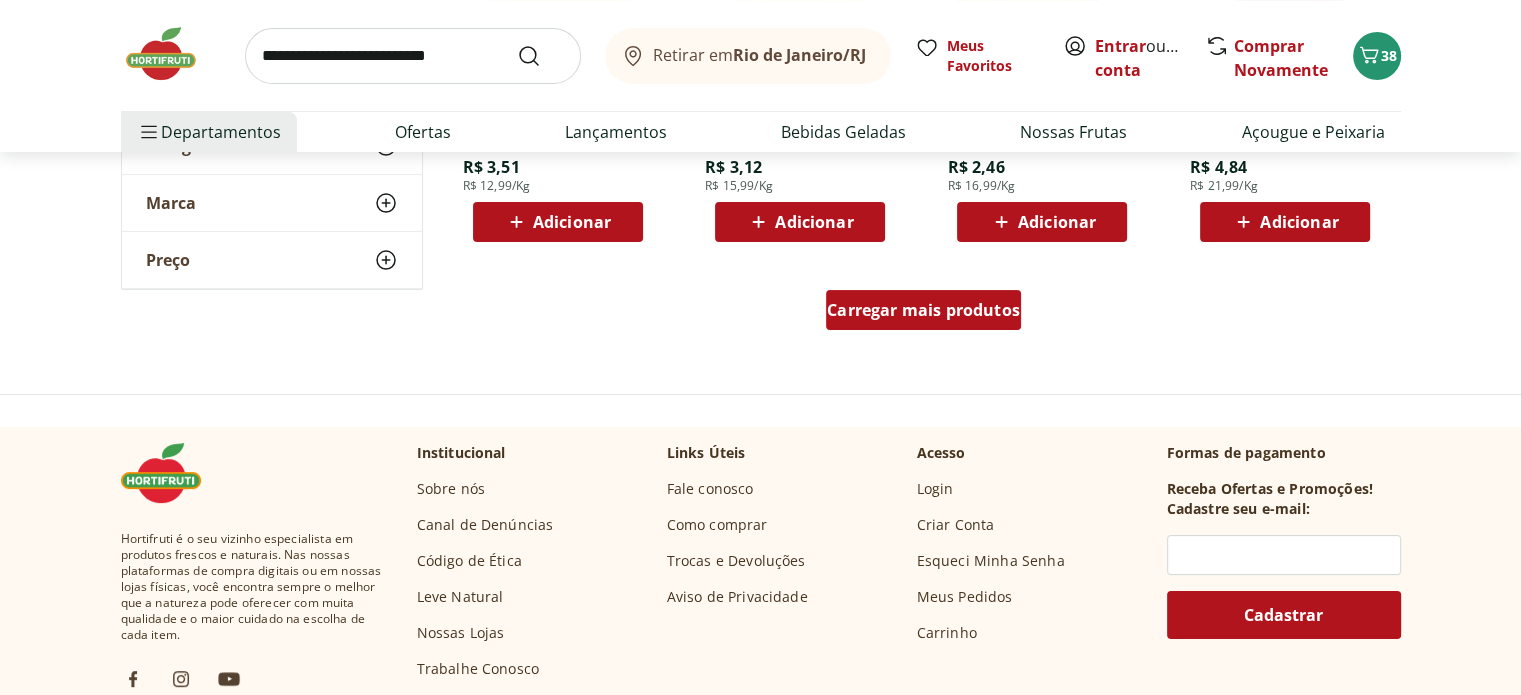 click on "Carregar mais produtos" at bounding box center [923, 310] 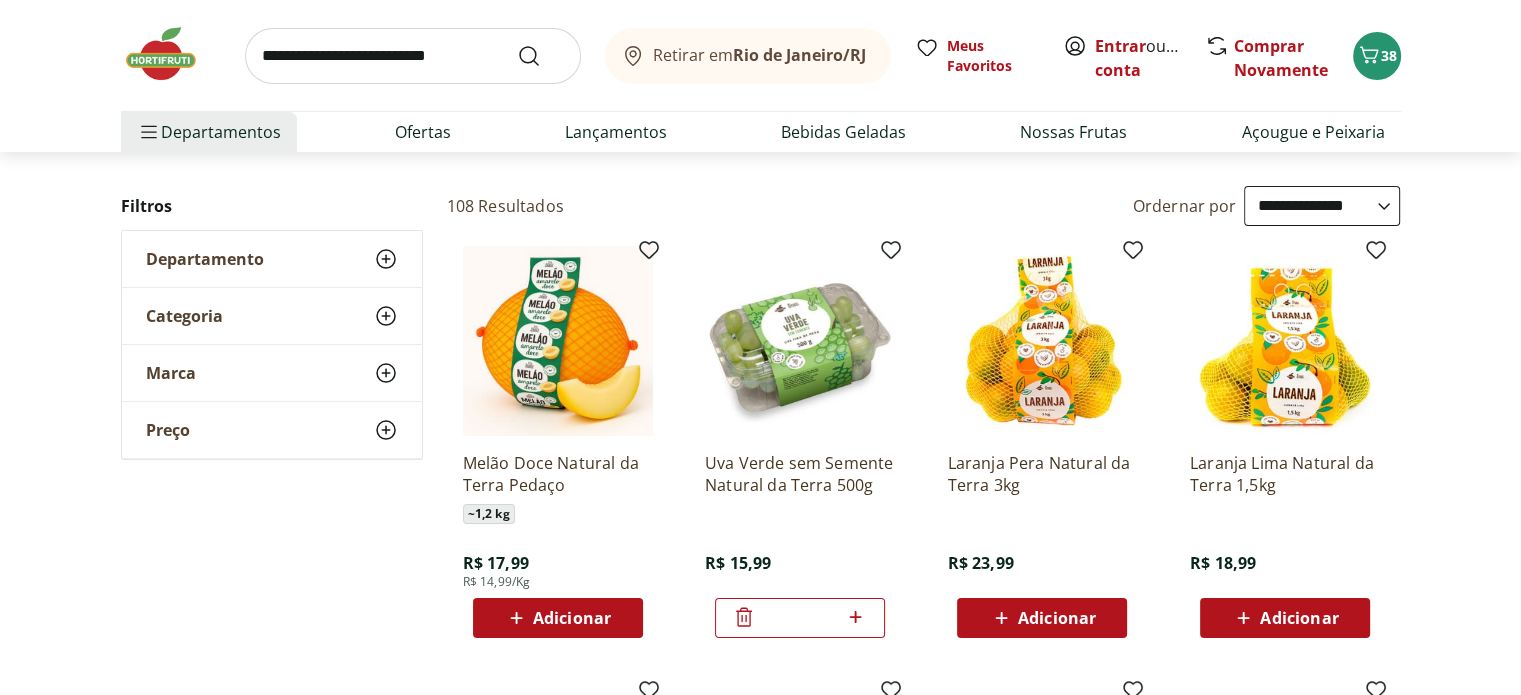 scroll, scrollTop: 100, scrollLeft: 0, axis: vertical 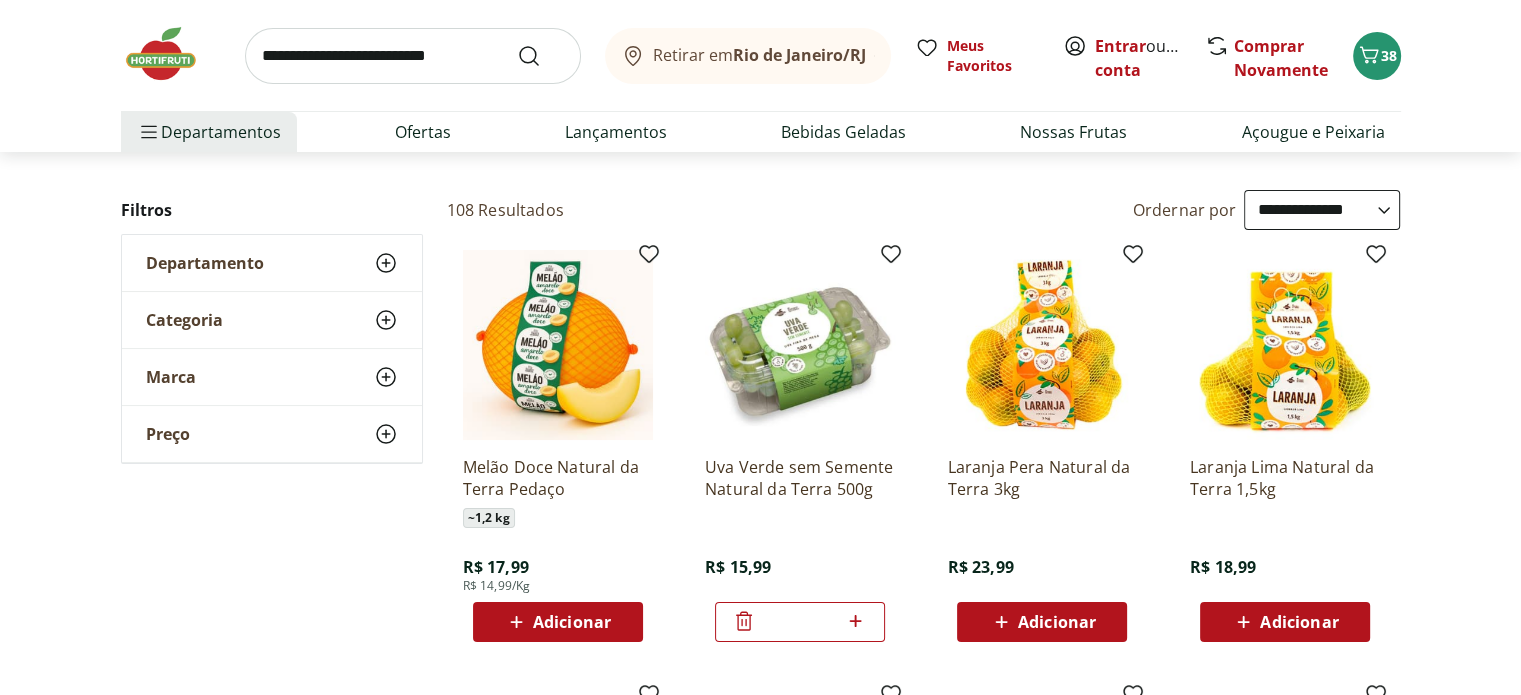 click on "Adicionar" at bounding box center (572, 622) 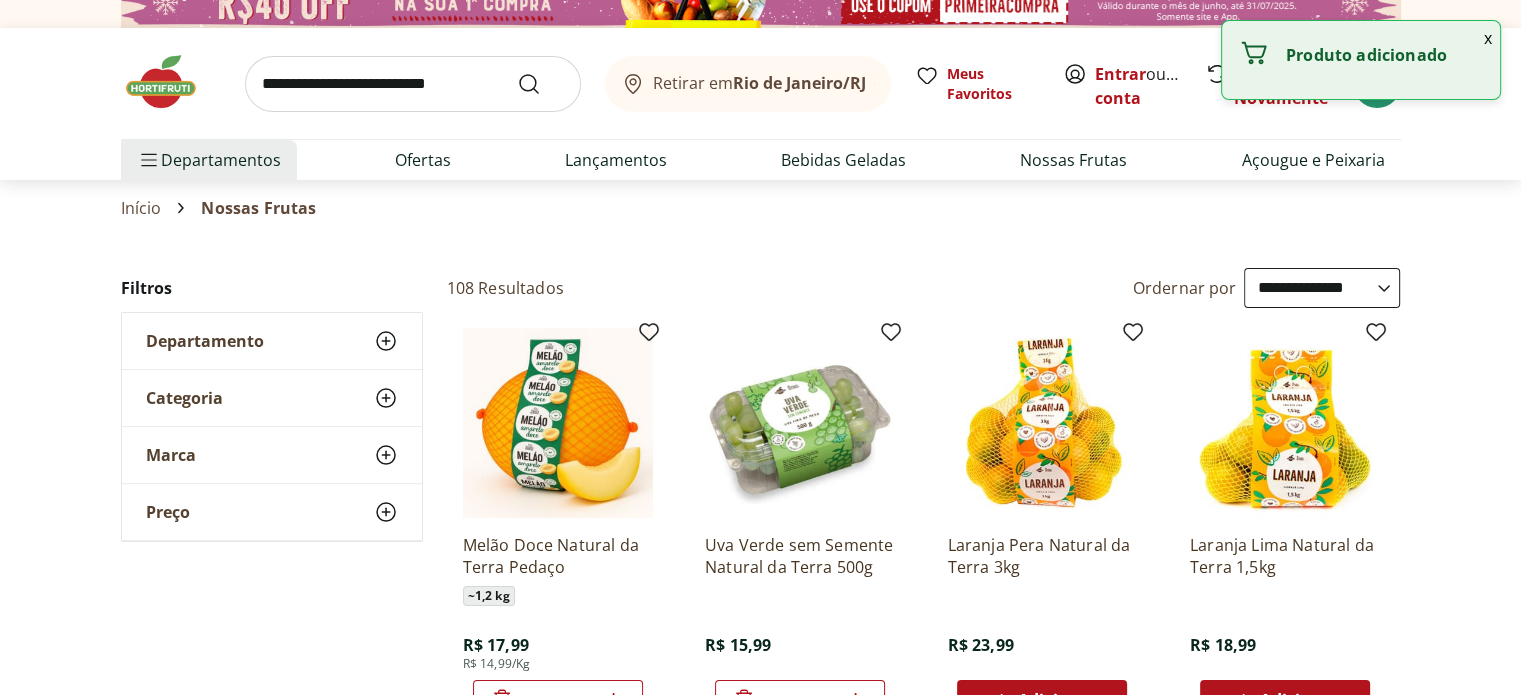 scroll, scrollTop: 0, scrollLeft: 0, axis: both 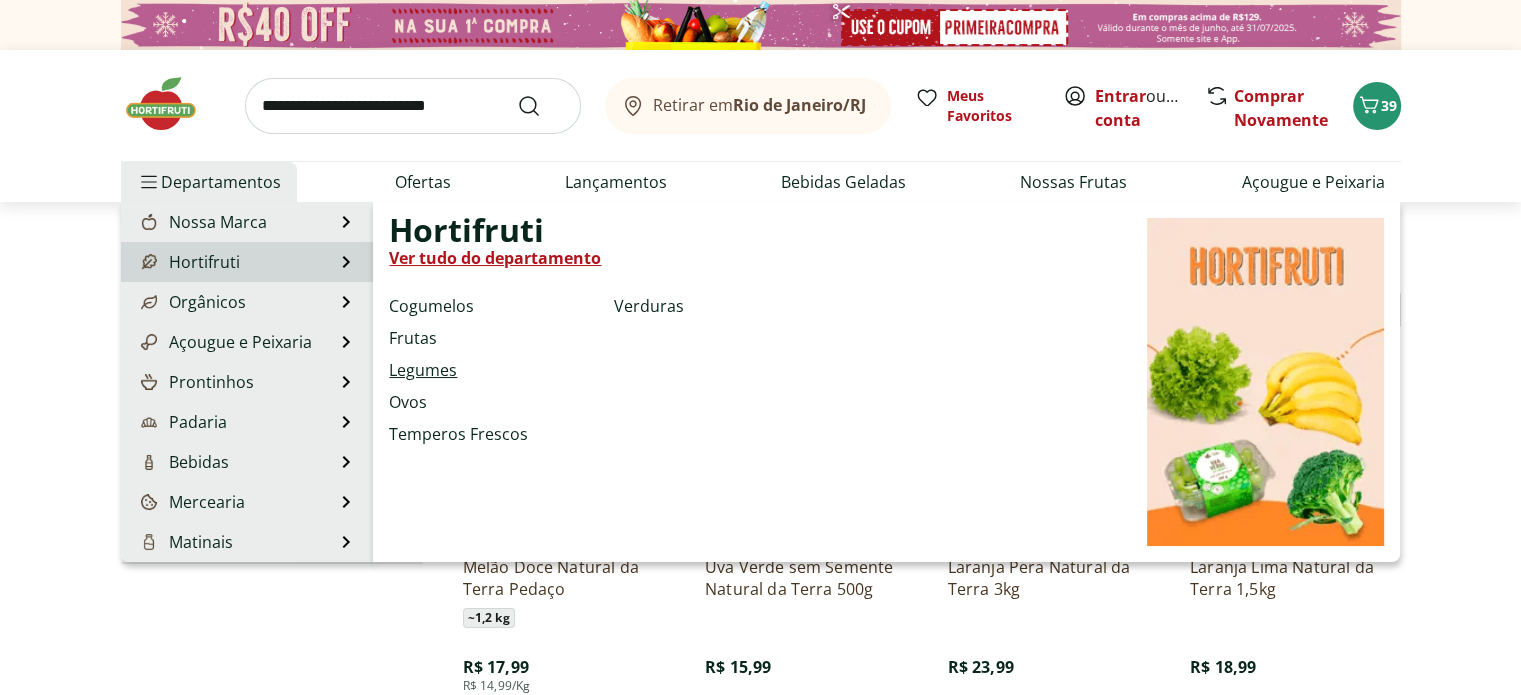 click on "Legumes" at bounding box center (423, 370) 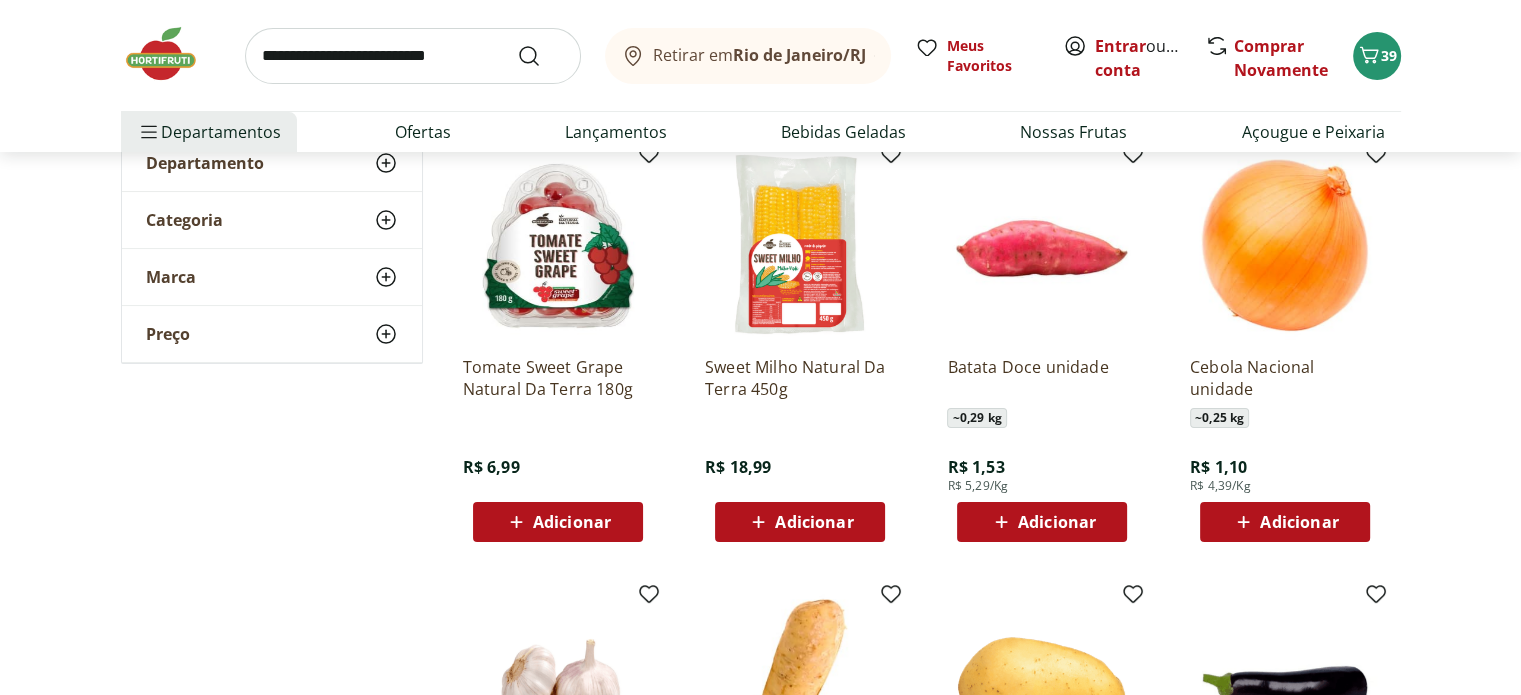 scroll, scrollTop: 200, scrollLeft: 0, axis: vertical 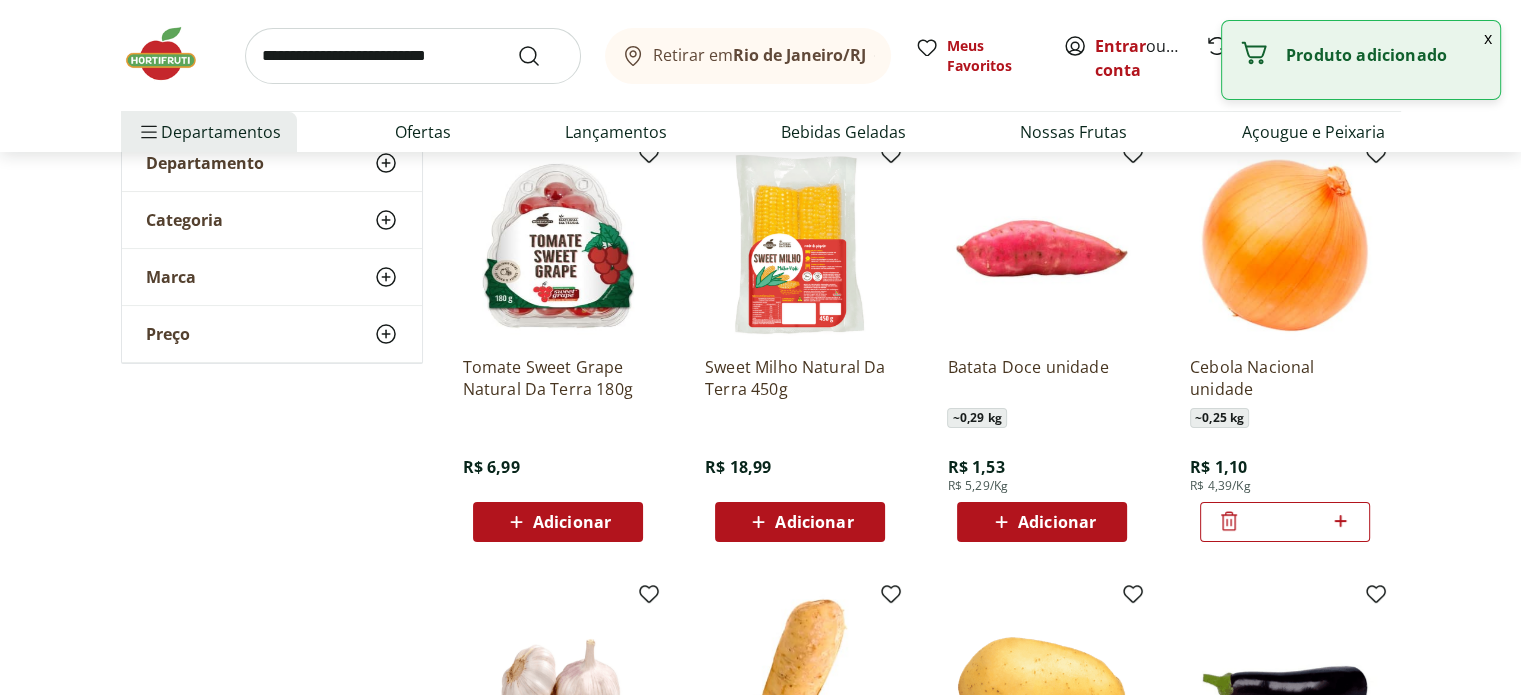 click 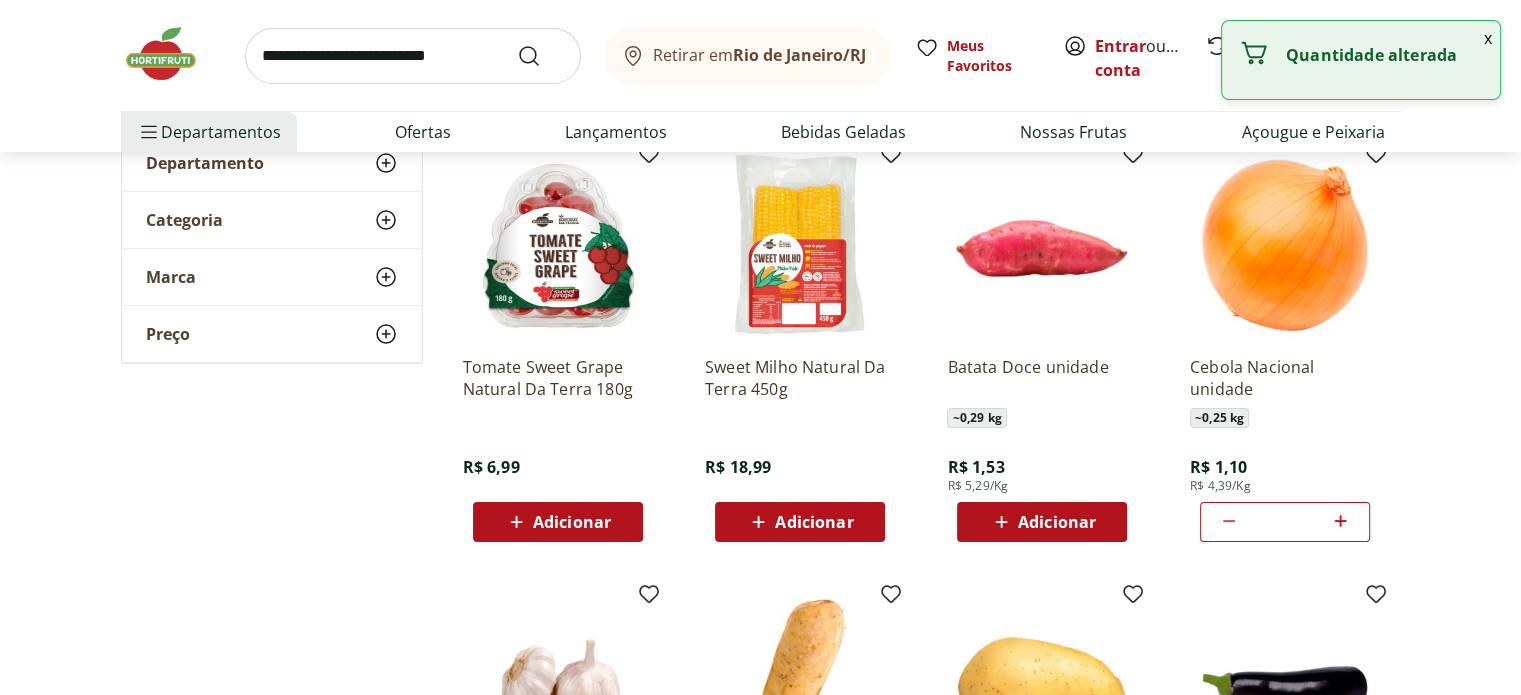 click 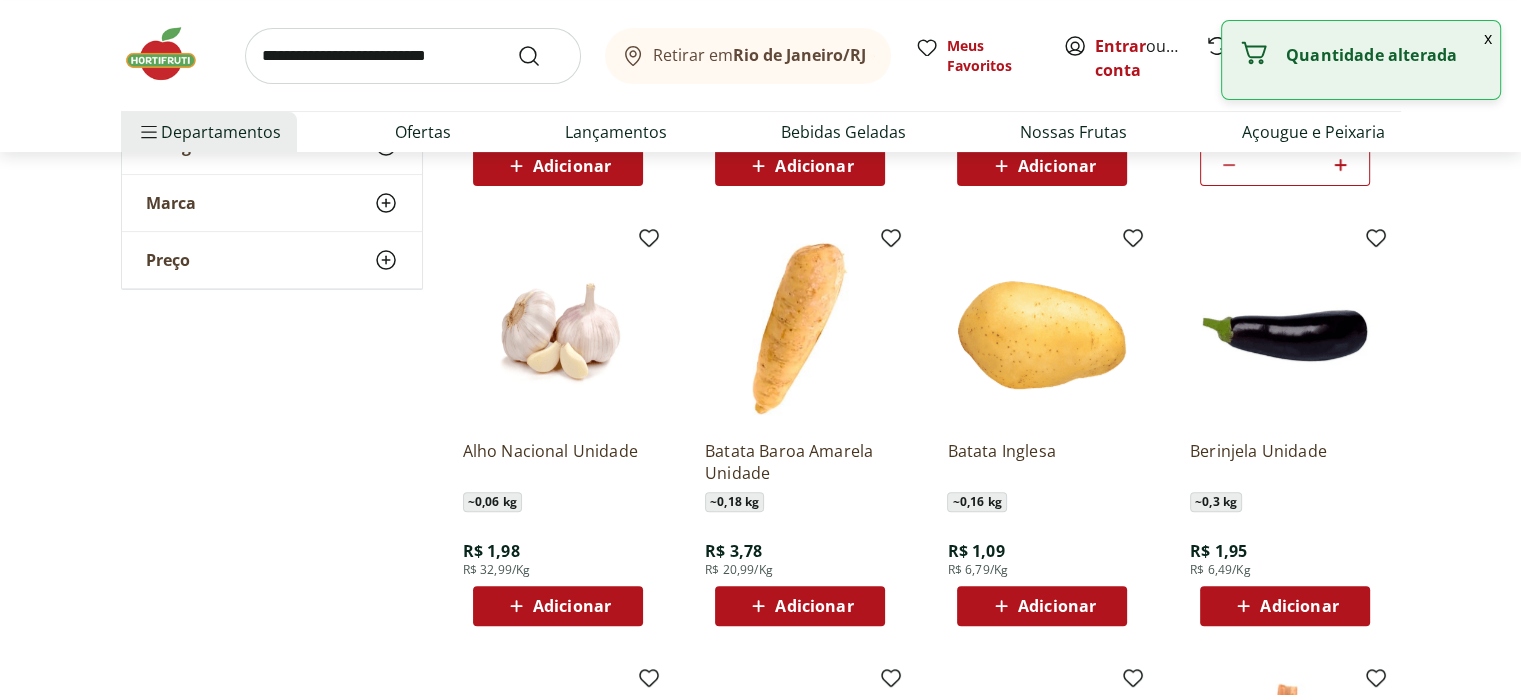 scroll, scrollTop: 600, scrollLeft: 0, axis: vertical 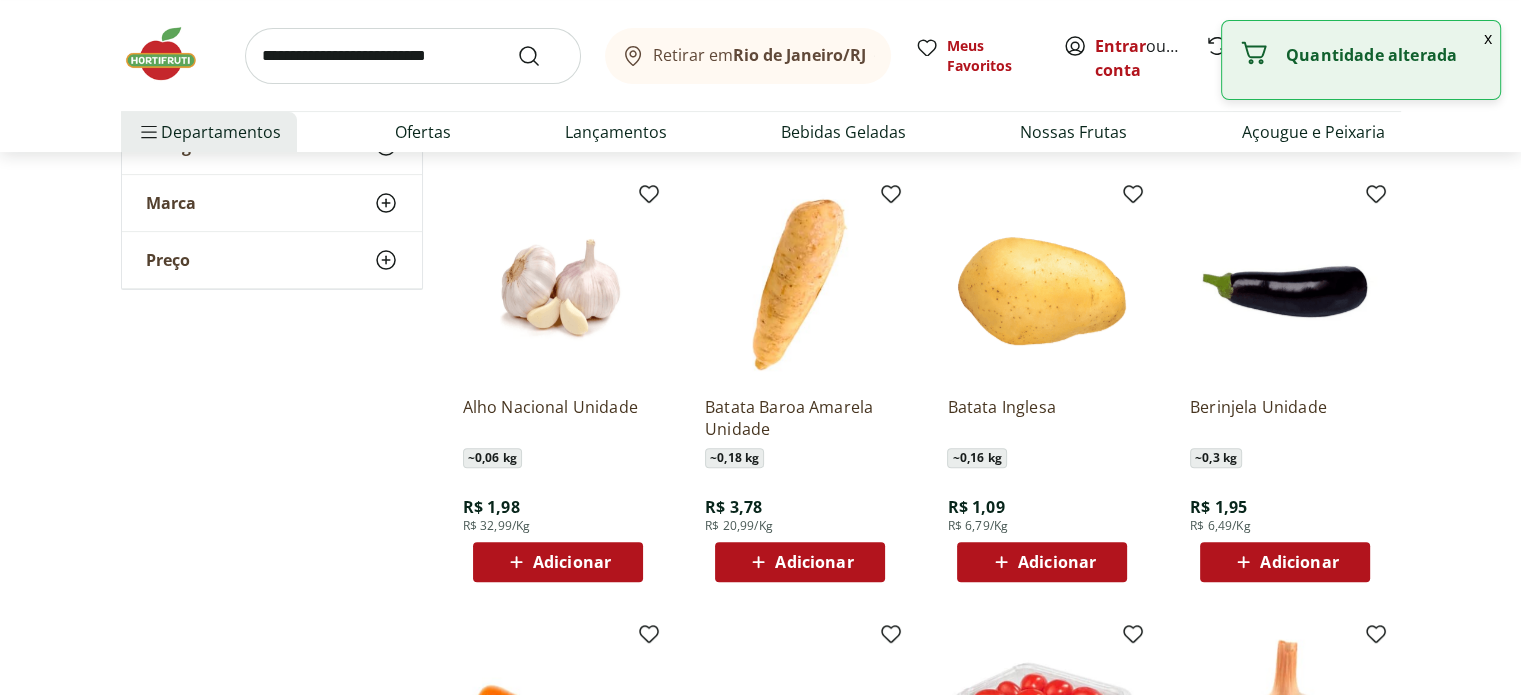 click on "Adicionar" at bounding box center [1057, 562] 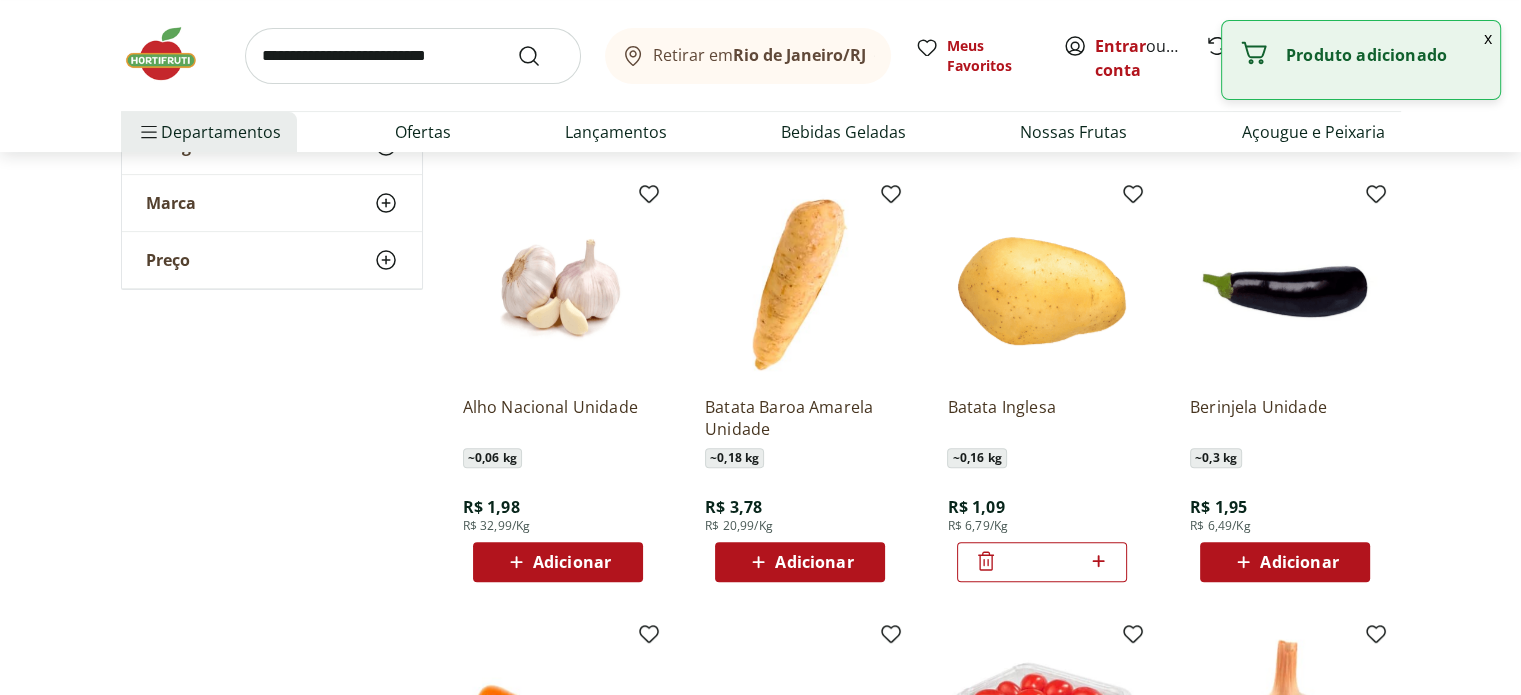 click 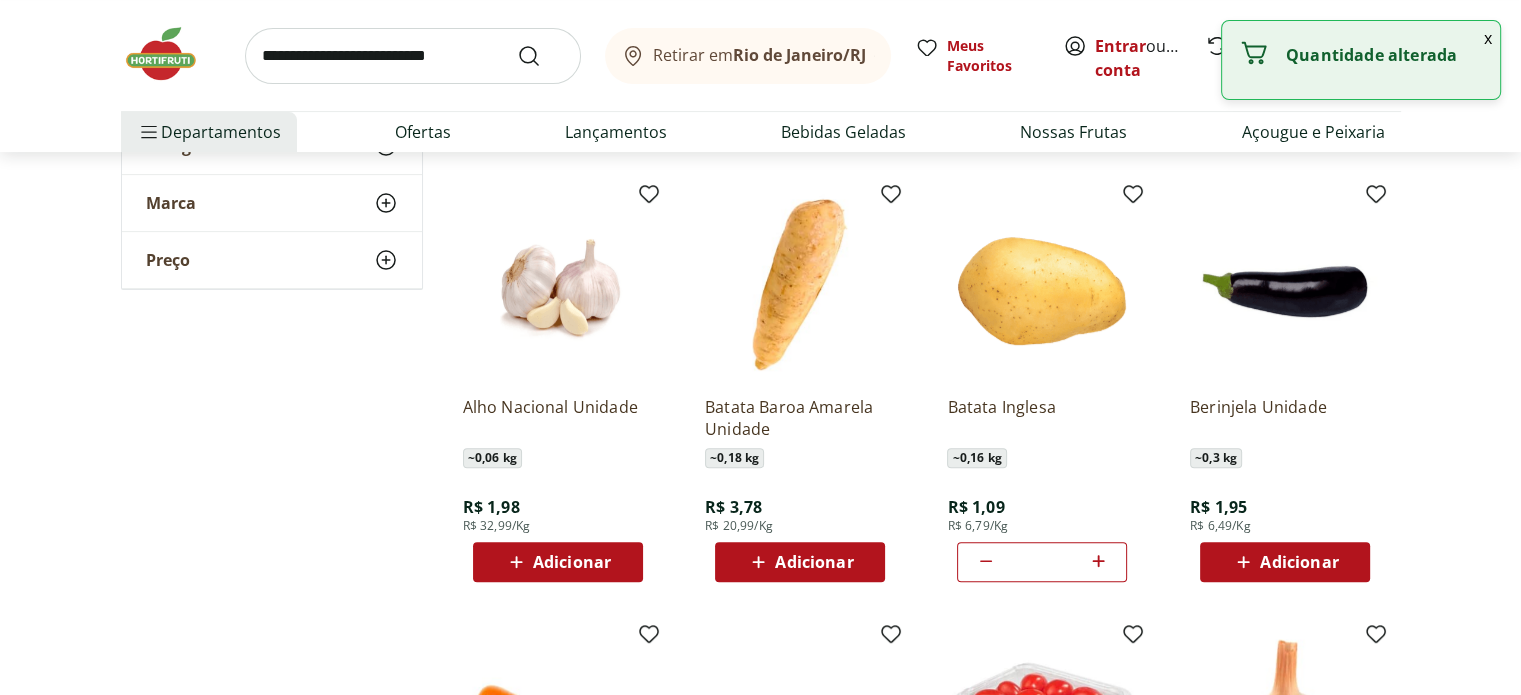 click 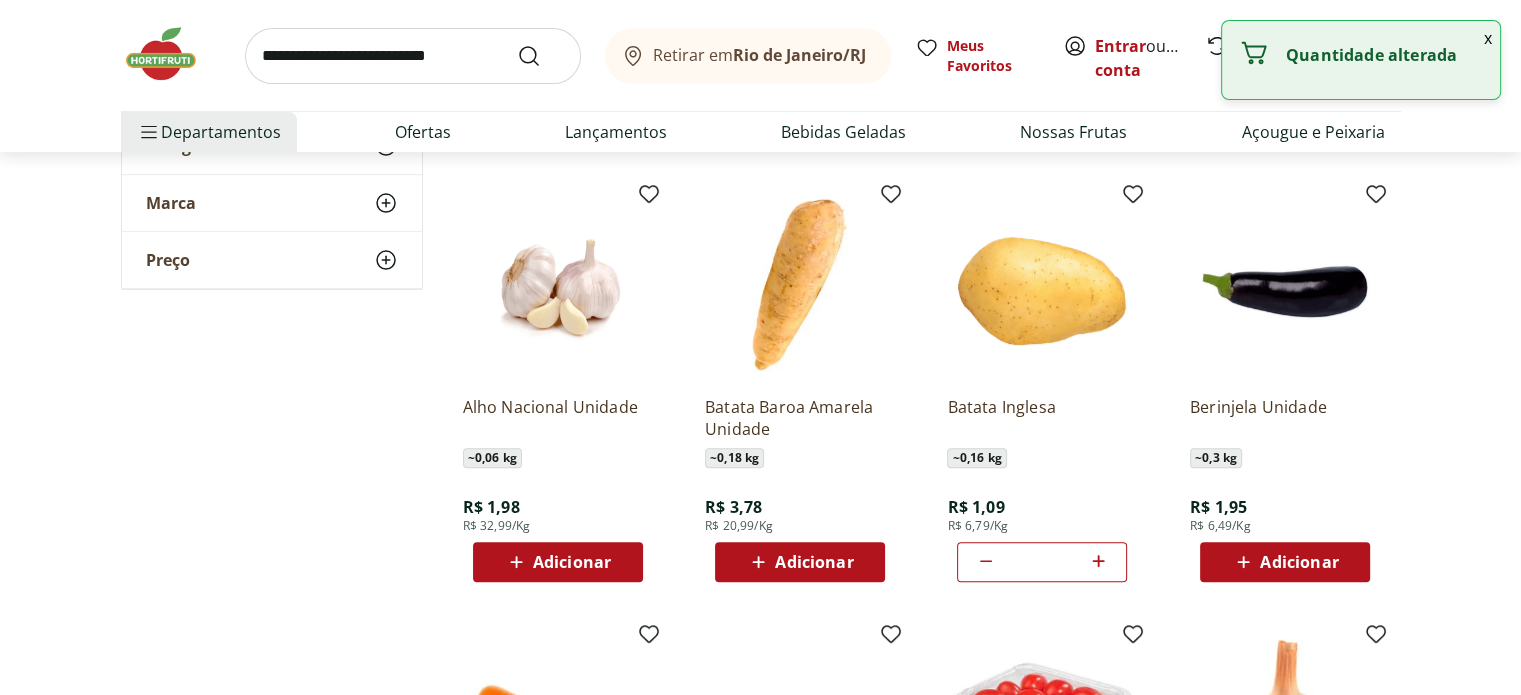 click 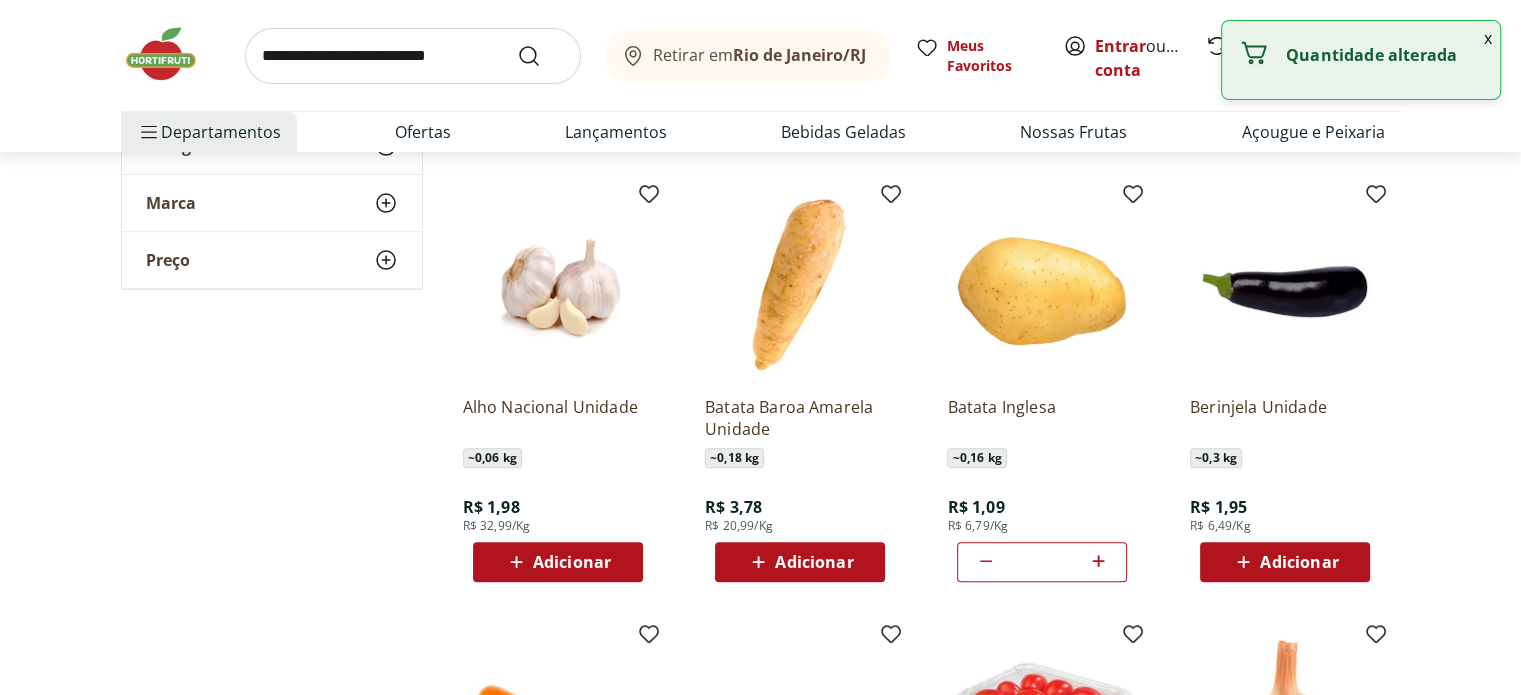click 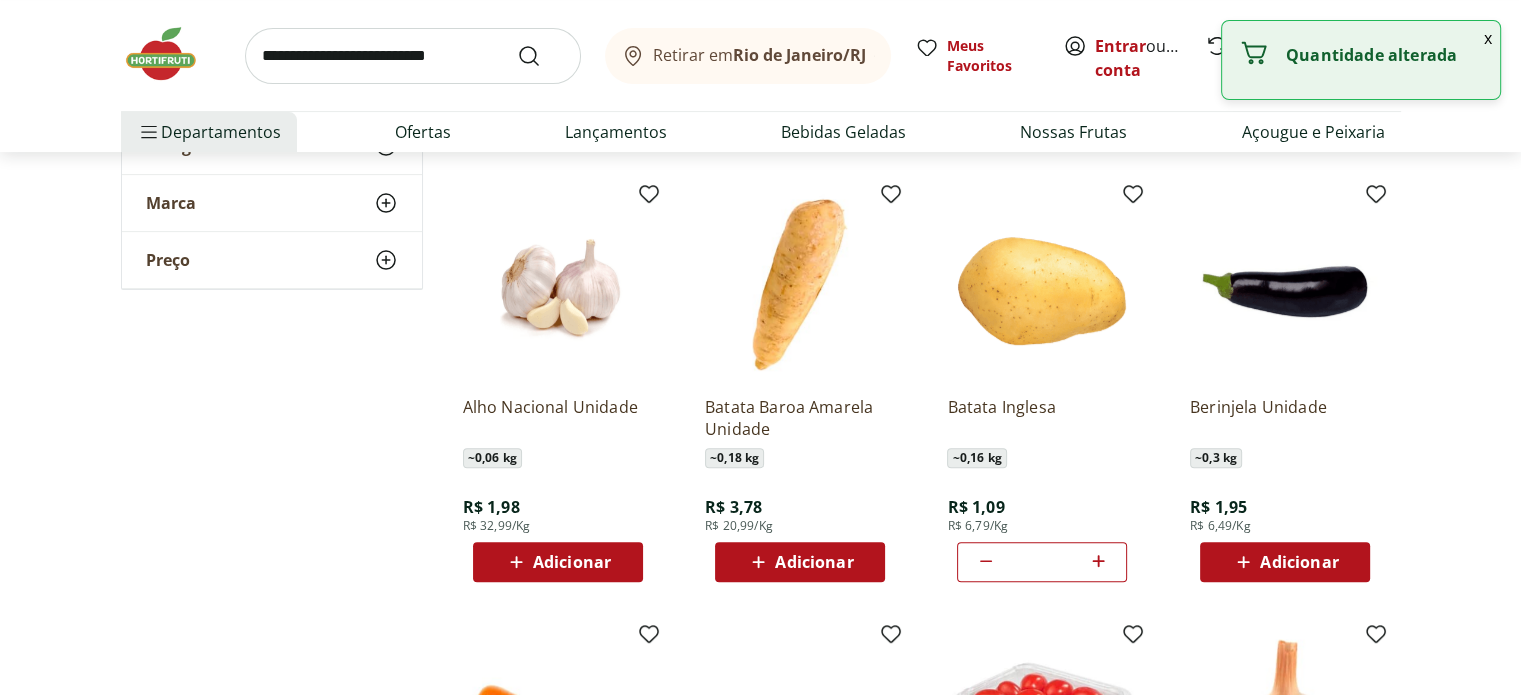 click 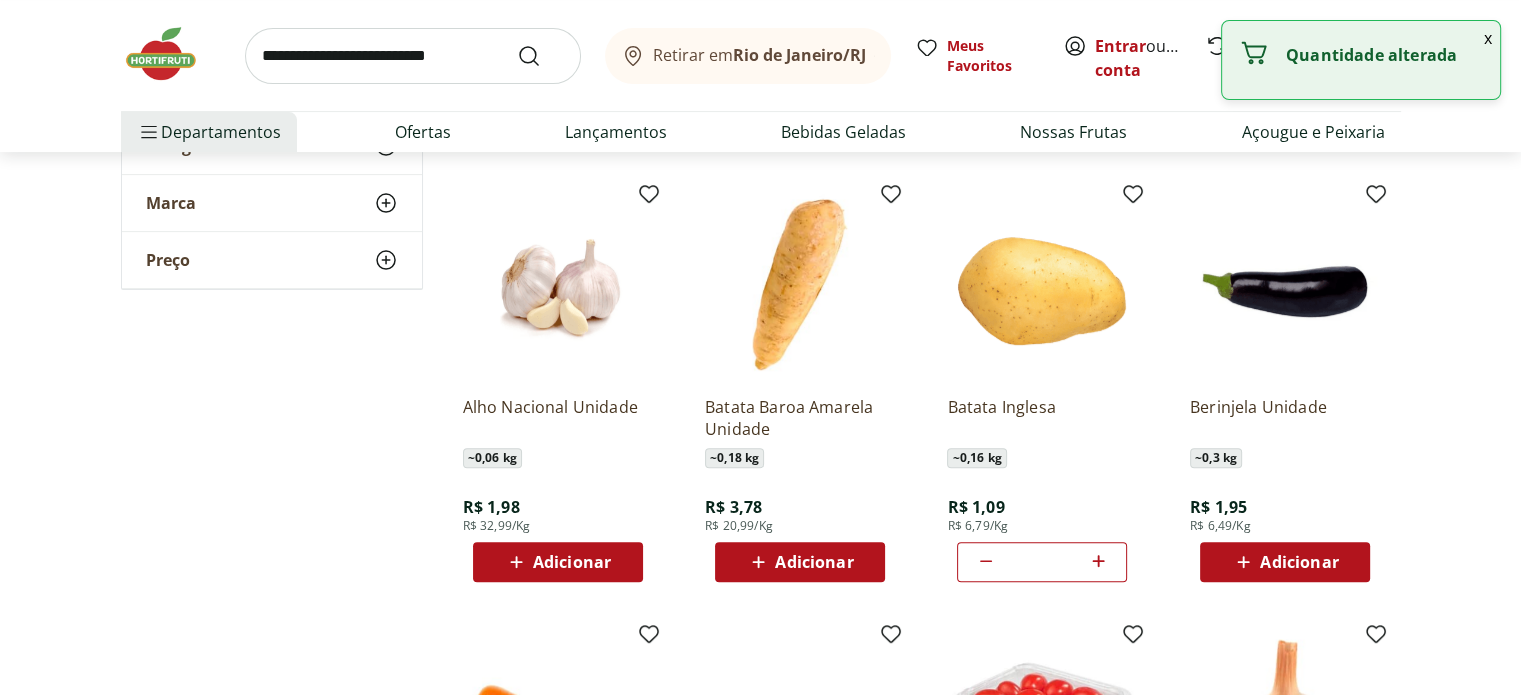 click 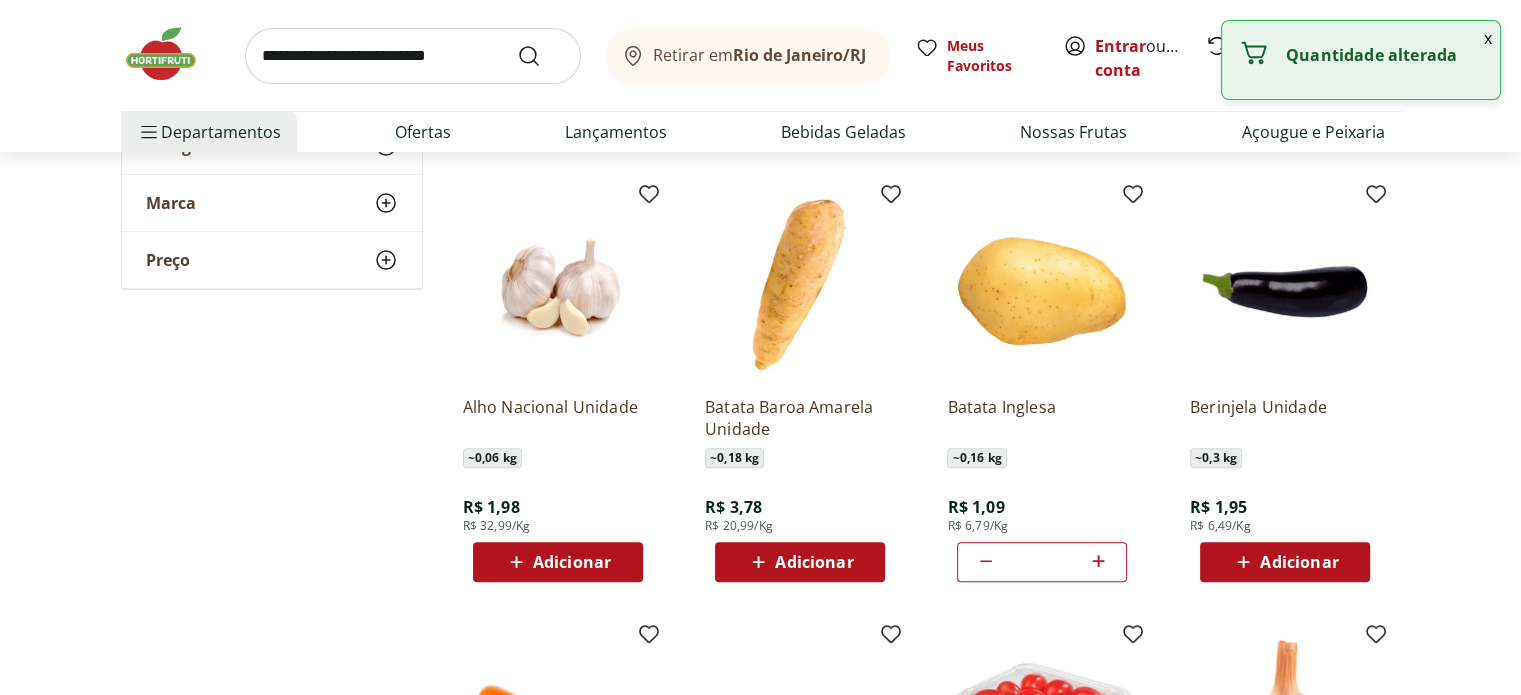 click 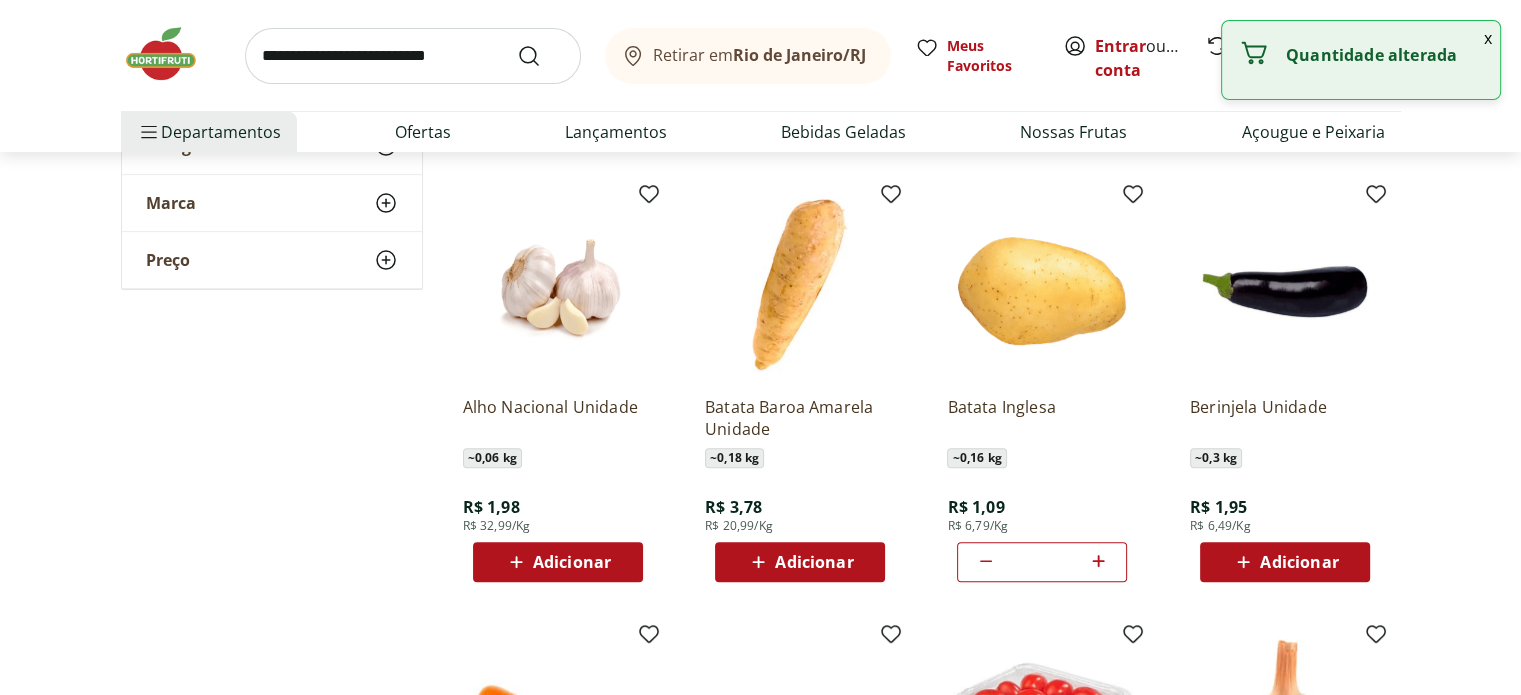 click 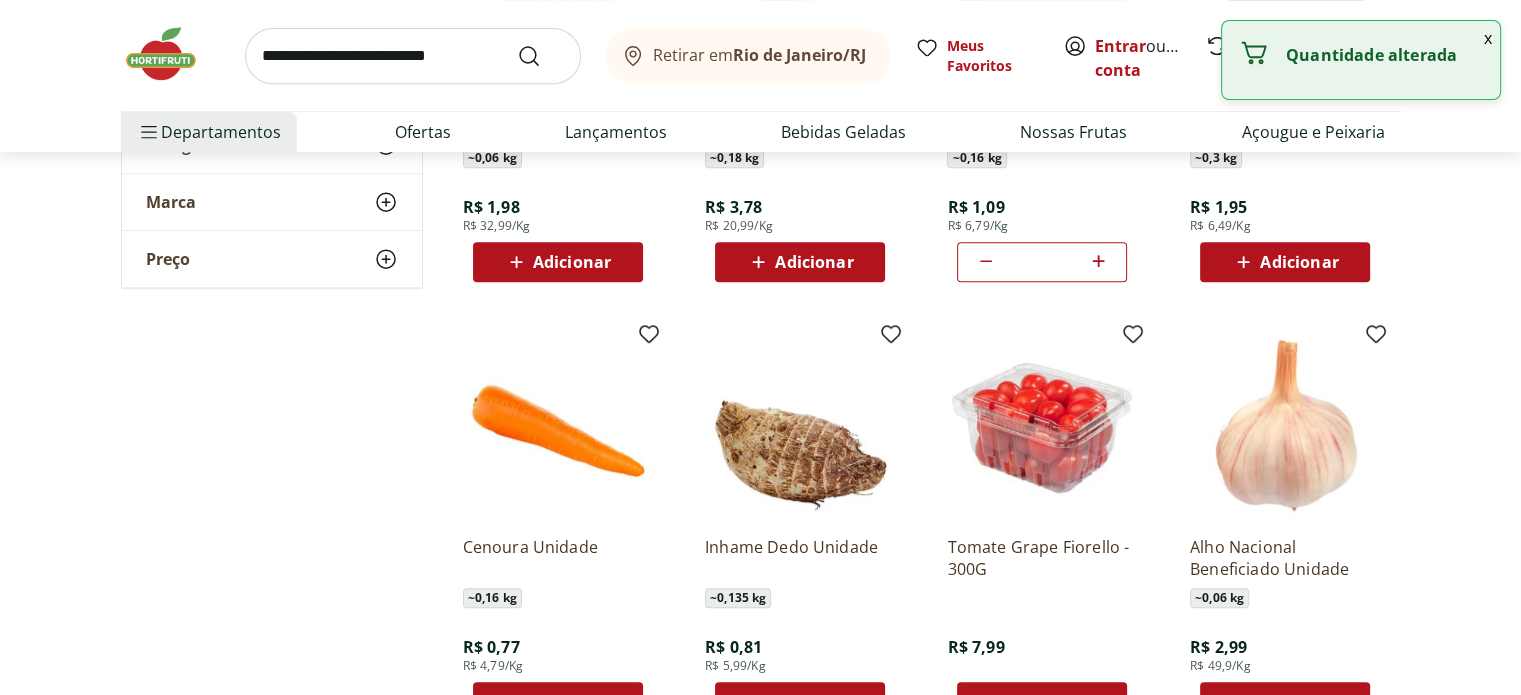 scroll, scrollTop: 1000, scrollLeft: 0, axis: vertical 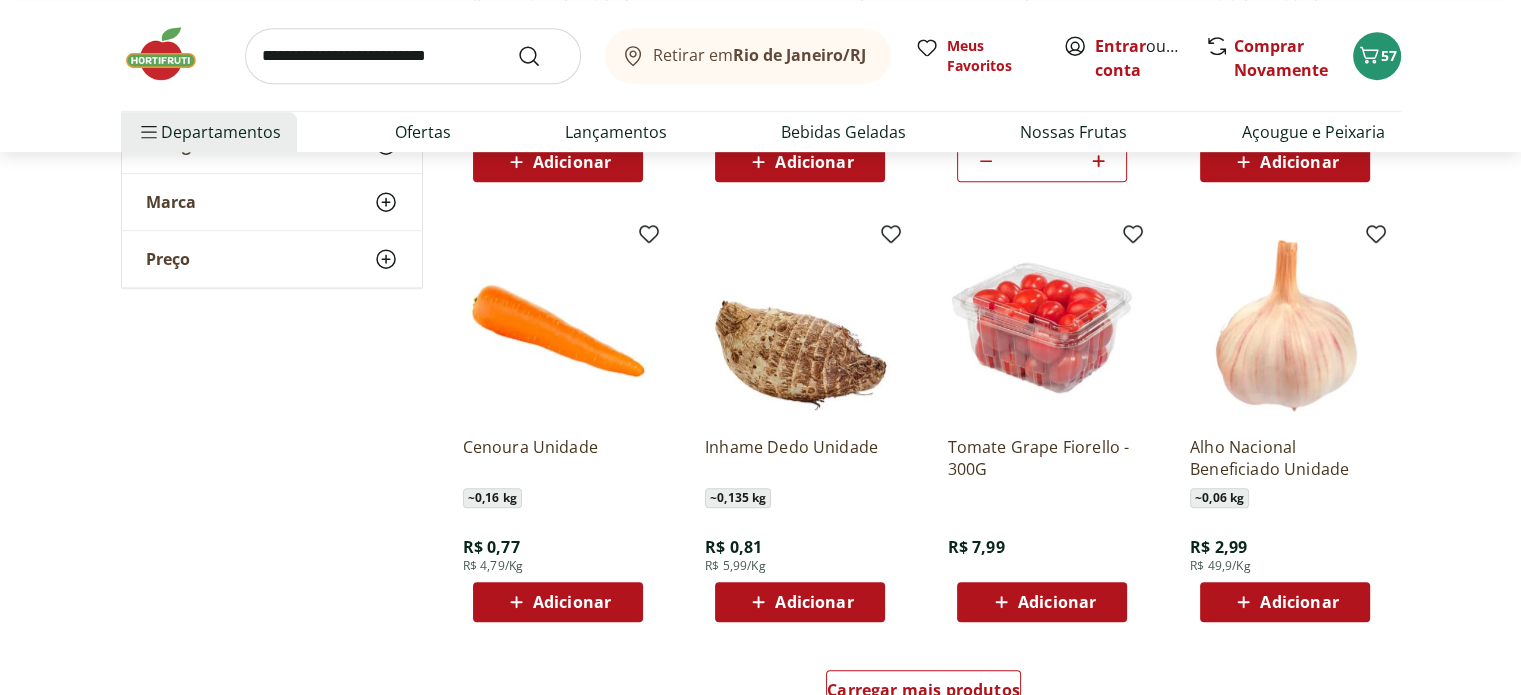 click on "Adicionar" at bounding box center (572, 602) 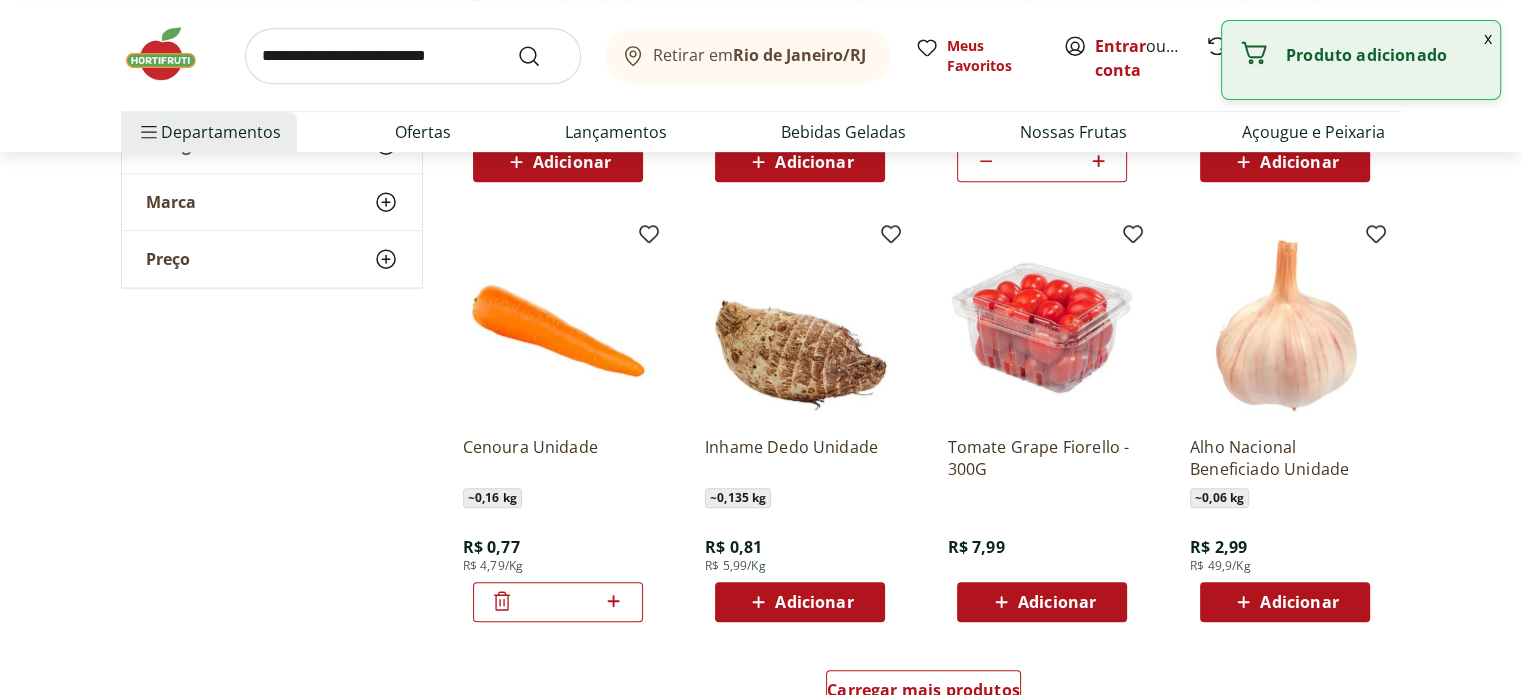 click 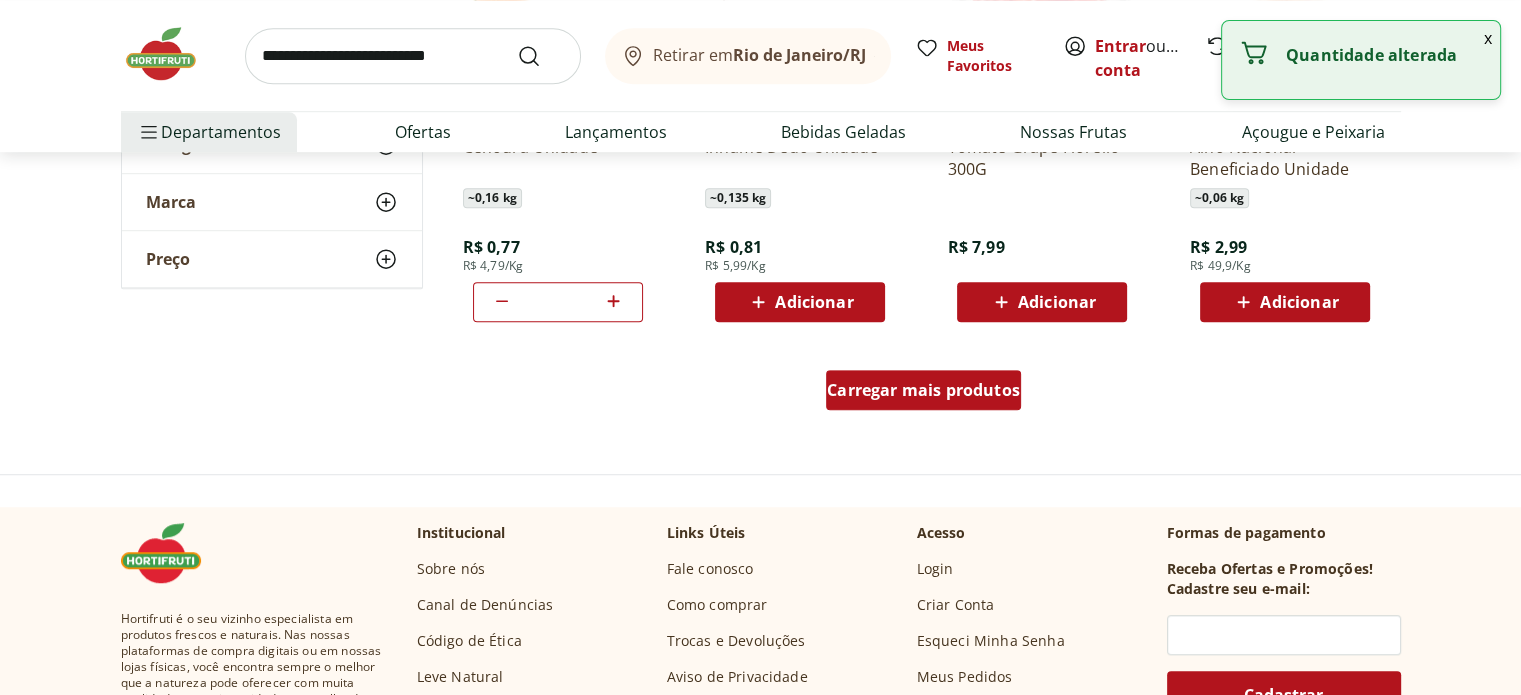 click on "Carregar mais produtos" at bounding box center (923, 390) 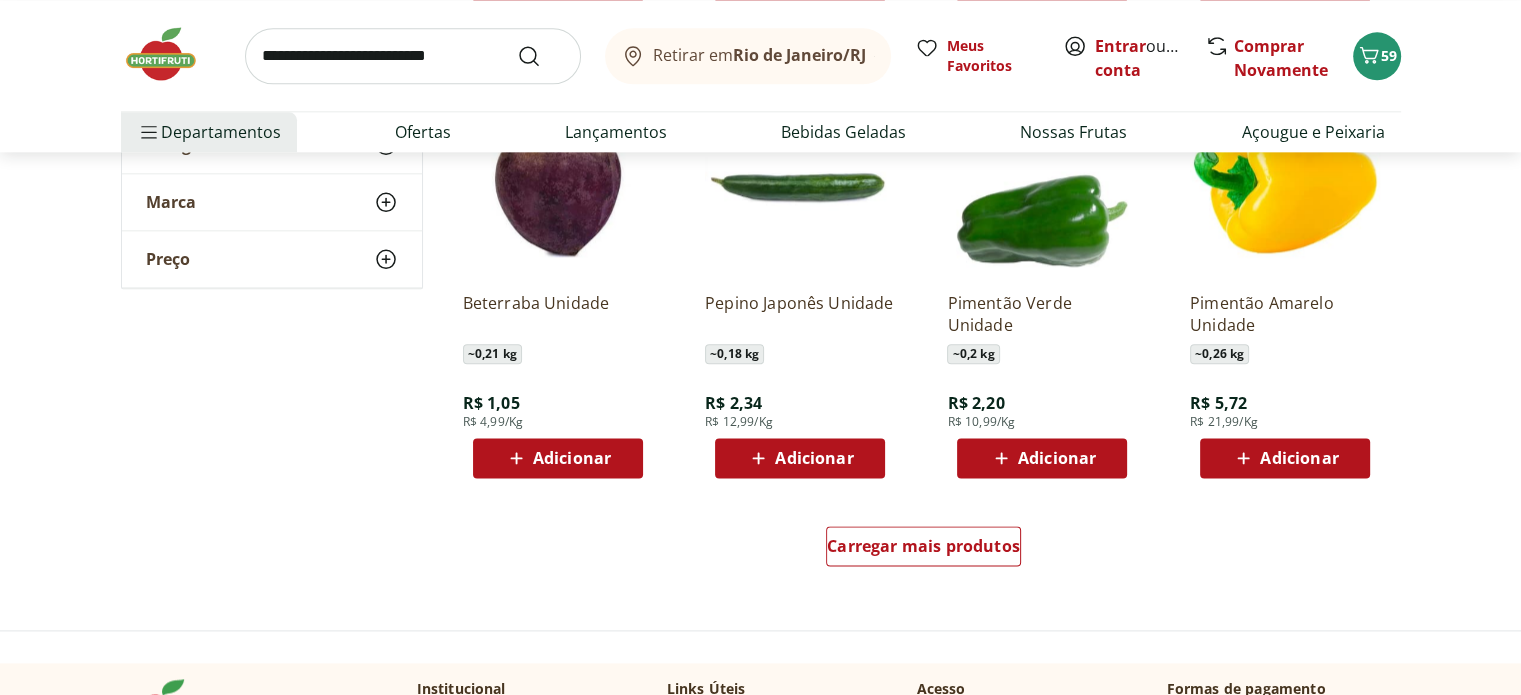 scroll, scrollTop: 2500, scrollLeft: 0, axis: vertical 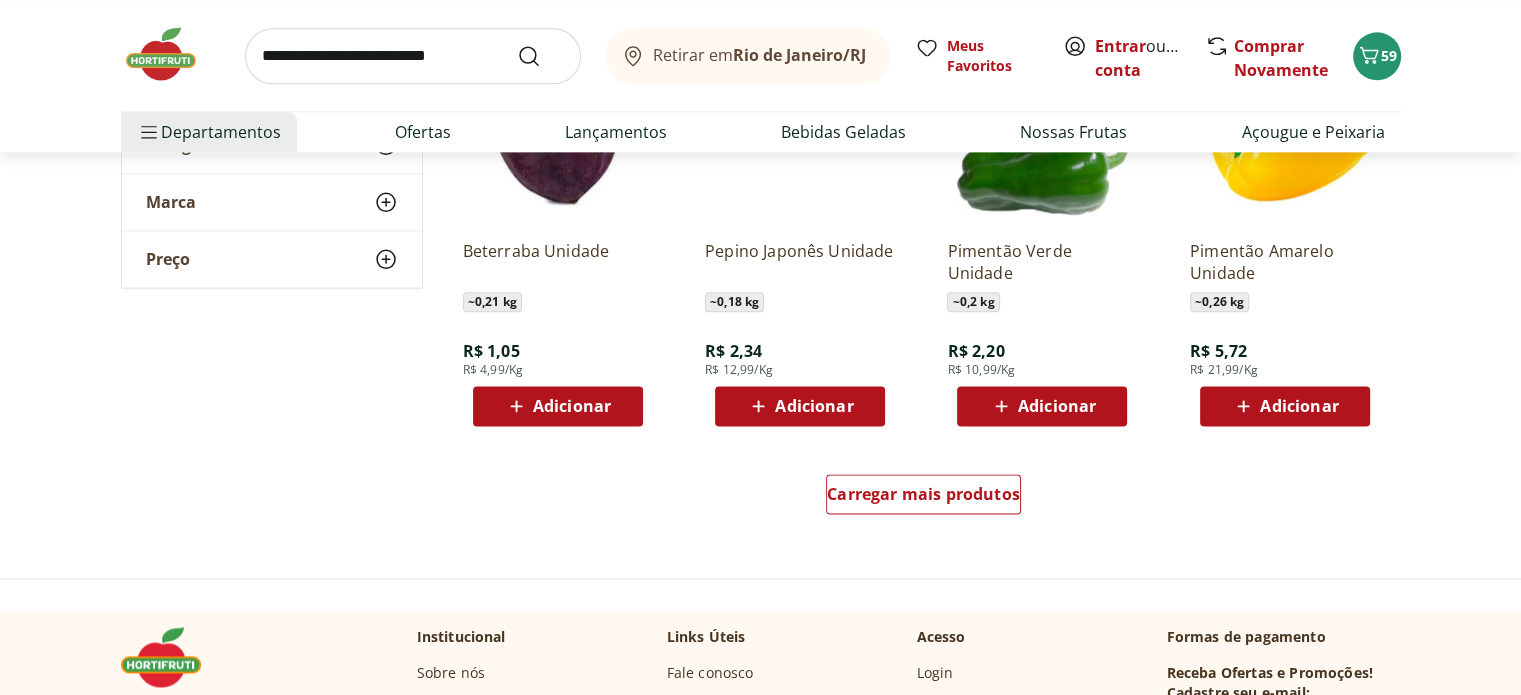 click on "Adicionar" at bounding box center [1057, 406] 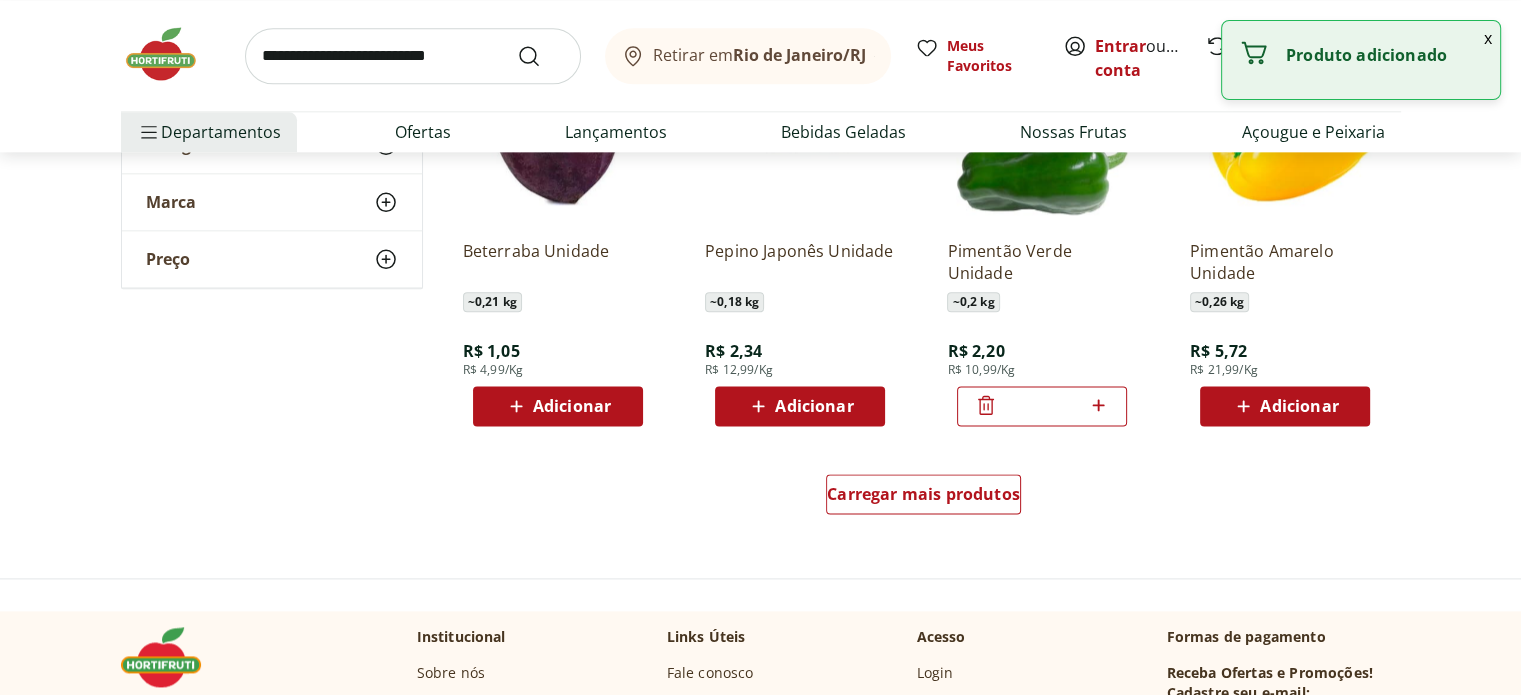 click 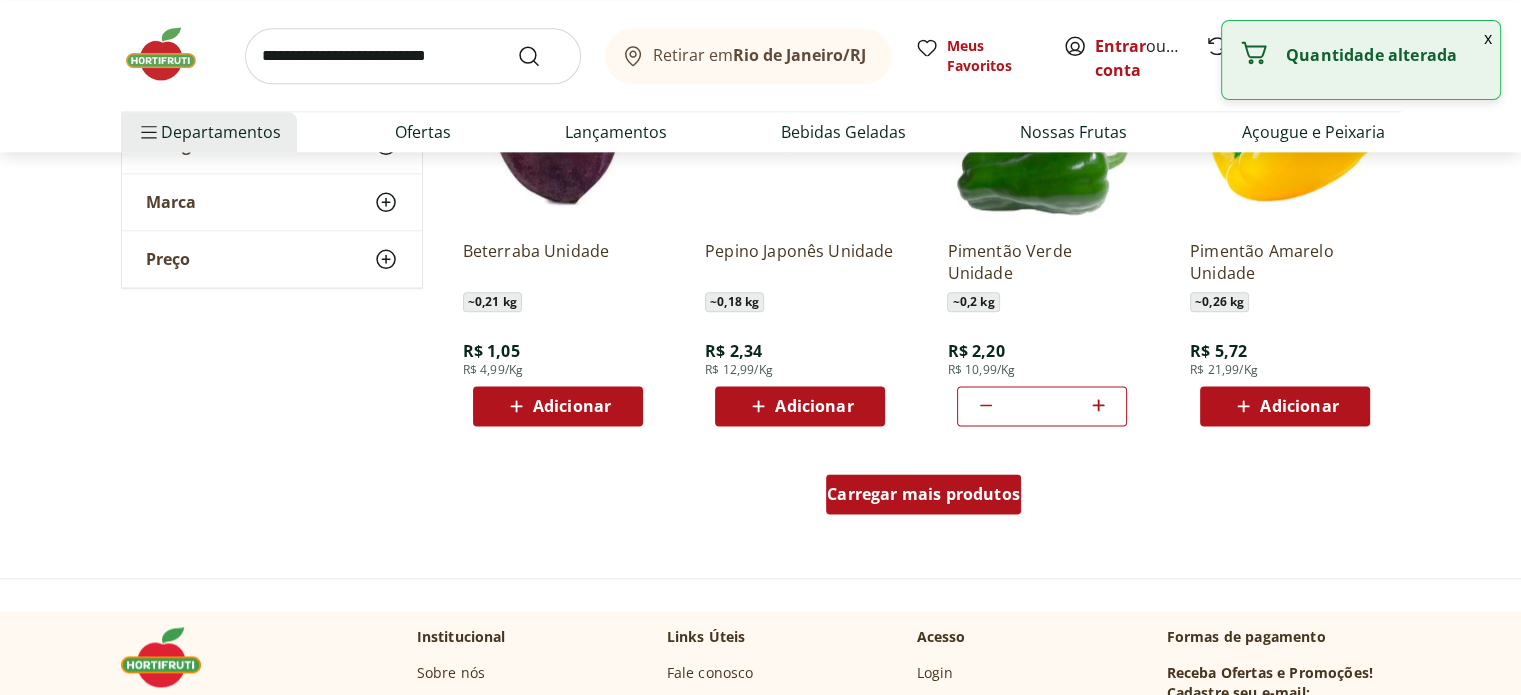 click on "Carregar mais produtos" at bounding box center (923, 498) 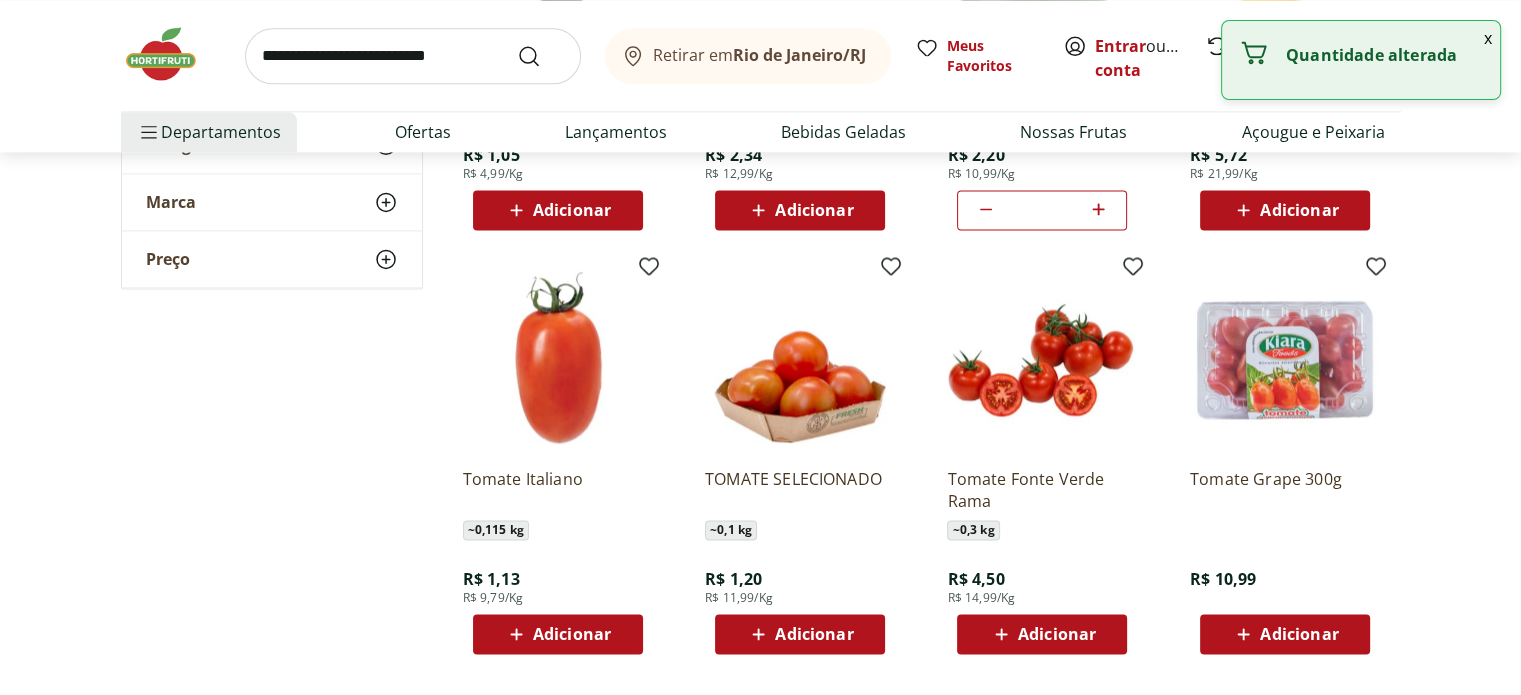 scroll, scrollTop: 2700, scrollLeft: 0, axis: vertical 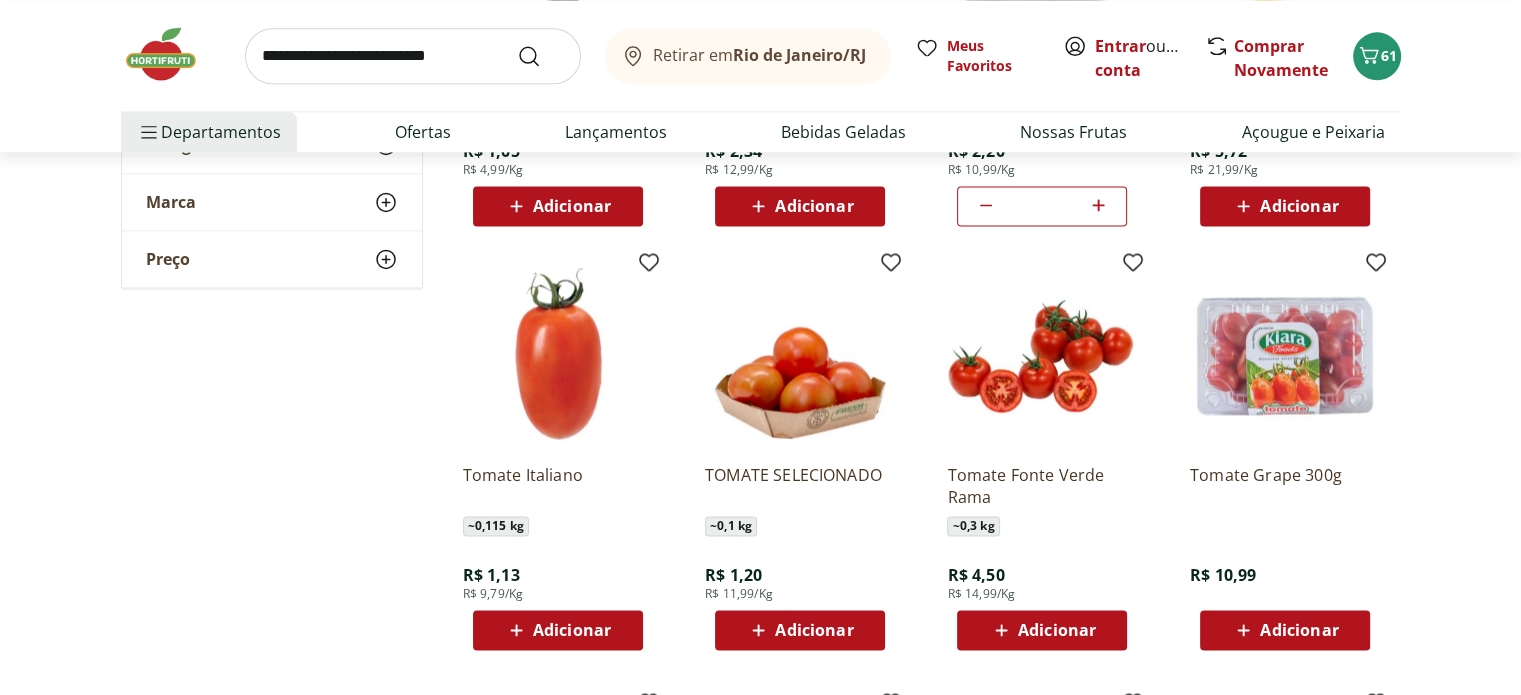 click on "Adicionar" at bounding box center [814, 630] 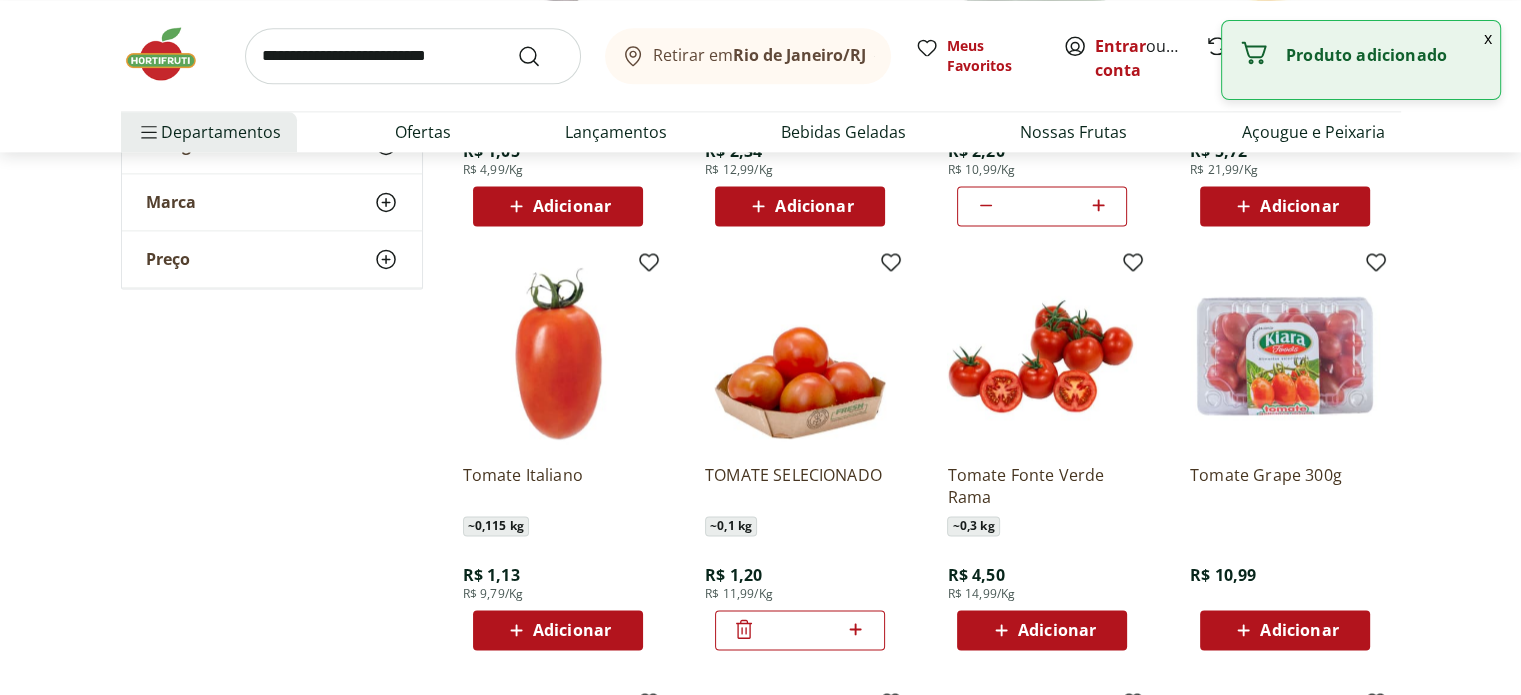click 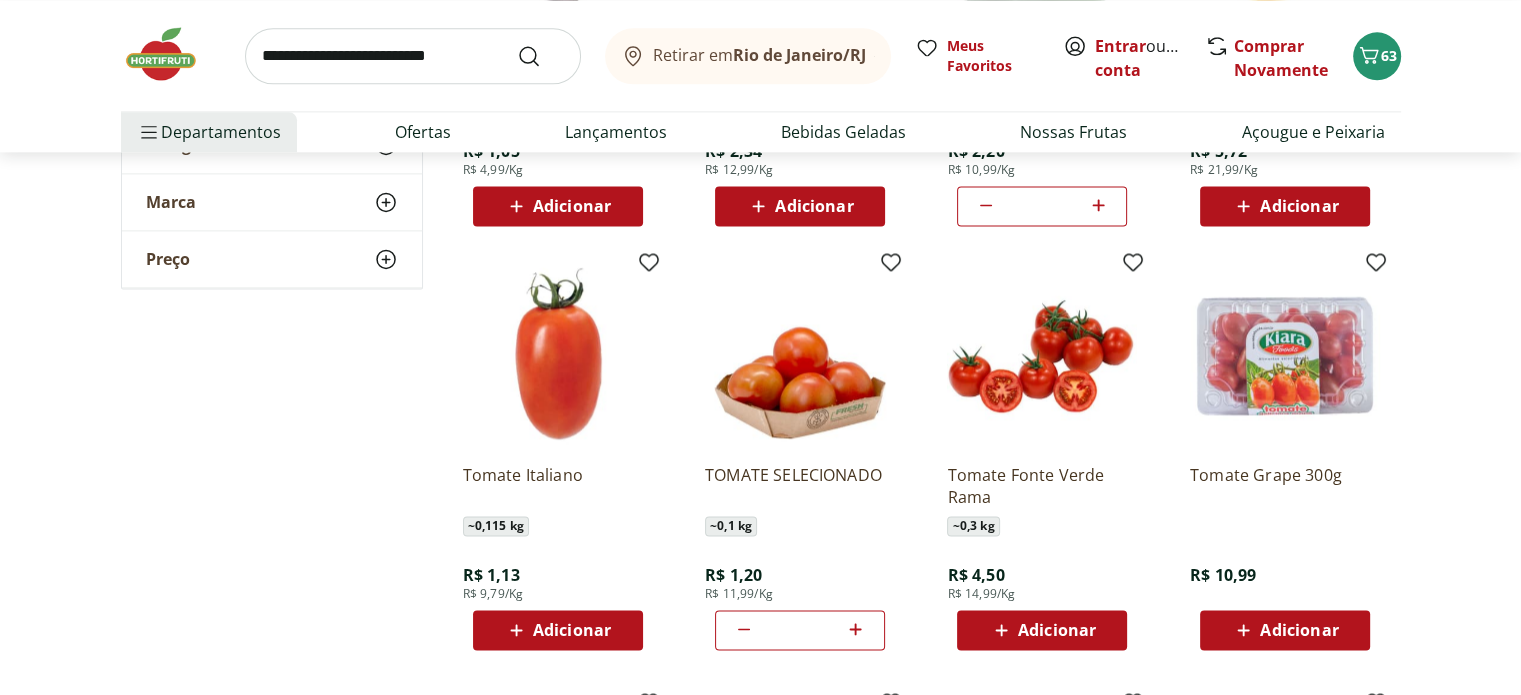 click 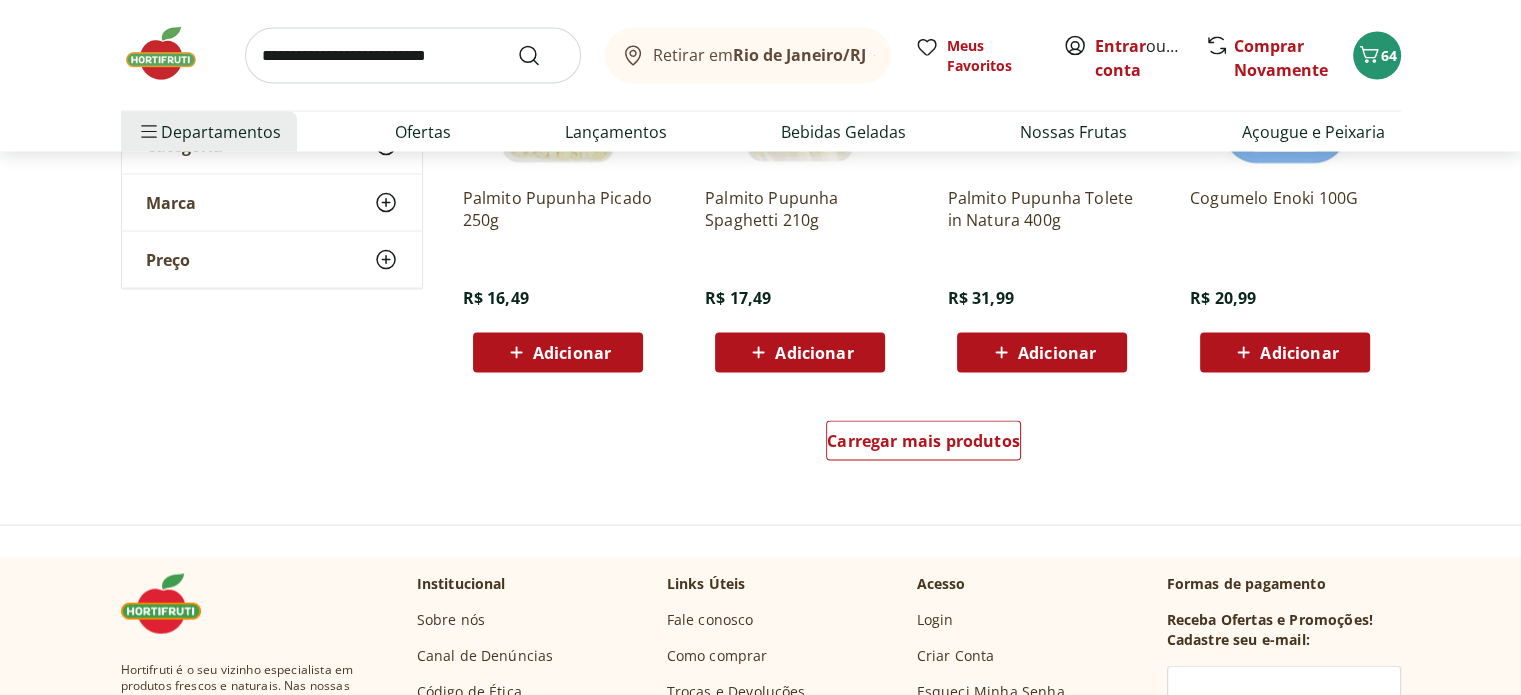 scroll, scrollTop: 3900, scrollLeft: 0, axis: vertical 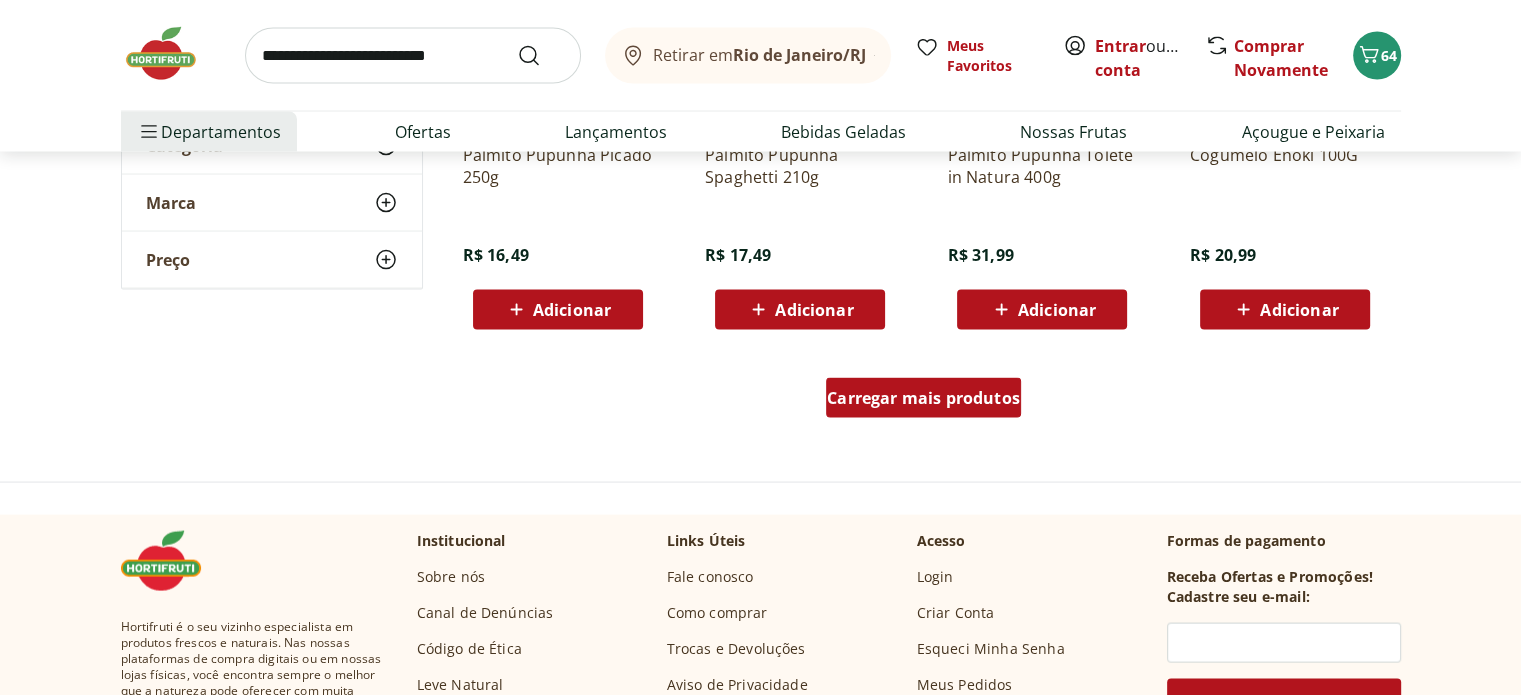 click on "Carregar mais produtos" at bounding box center (923, 398) 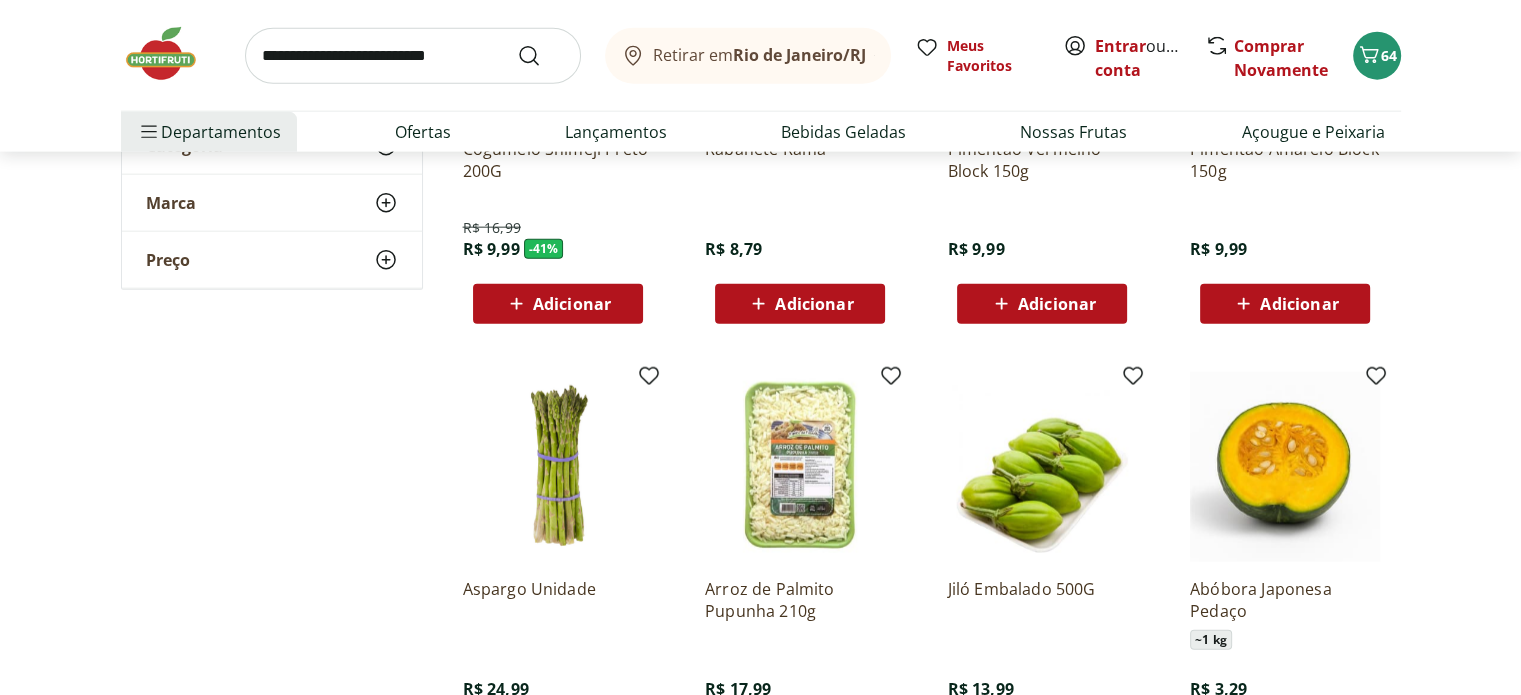 scroll, scrollTop: 4800, scrollLeft: 0, axis: vertical 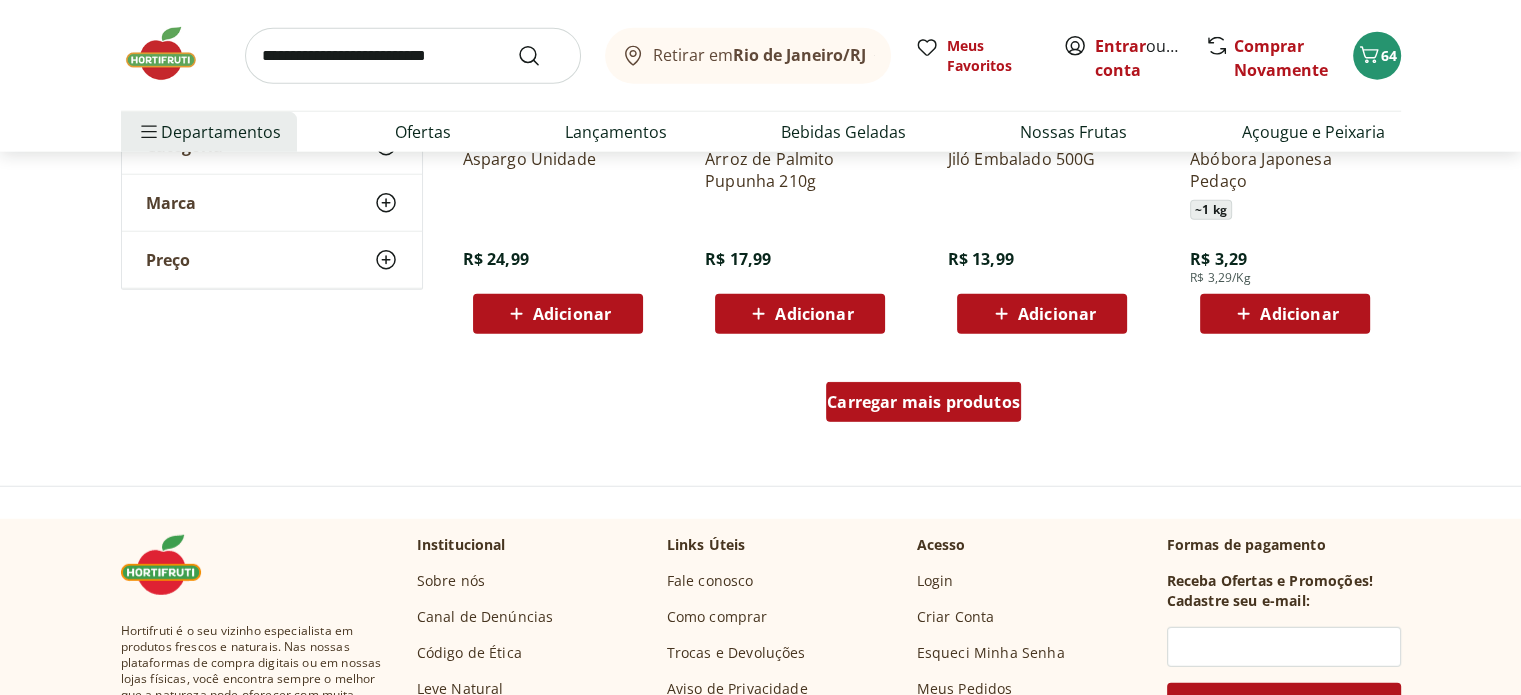 click on "Carregar mais produtos" at bounding box center (923, 402) 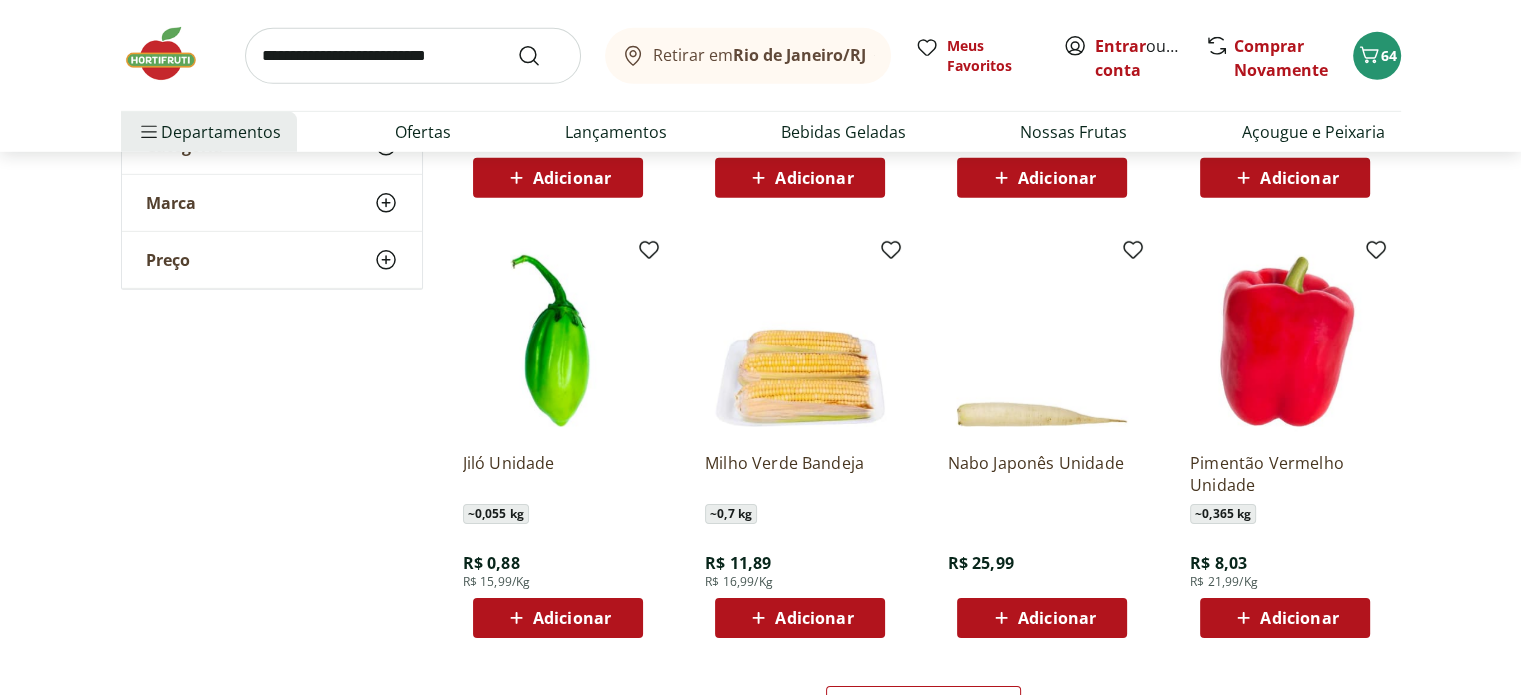 scroll, scrollTop: 6300, scrollLeft: 0, axis: vertical 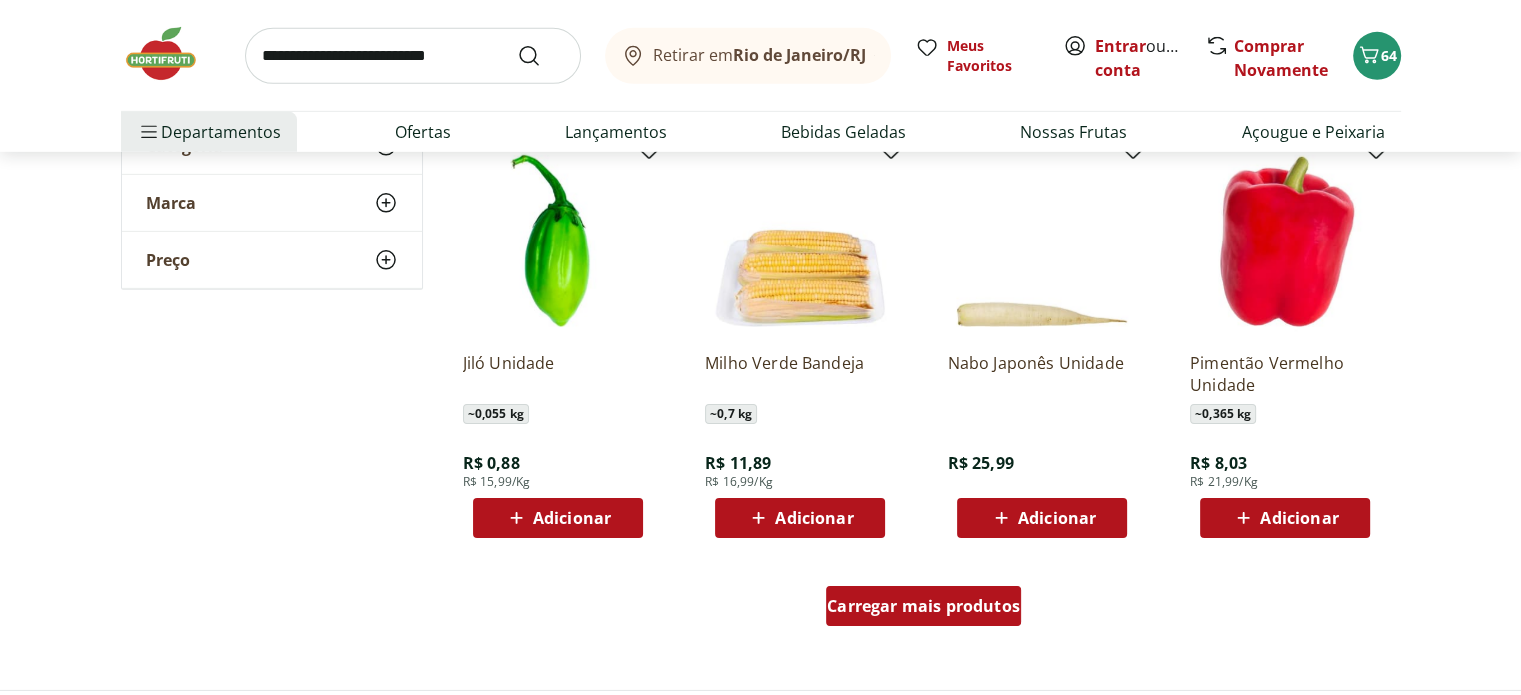 click on "Carregar mais produtos" at bounding box center (923, 606) 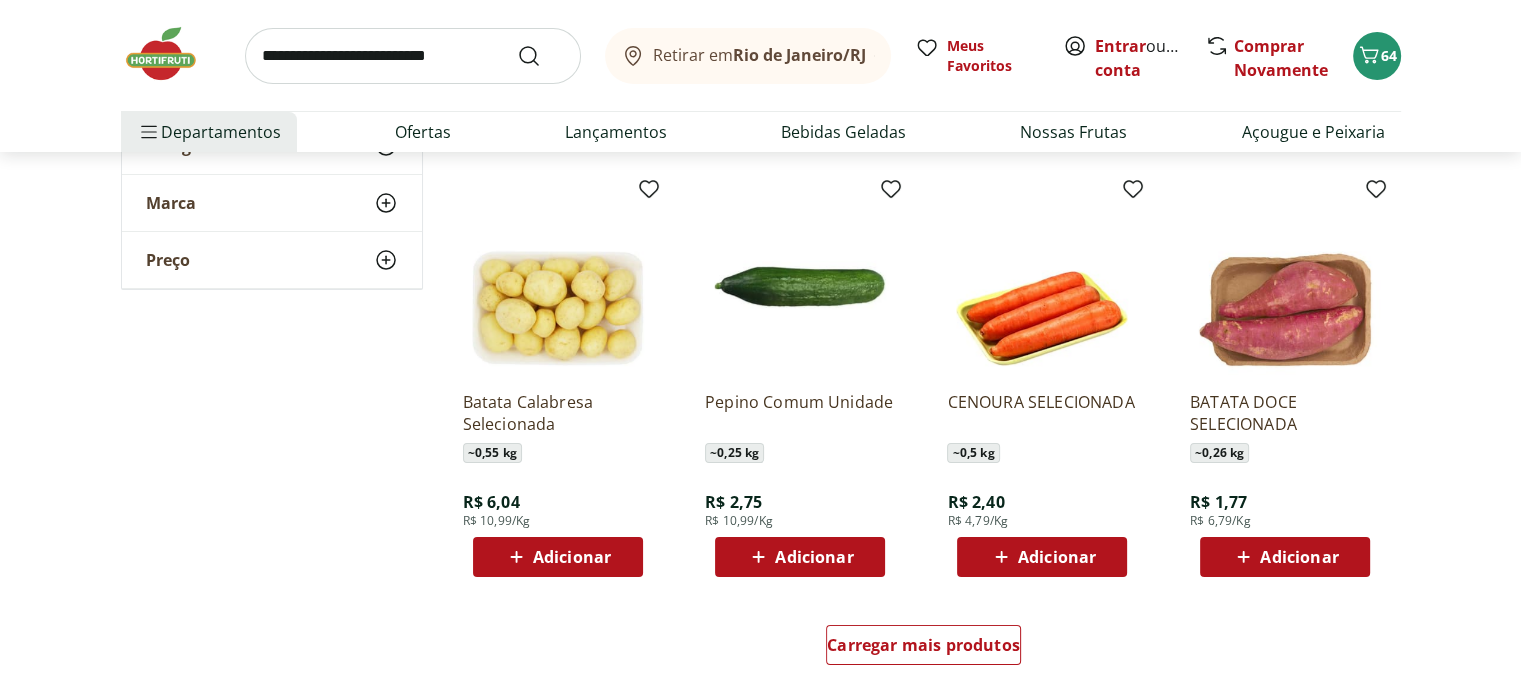 scroll, scrollTop: 7600, scrollLeft: 0, axis: vertical 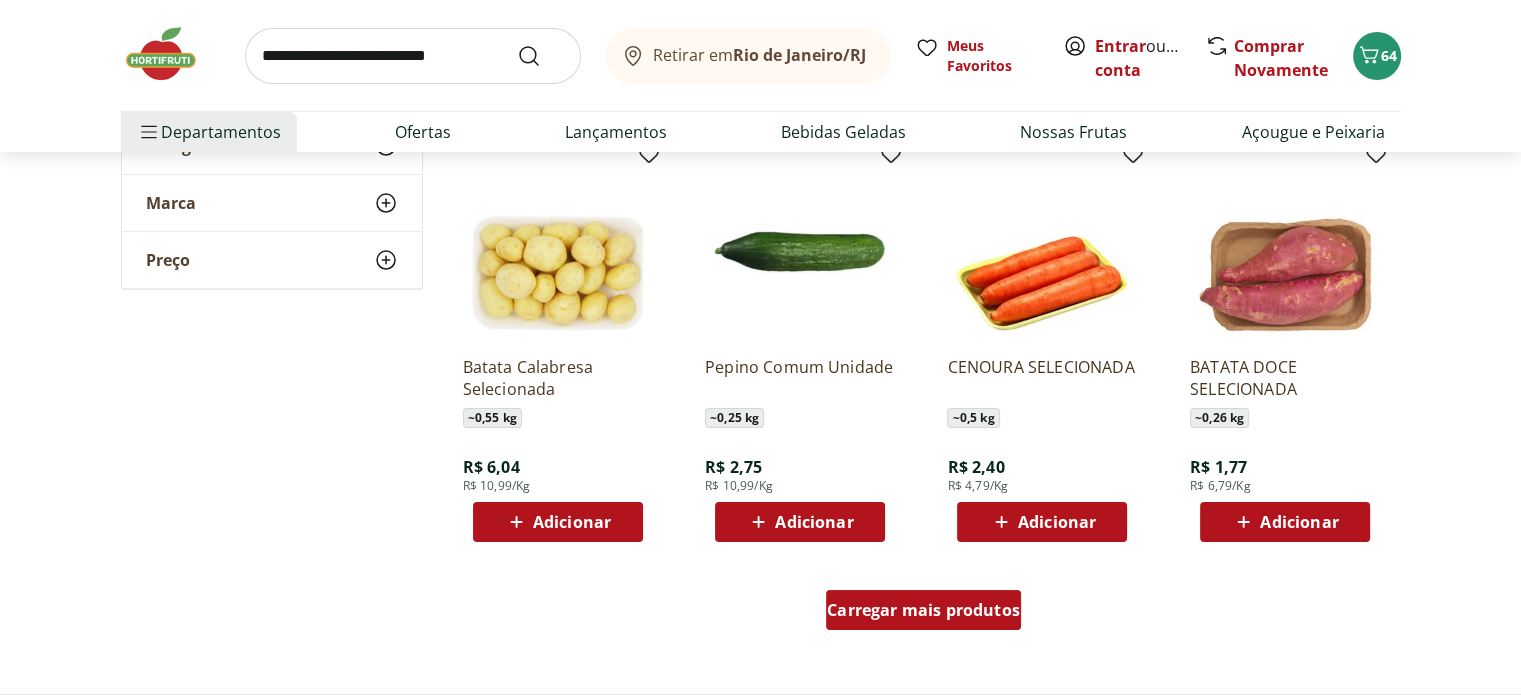 click on "Carregar mais produtos" at bounding box center (923, 610) 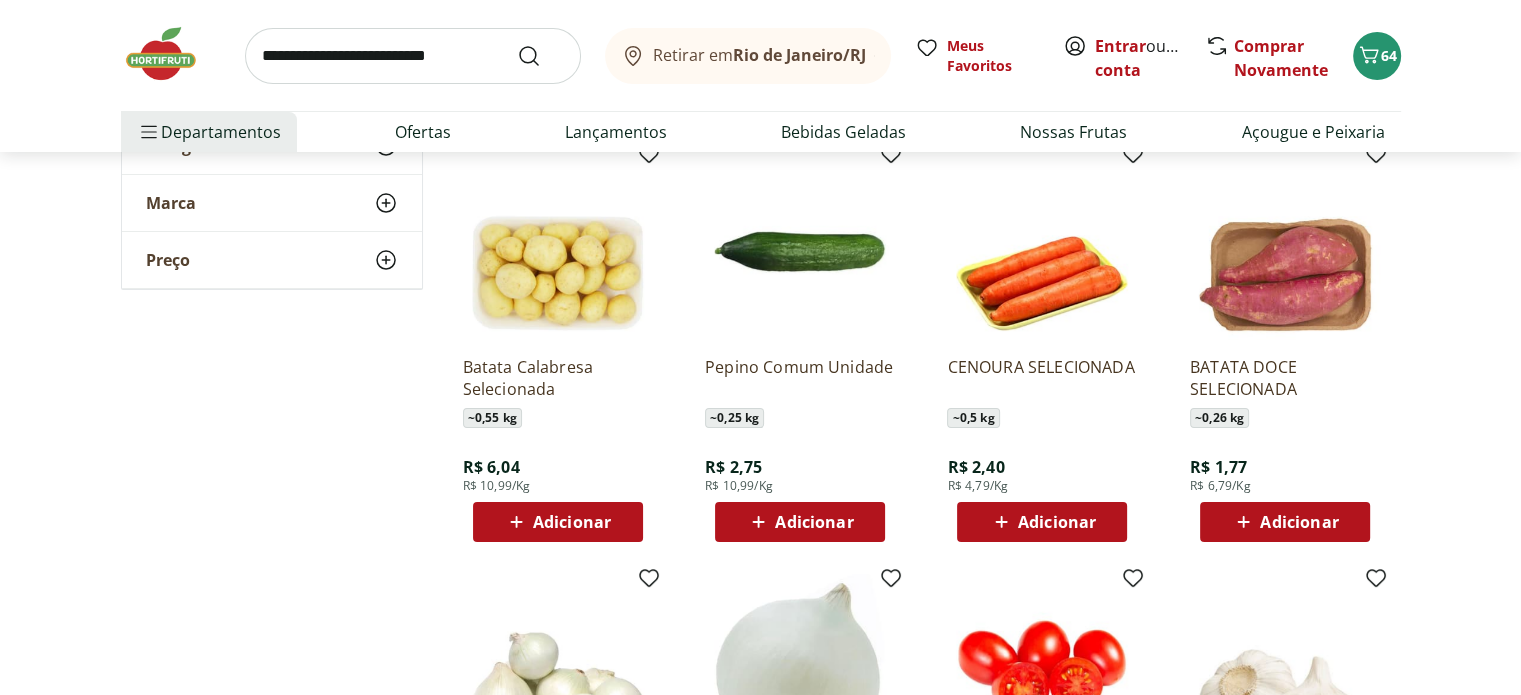click on "Adicionar" at bounding box center [558, 522] 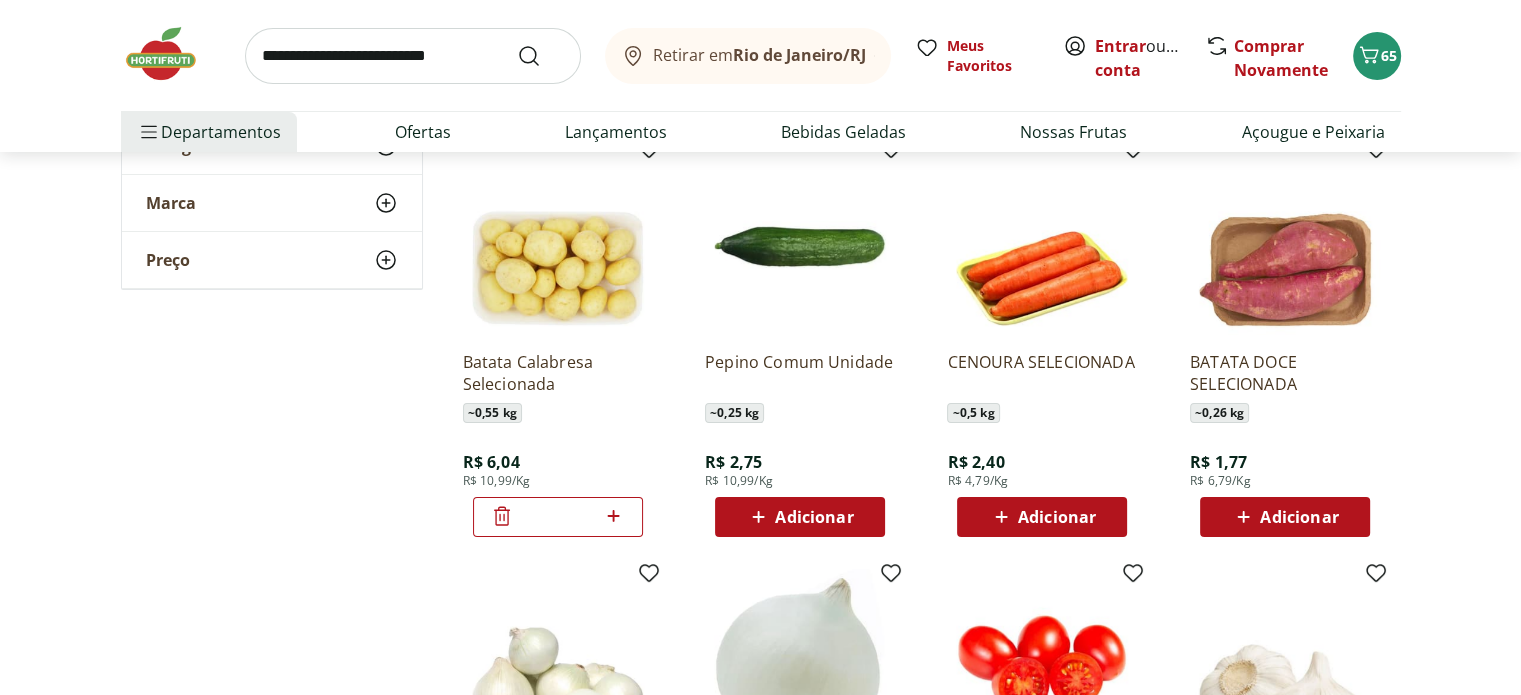 scroll, scrollTop: 7600, scrollLeft: 0, axis: vertical 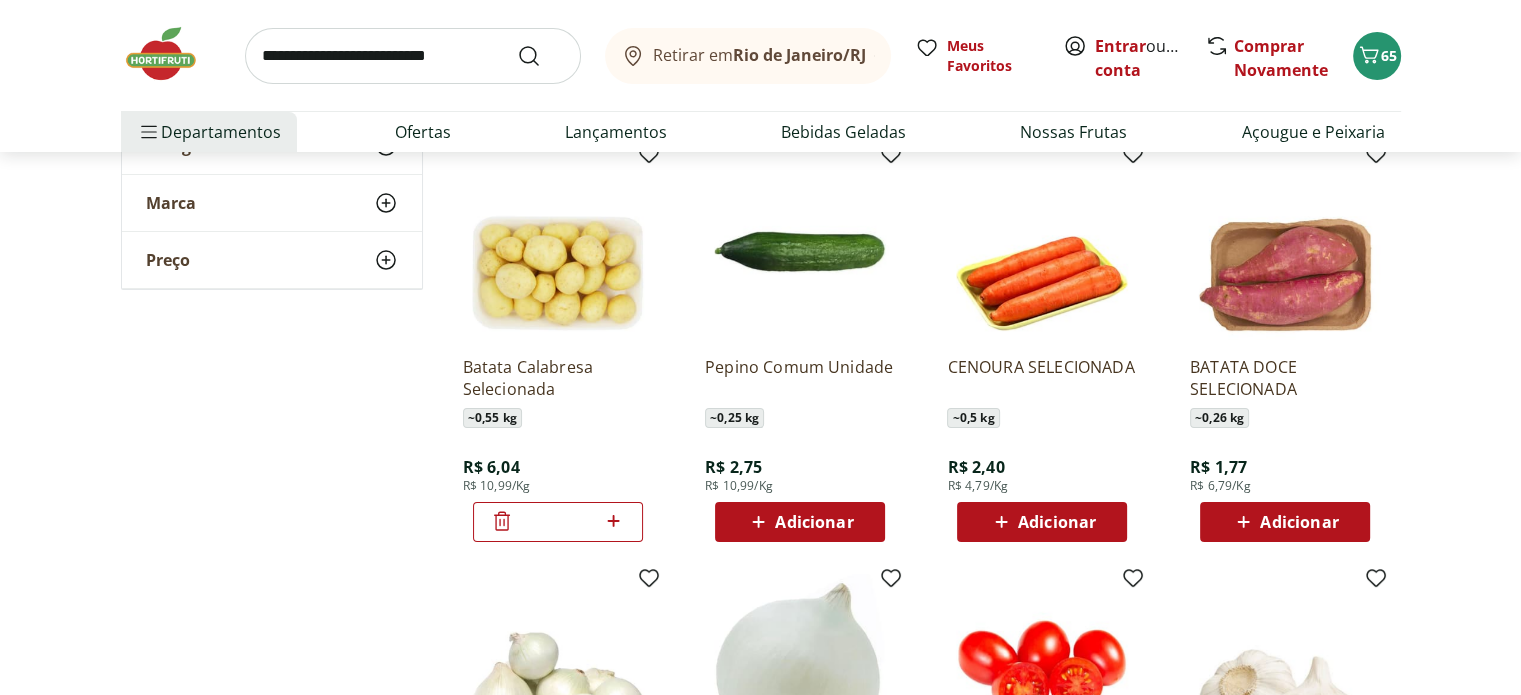 click 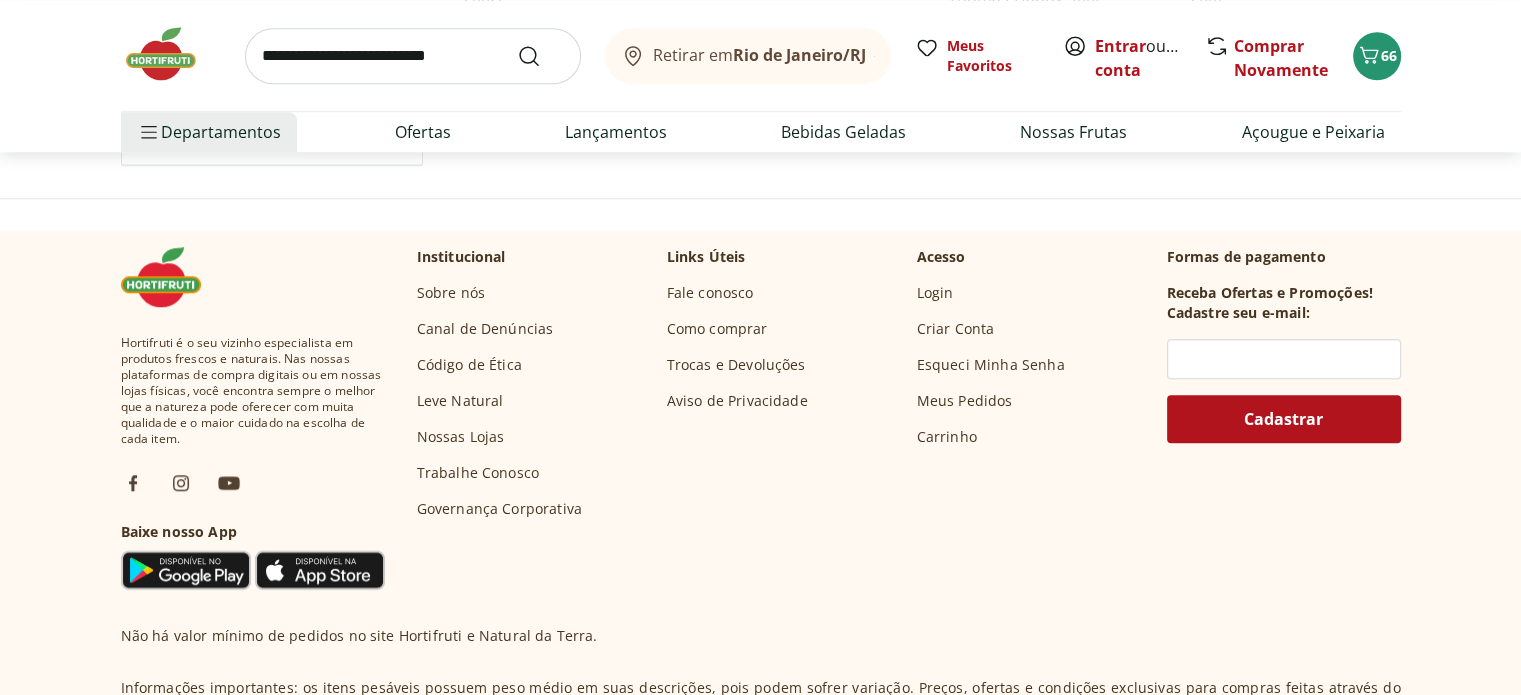 scroll, scrollTop: 9300, scrollLeft: 0, axis: vertical 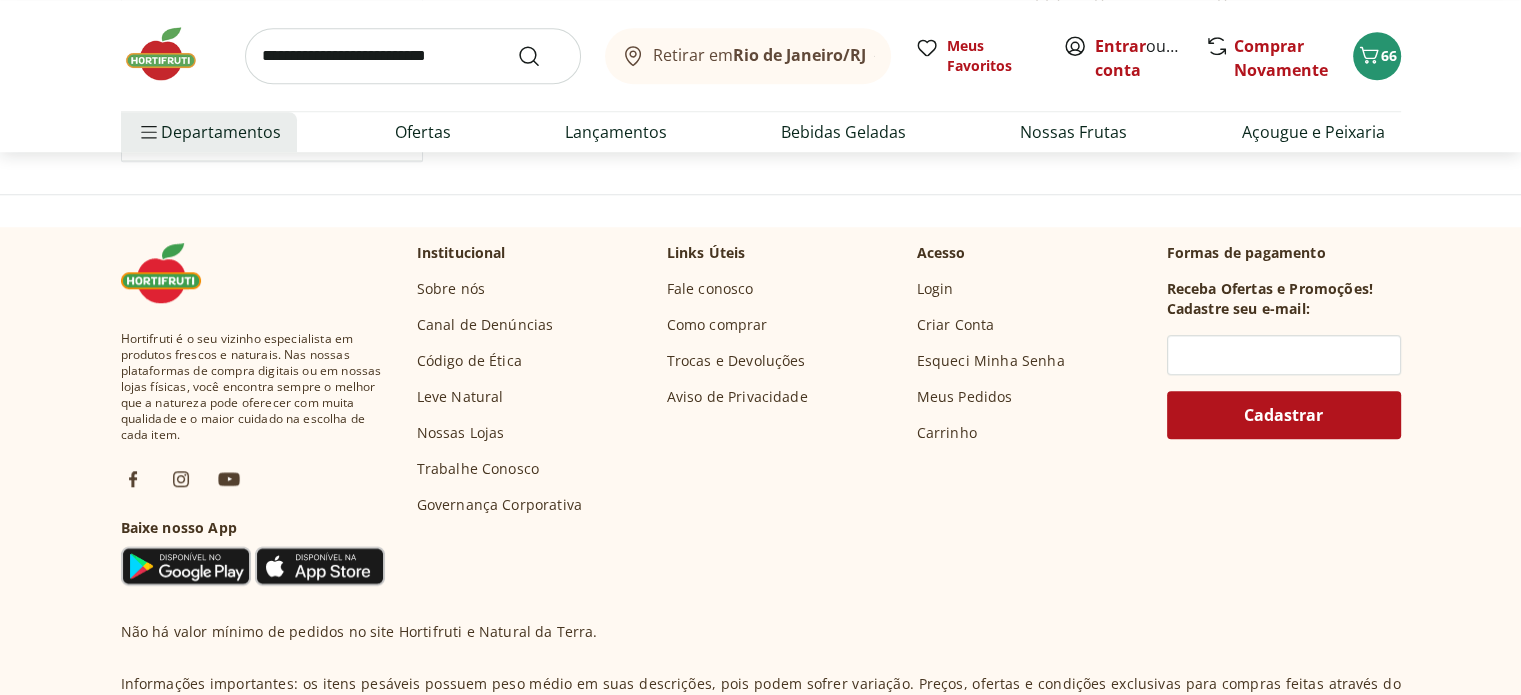 click at bounding box center (413, 56) 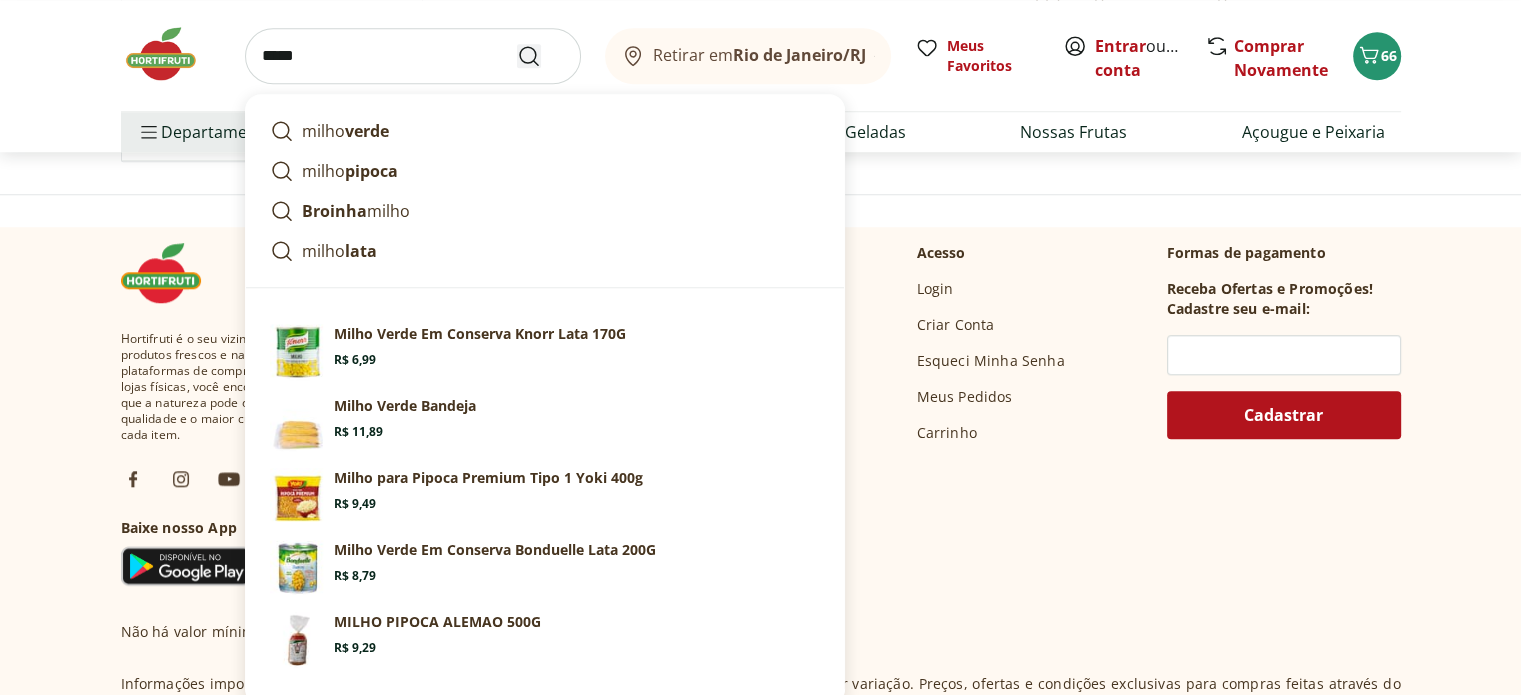 type on "*****" 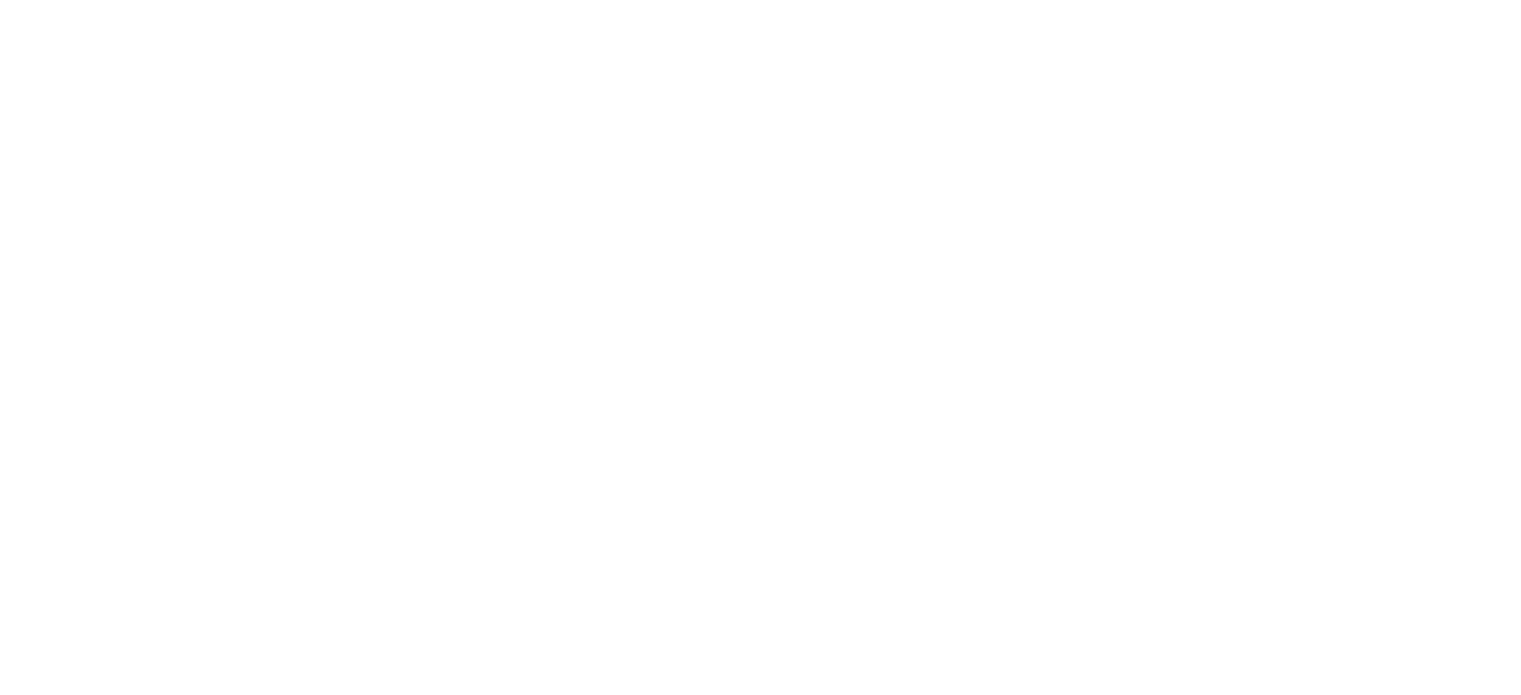 scroll, scrollTop: 0, scrollLeft: 0, axis: both 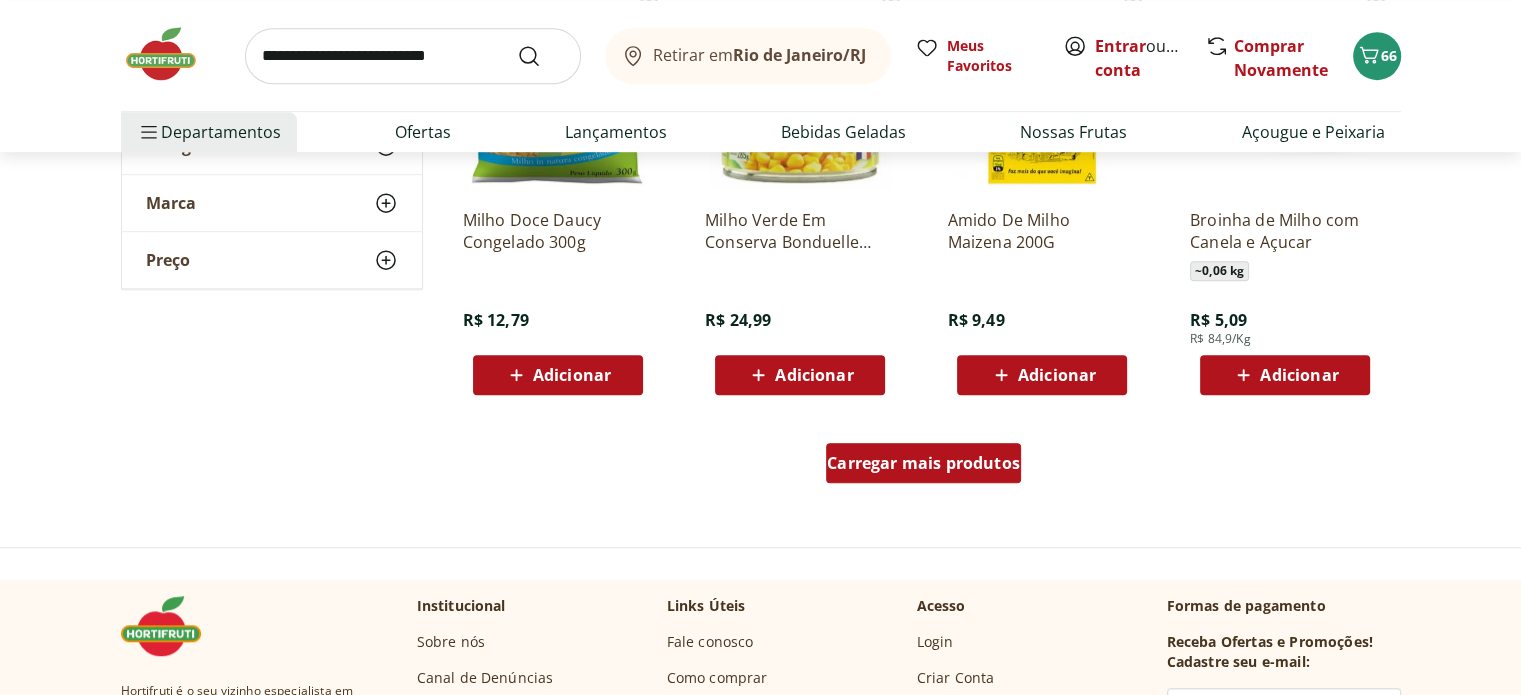 click on "Carregar mais produtos" at bounding box center [923, 463] 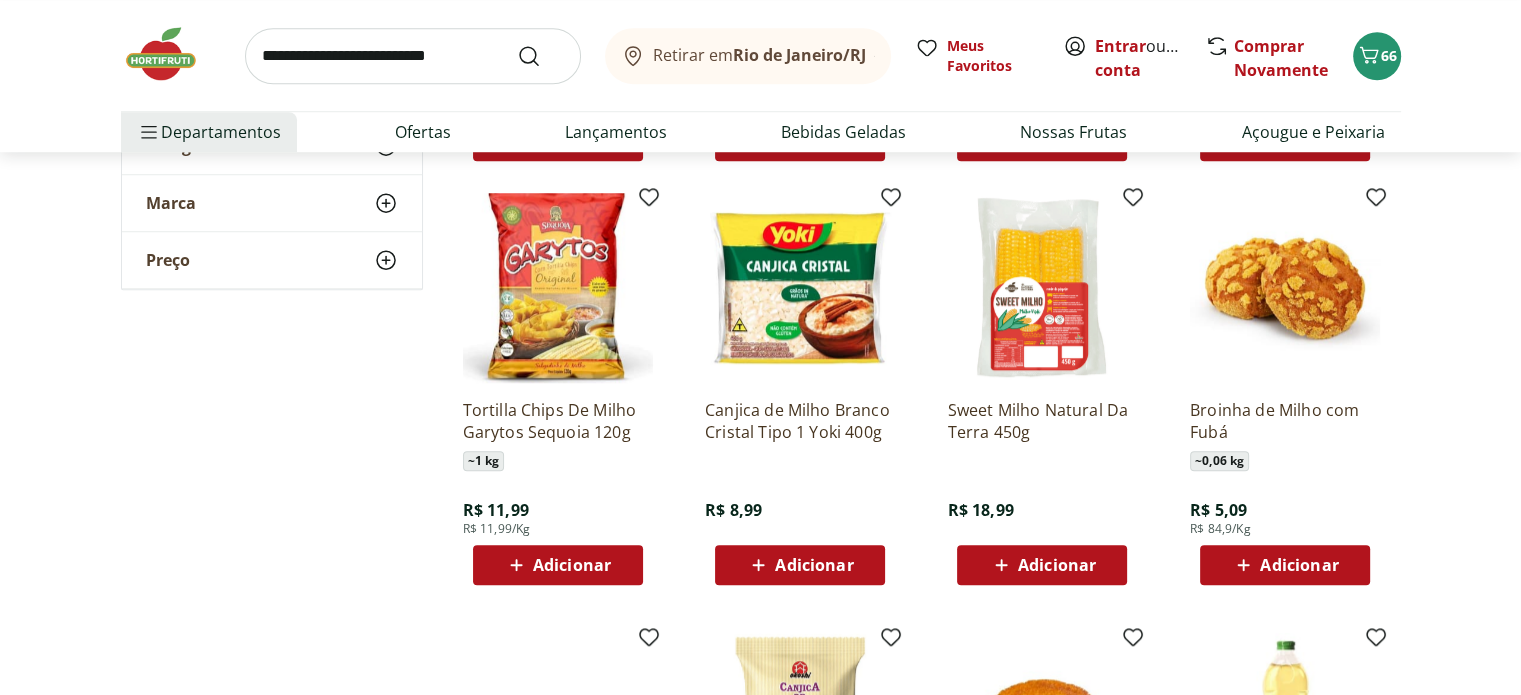 scroll, scrollTop: 1500, scrollLeft: 0, axis: vertical 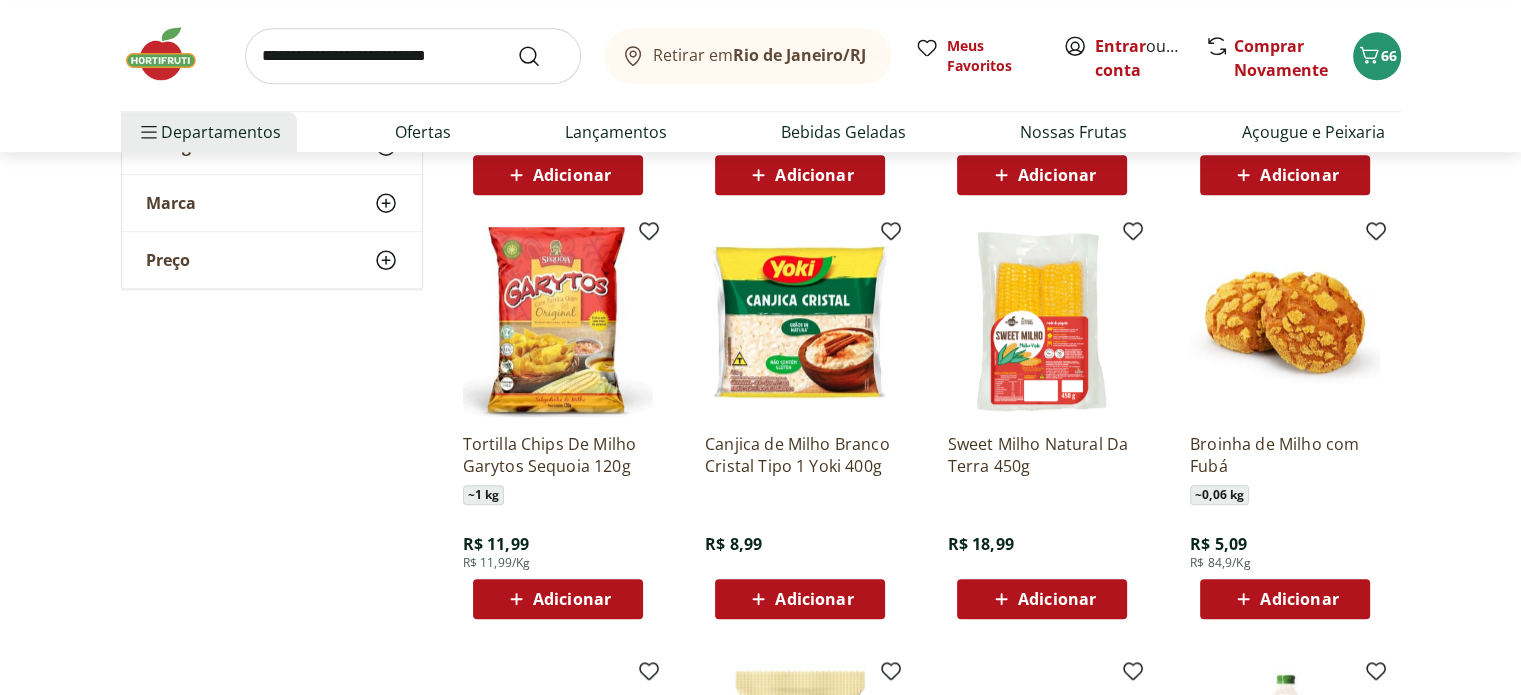 click at bounding box center [1042, 322] 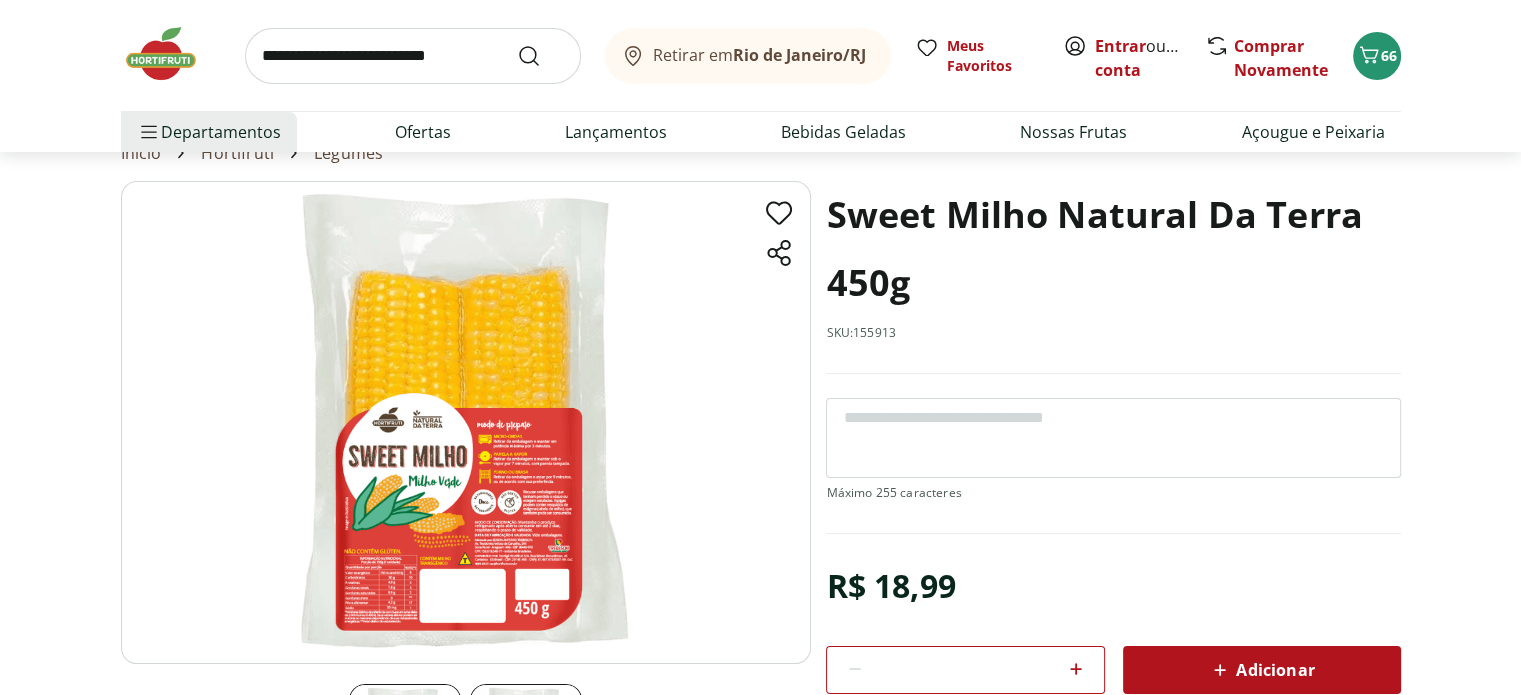 scroll, scrollTop: 200, scrollLeft: 0, axis: vertical 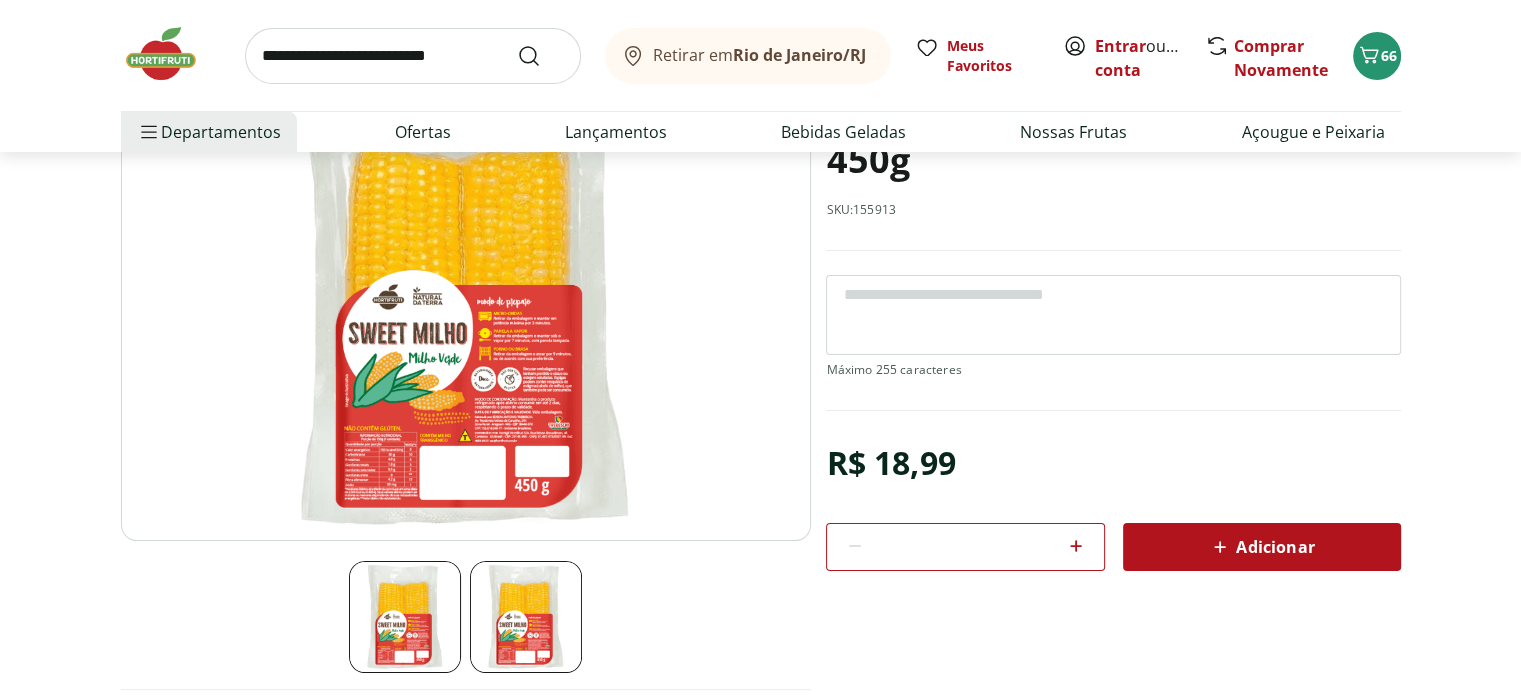 click at bounding box center [466, 299] 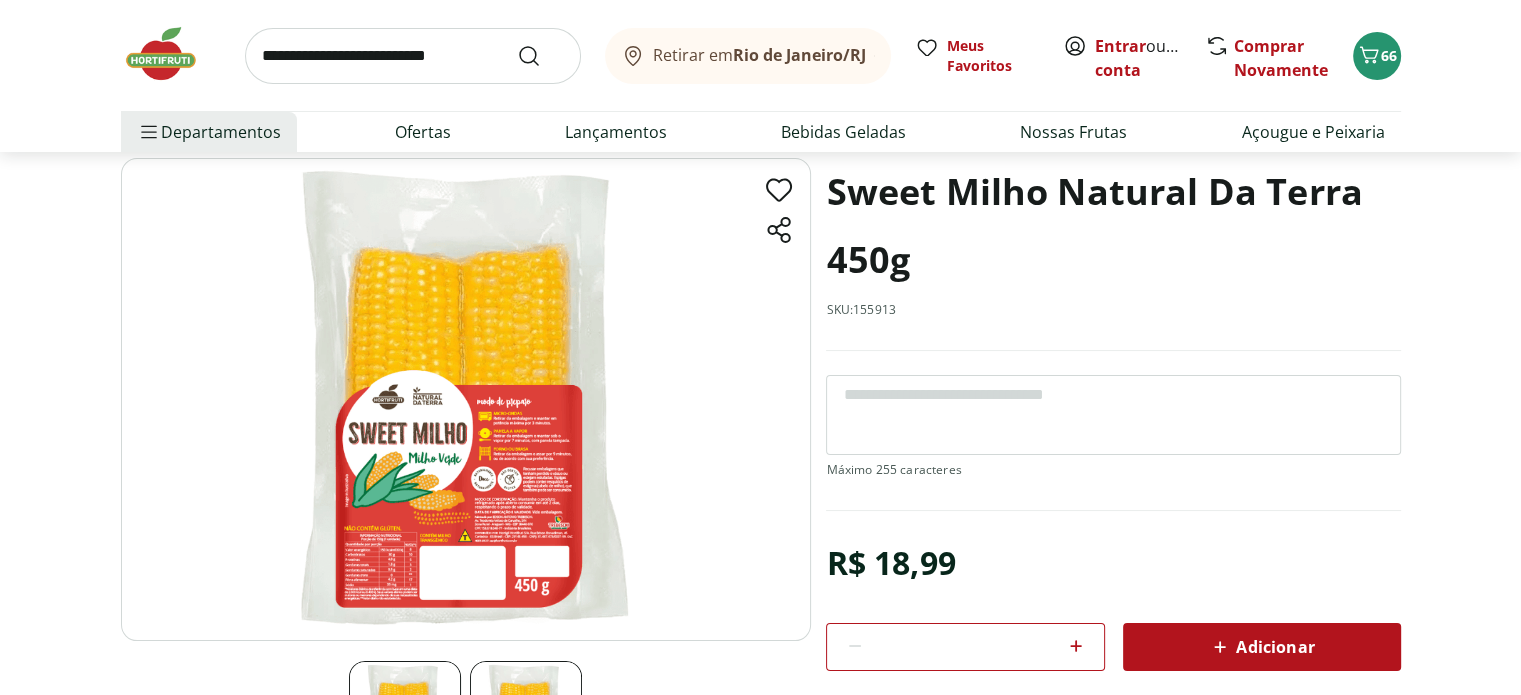 scroll, scrollTop: 100, scrollLeft: 0, axis: vertical 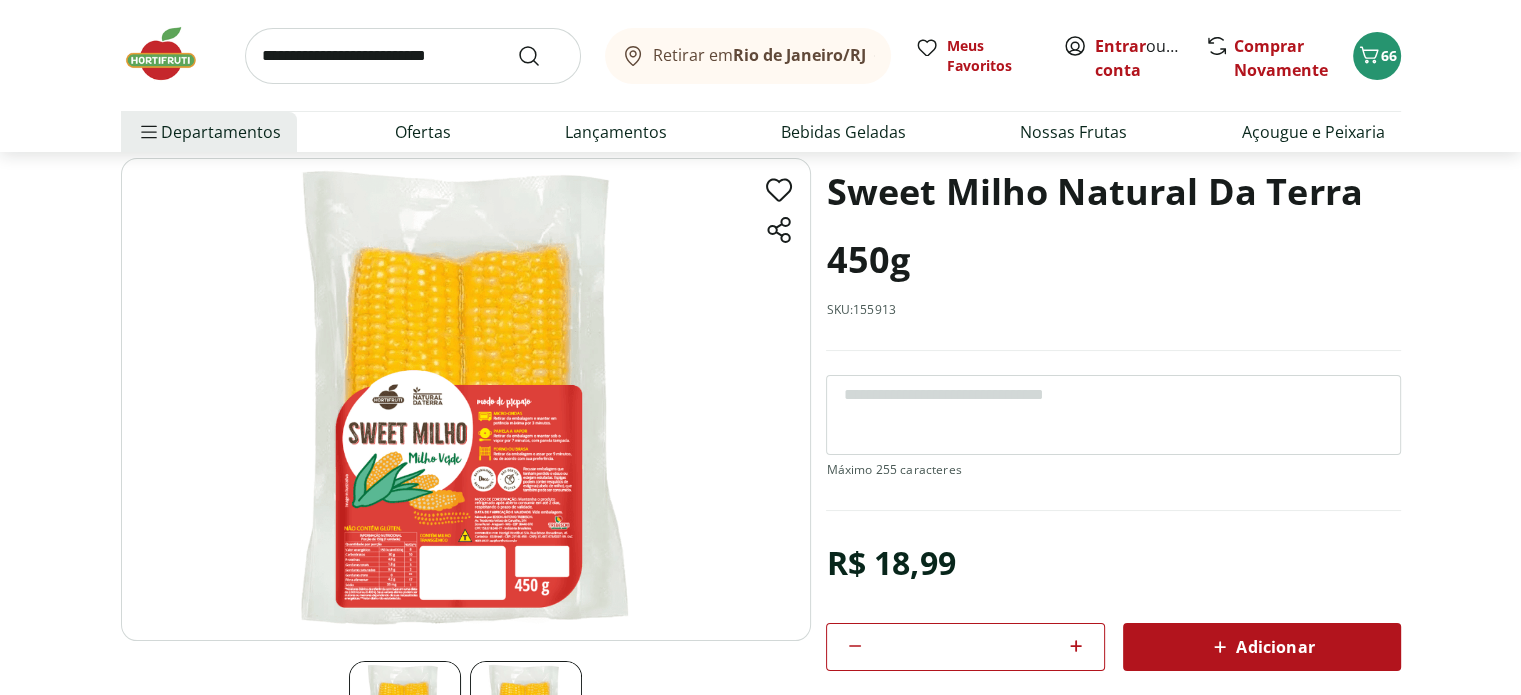 click 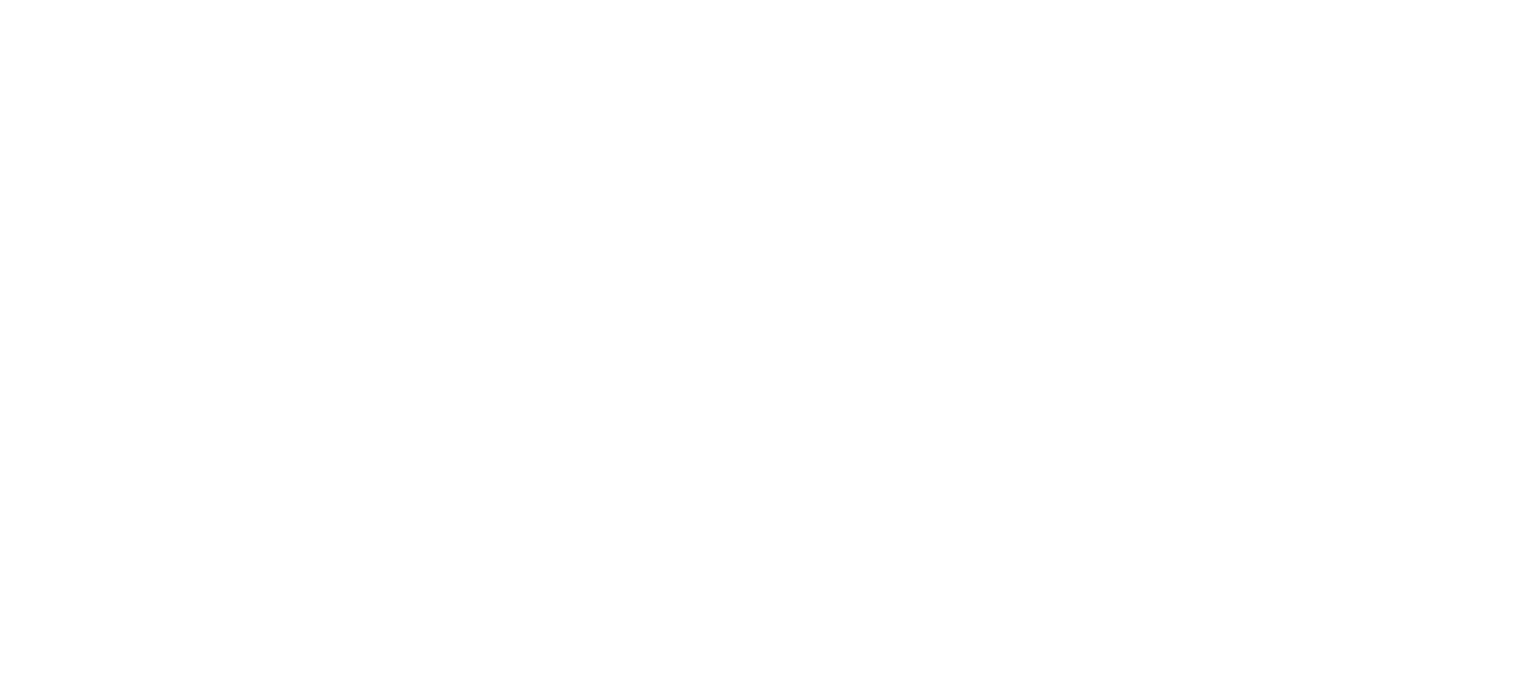 scroll, scrollTop: 1500, scrollLeft: 0, axis: vertical 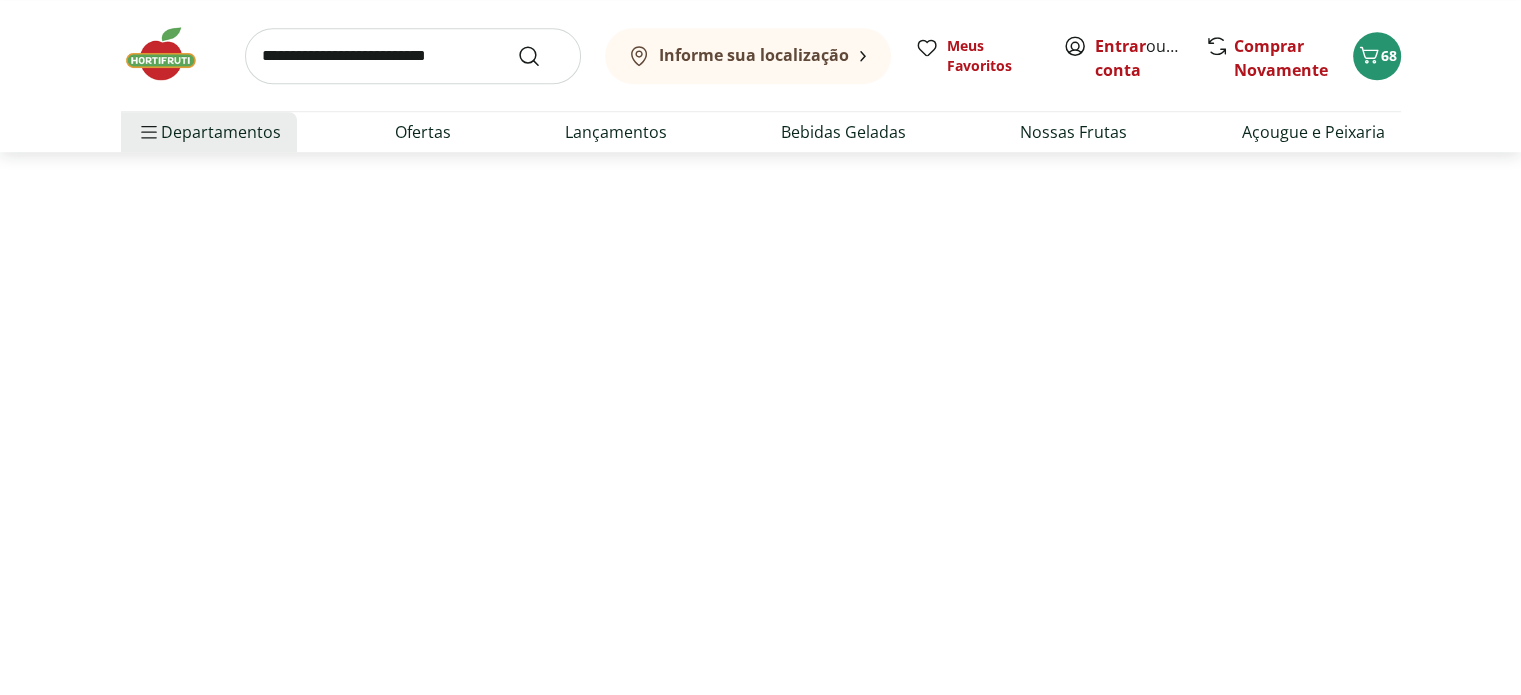 select on "**********" 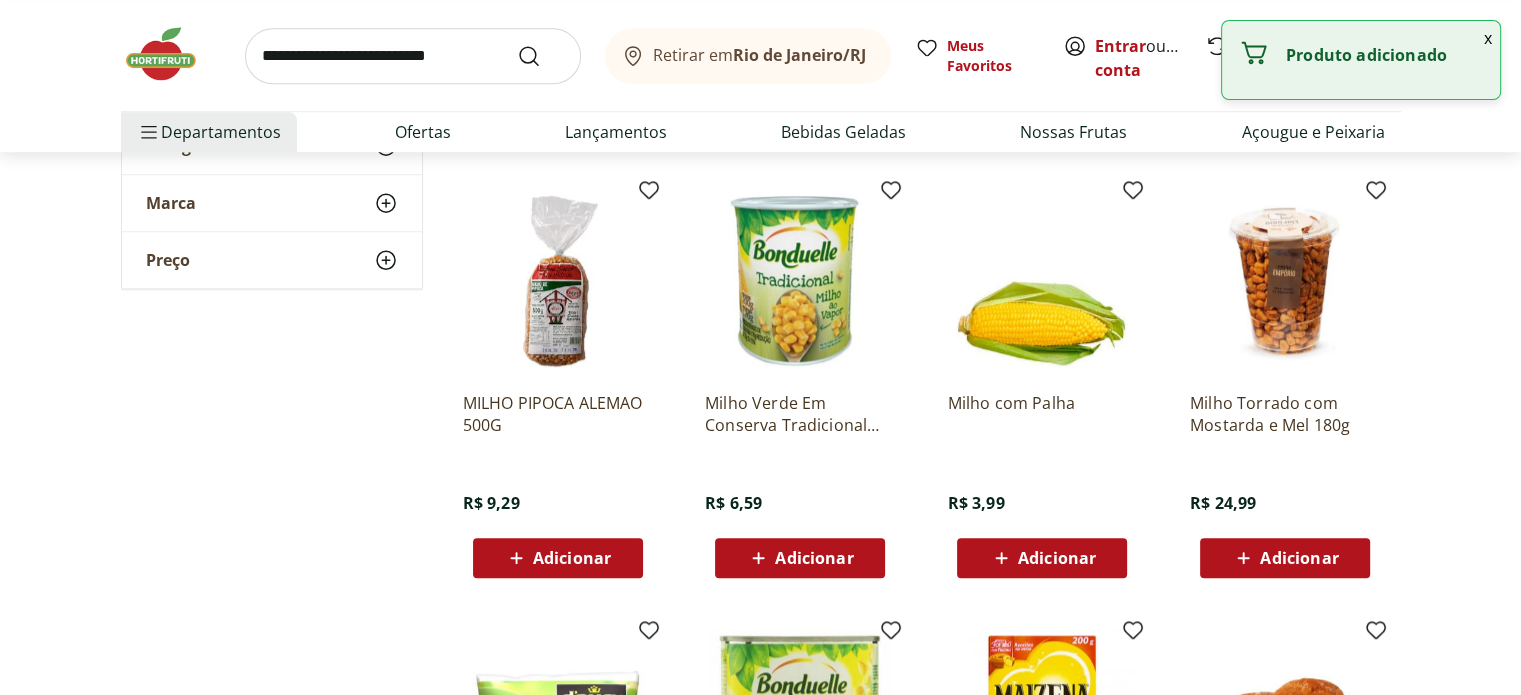 click at bounding box center (413, 56) 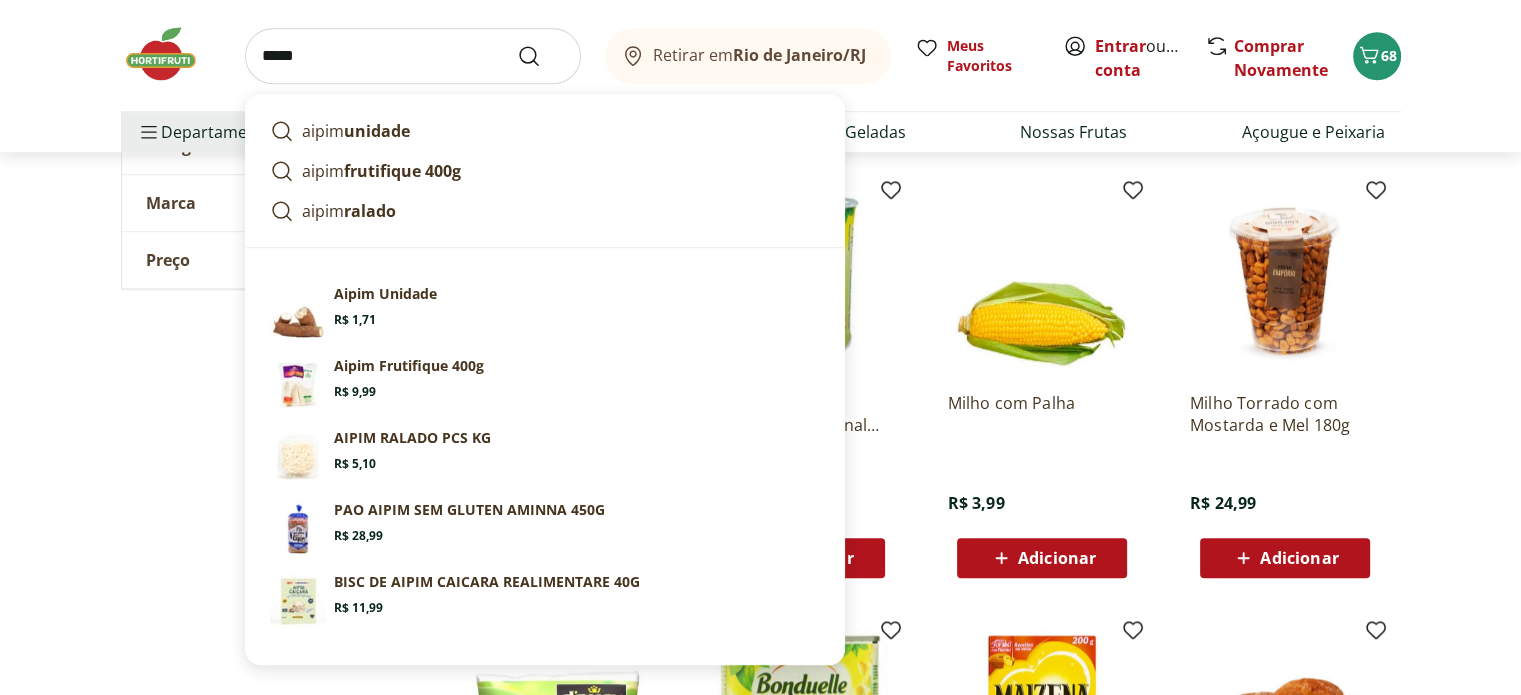 click on "*****" at bounding box center (413, 56) 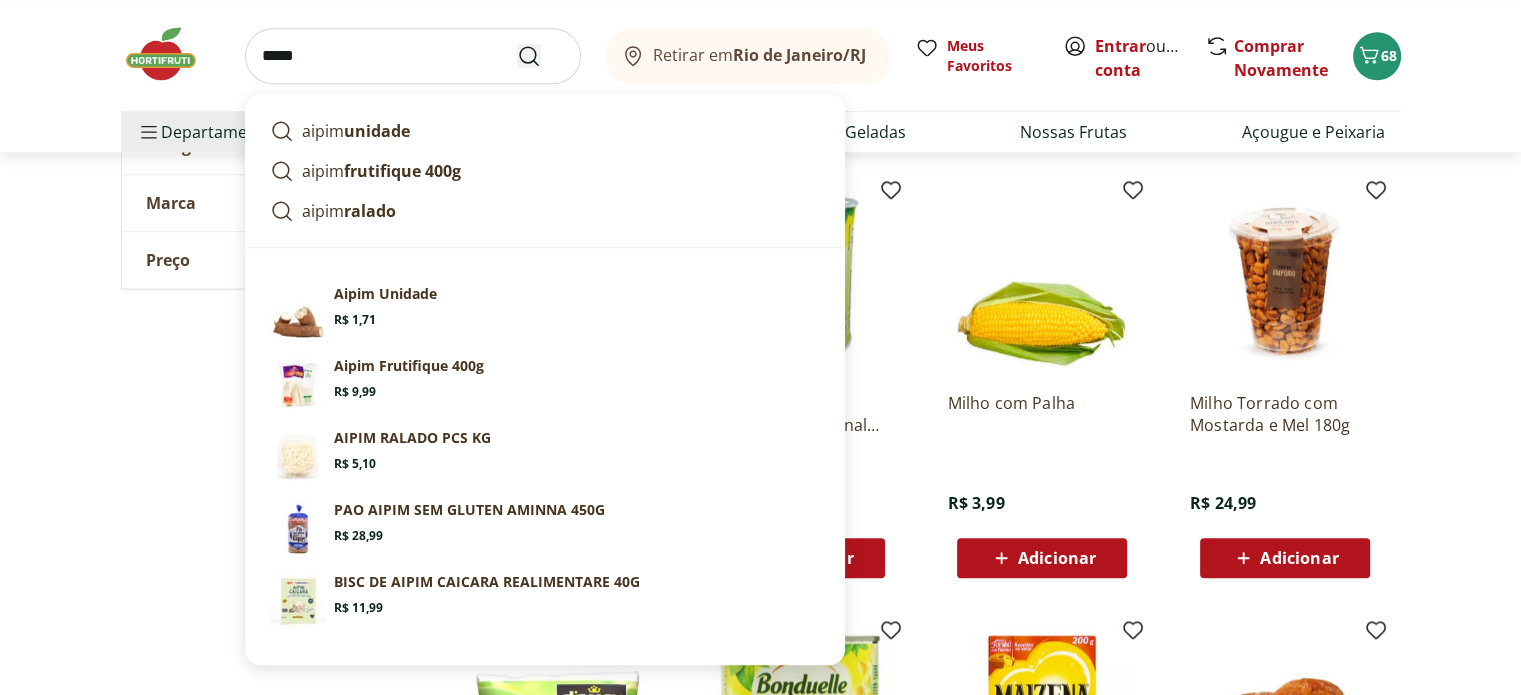 type on "*****" 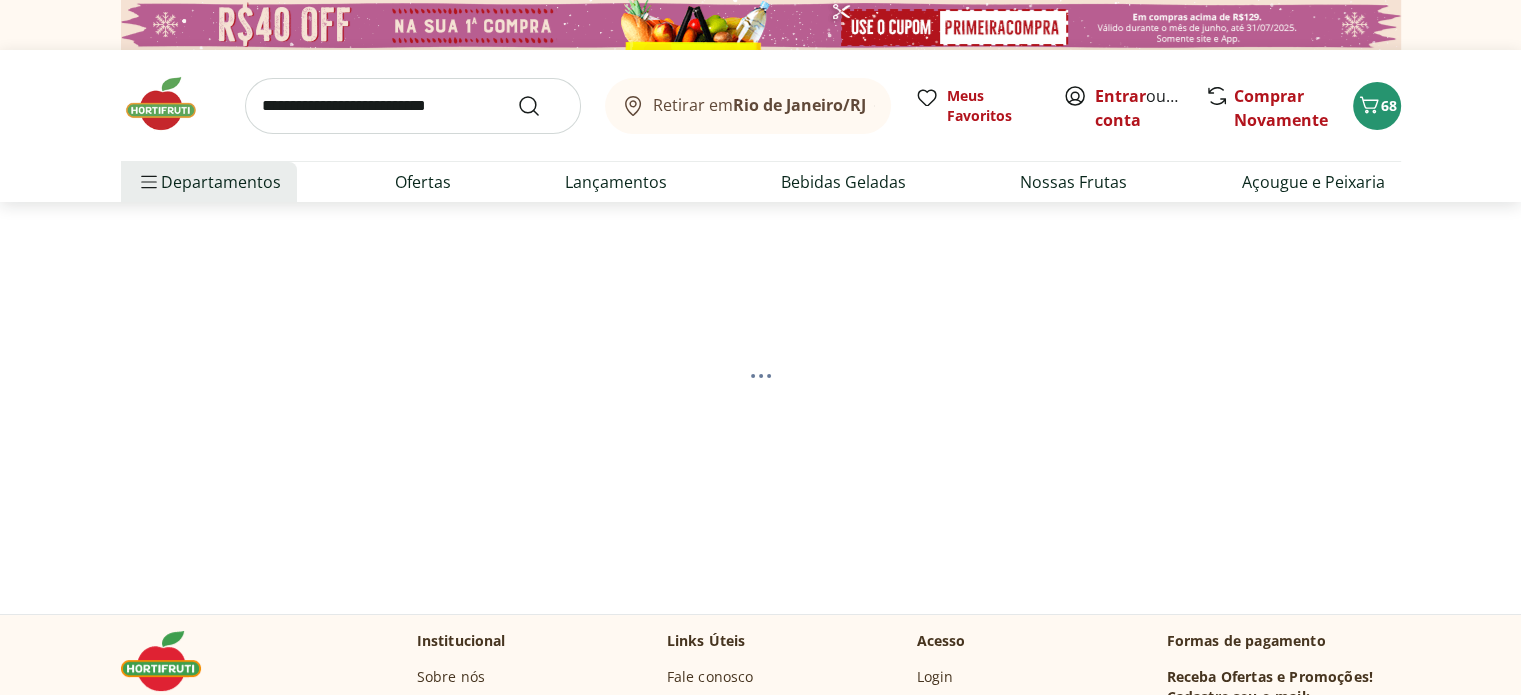 select on "**********" 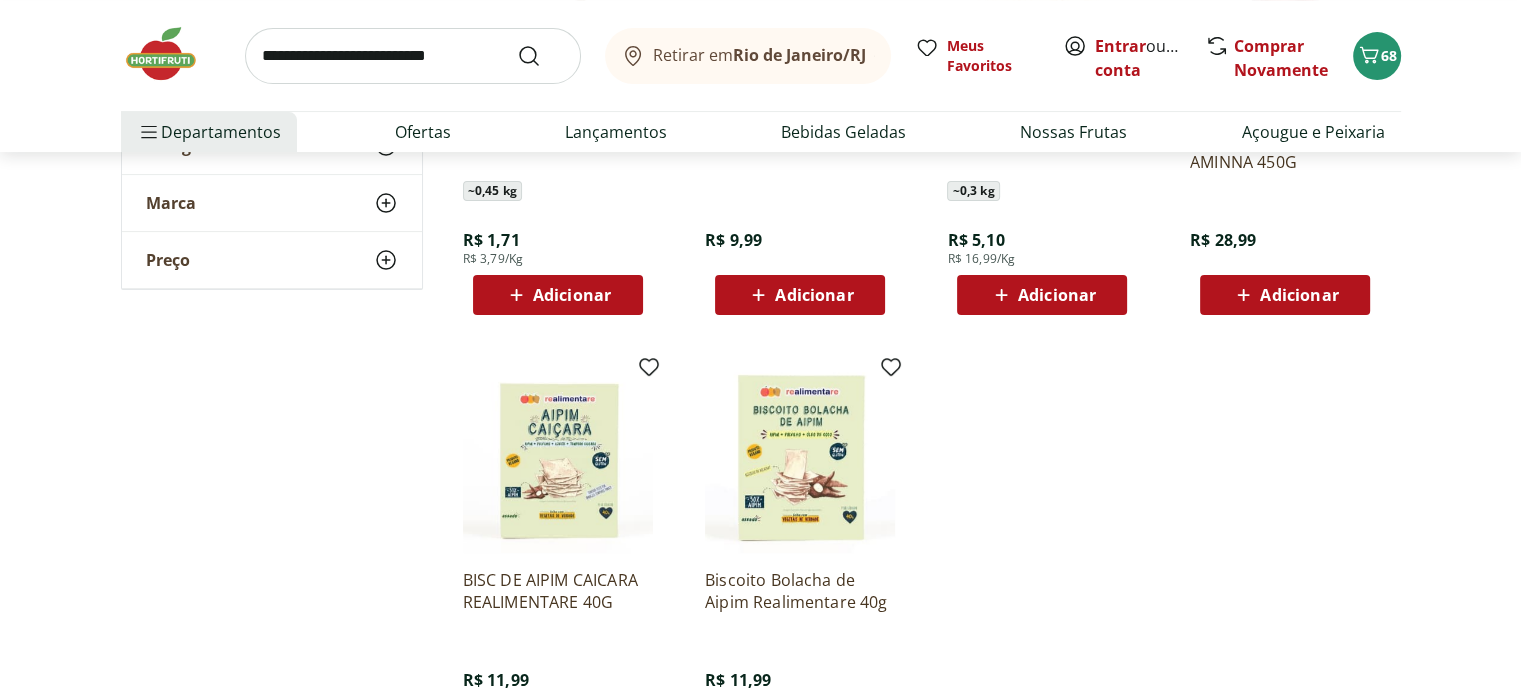 scroll, scrollTop: 300, scrollLeft: 0, axis: vertical 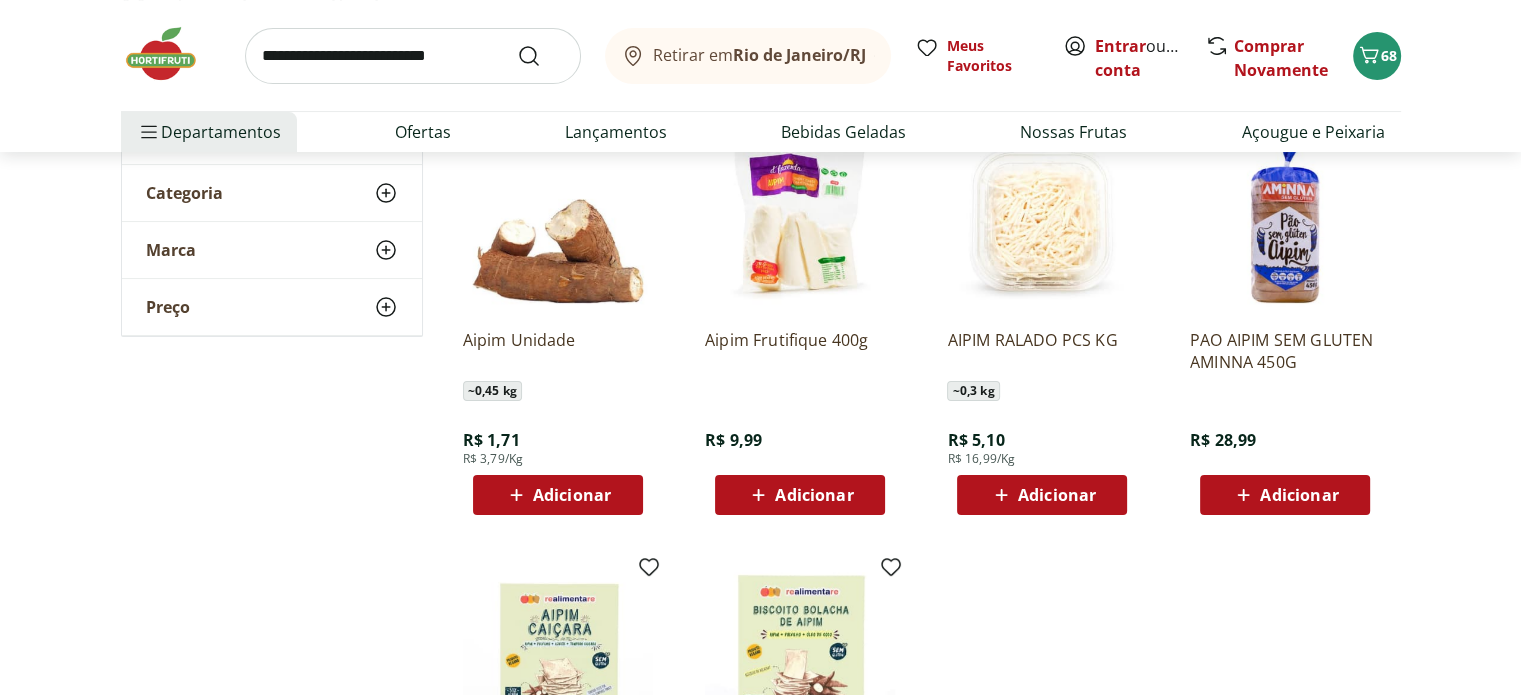 click on "Adicionar" at bounding box center [814, 495] 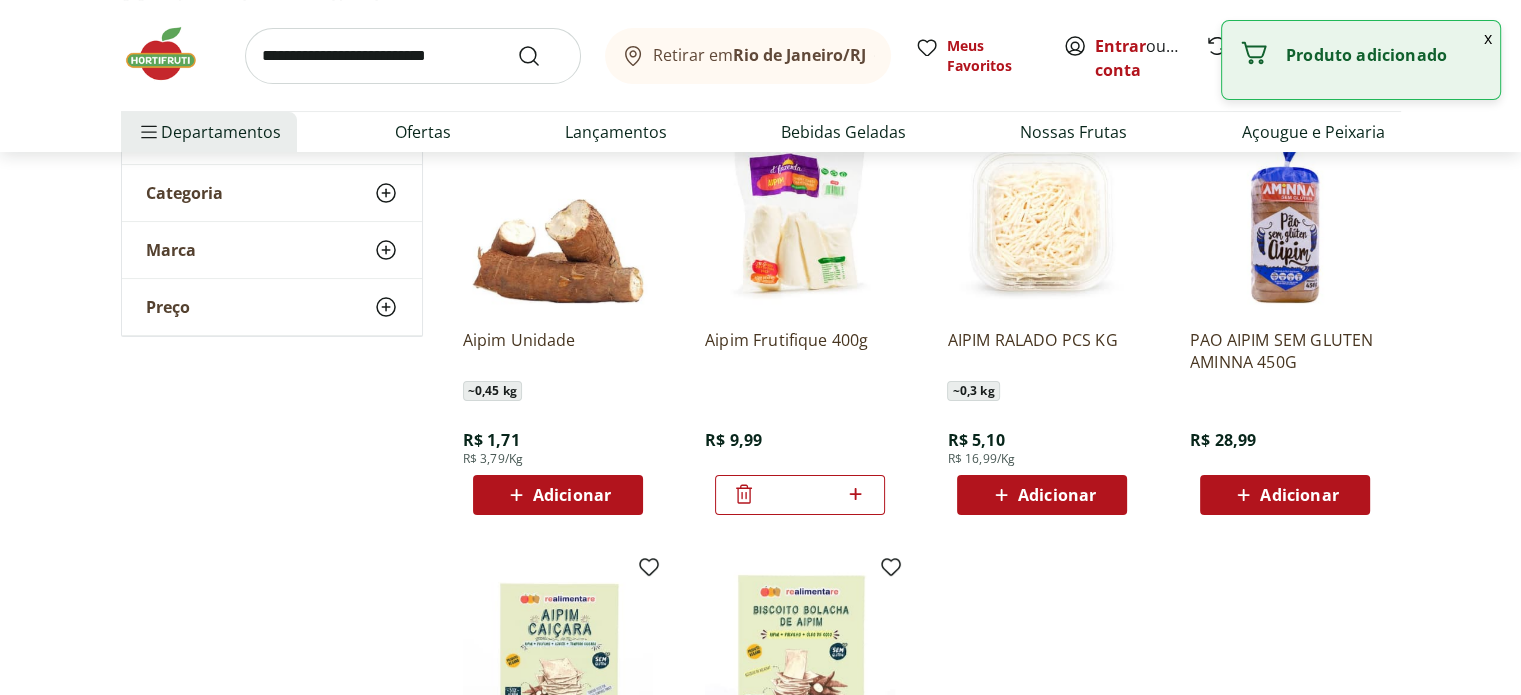 click 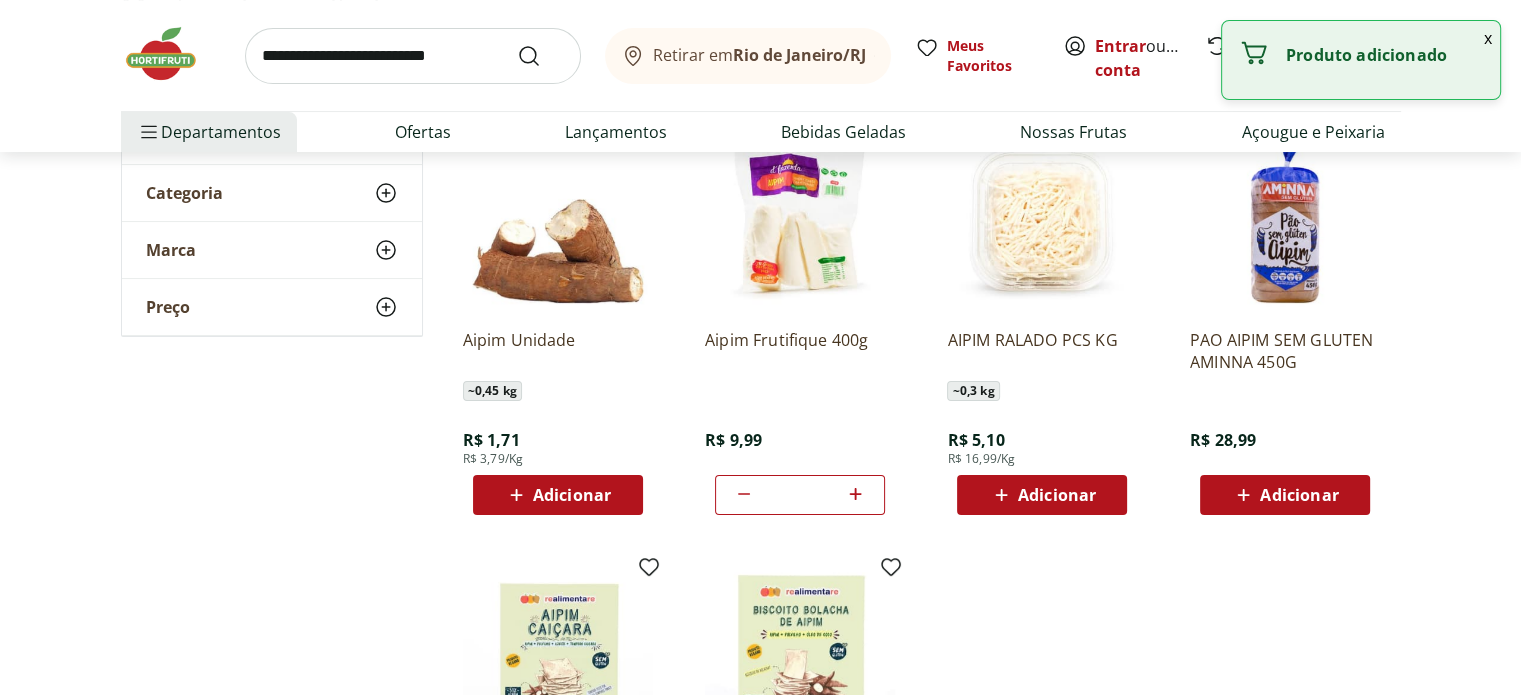 type on "*" 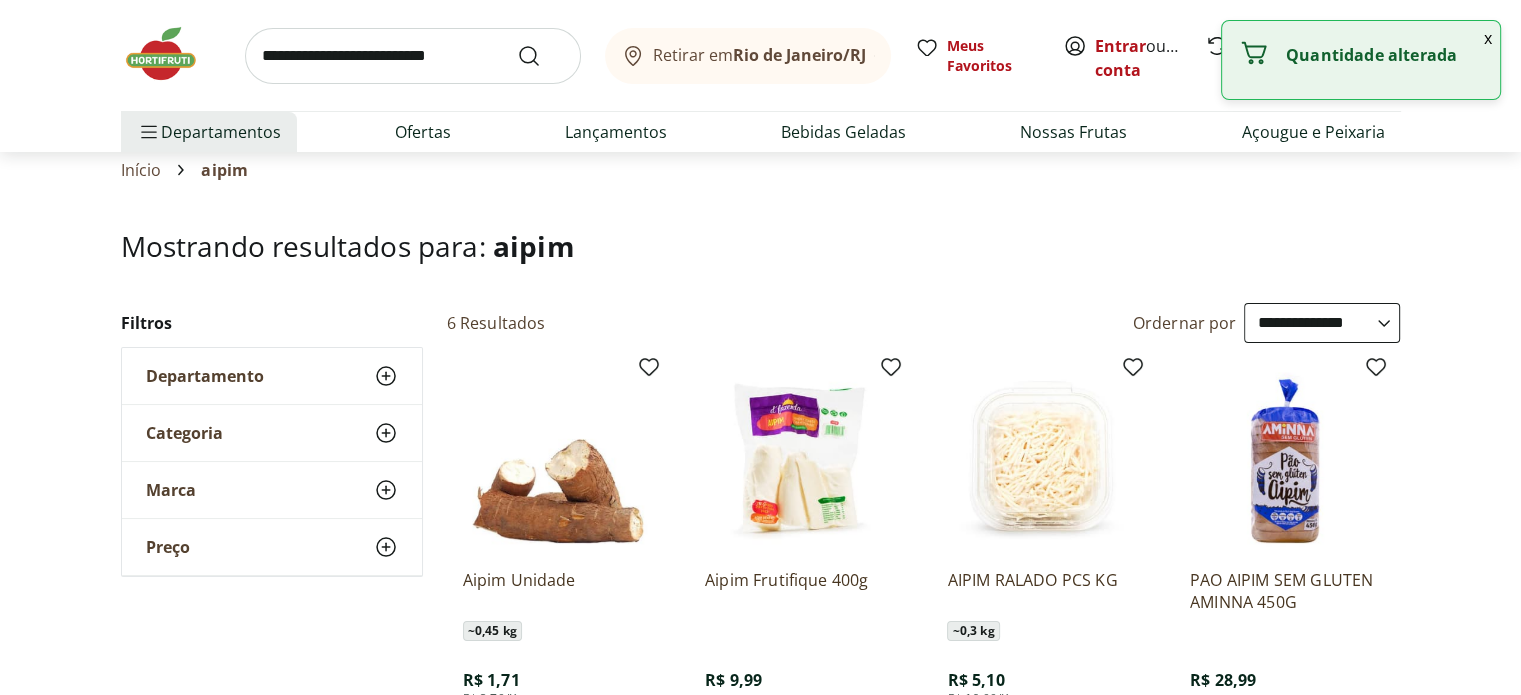 scroll, scrollTop: 0, scrollLeft: 0, axis: both 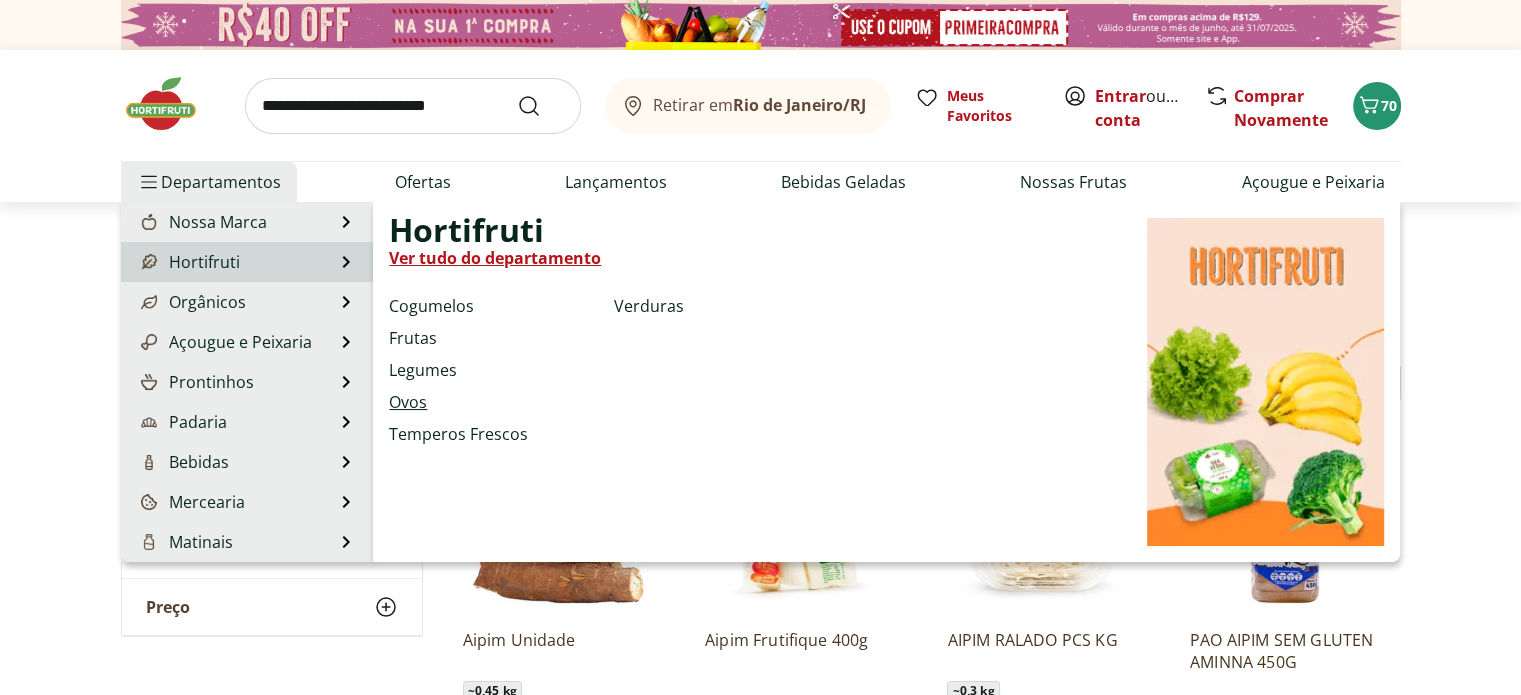click on "Ovos" at bounding box center (408, 402) 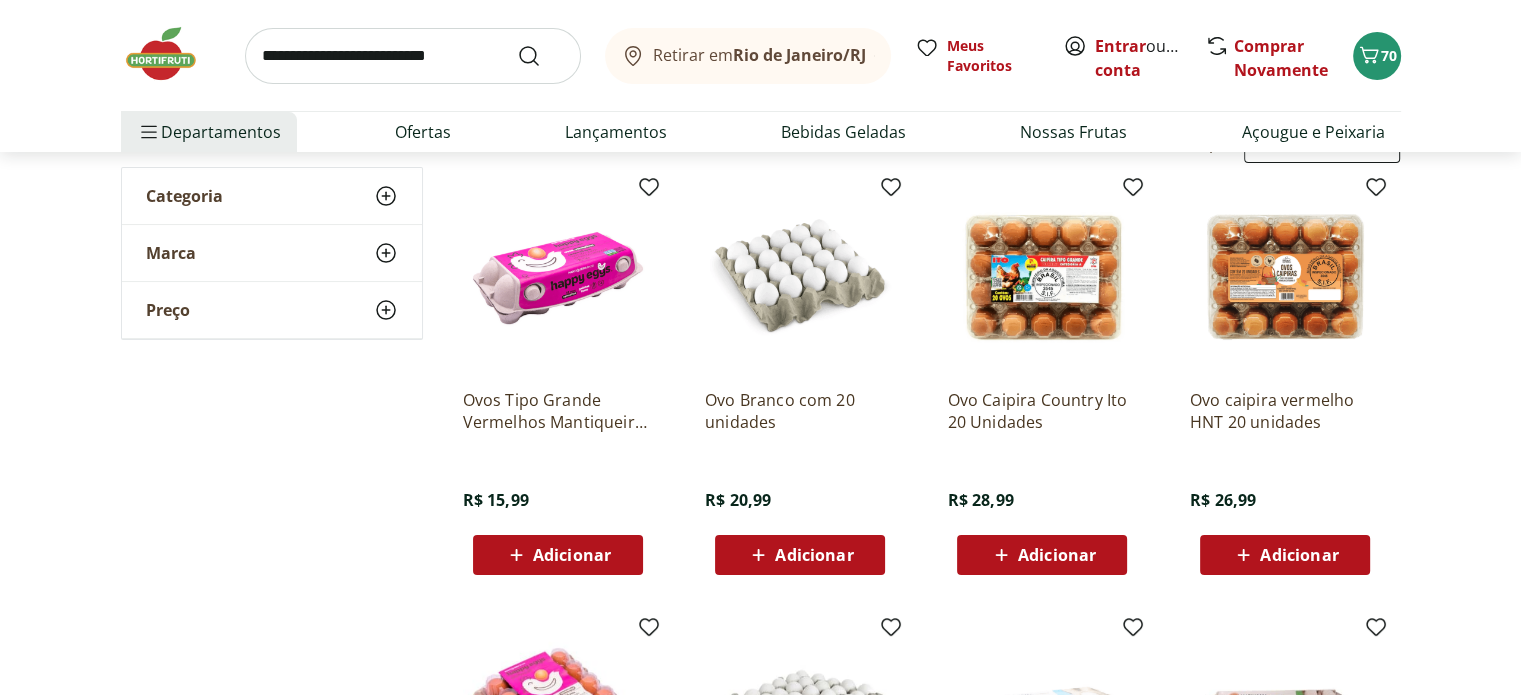 scroll, scrollTop: 100, scrollLeft: 0, axis: vertical 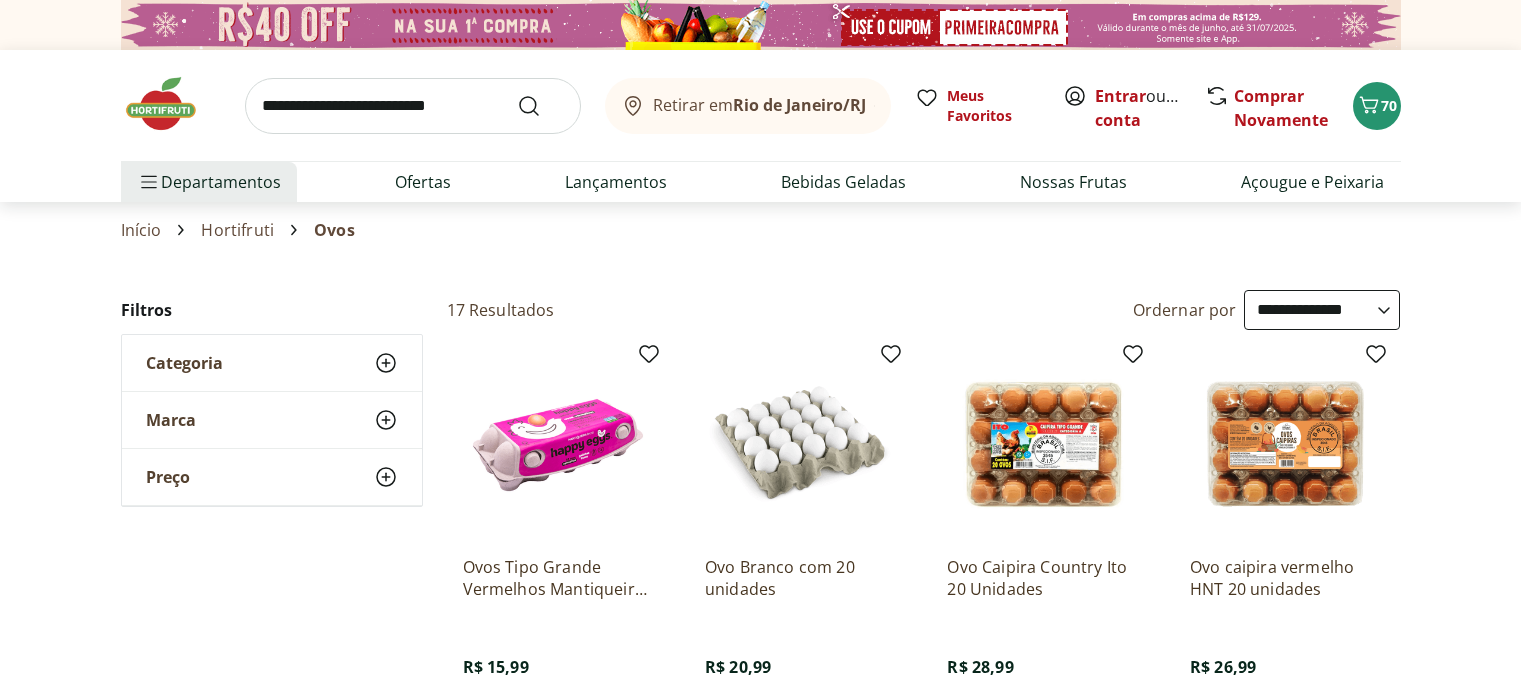 select on "**********" 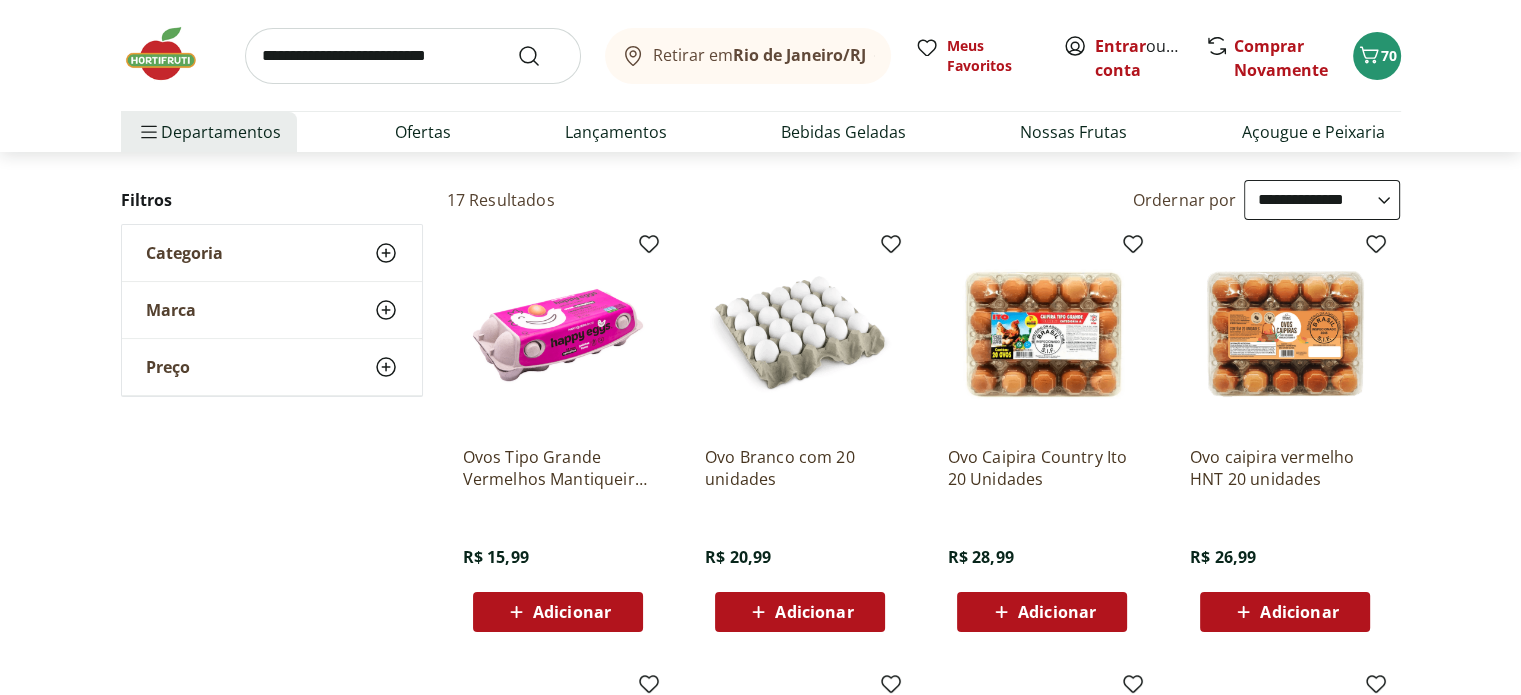 scroll, scrollTop: 0, scrollLeft: 0, axis: both 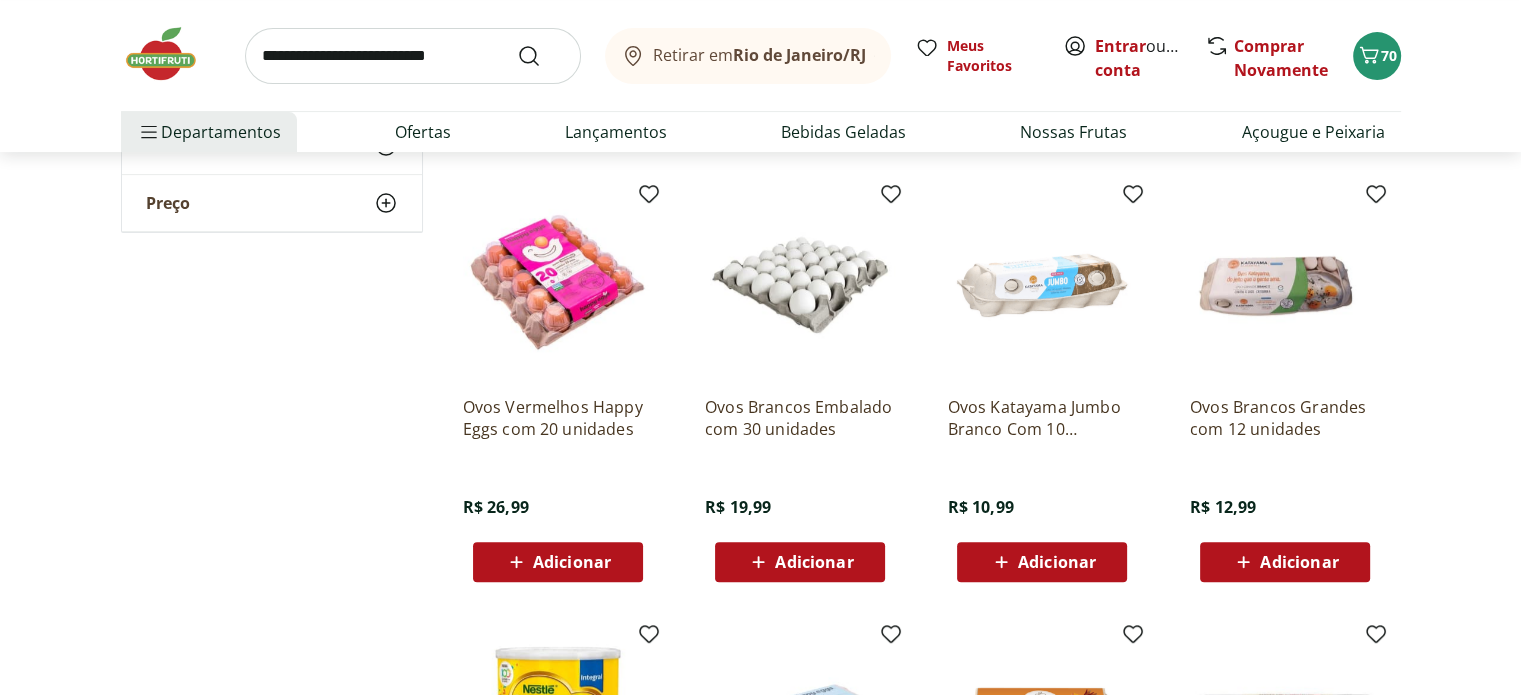 click on "Adicionar" at bounding box center [1057, 562] 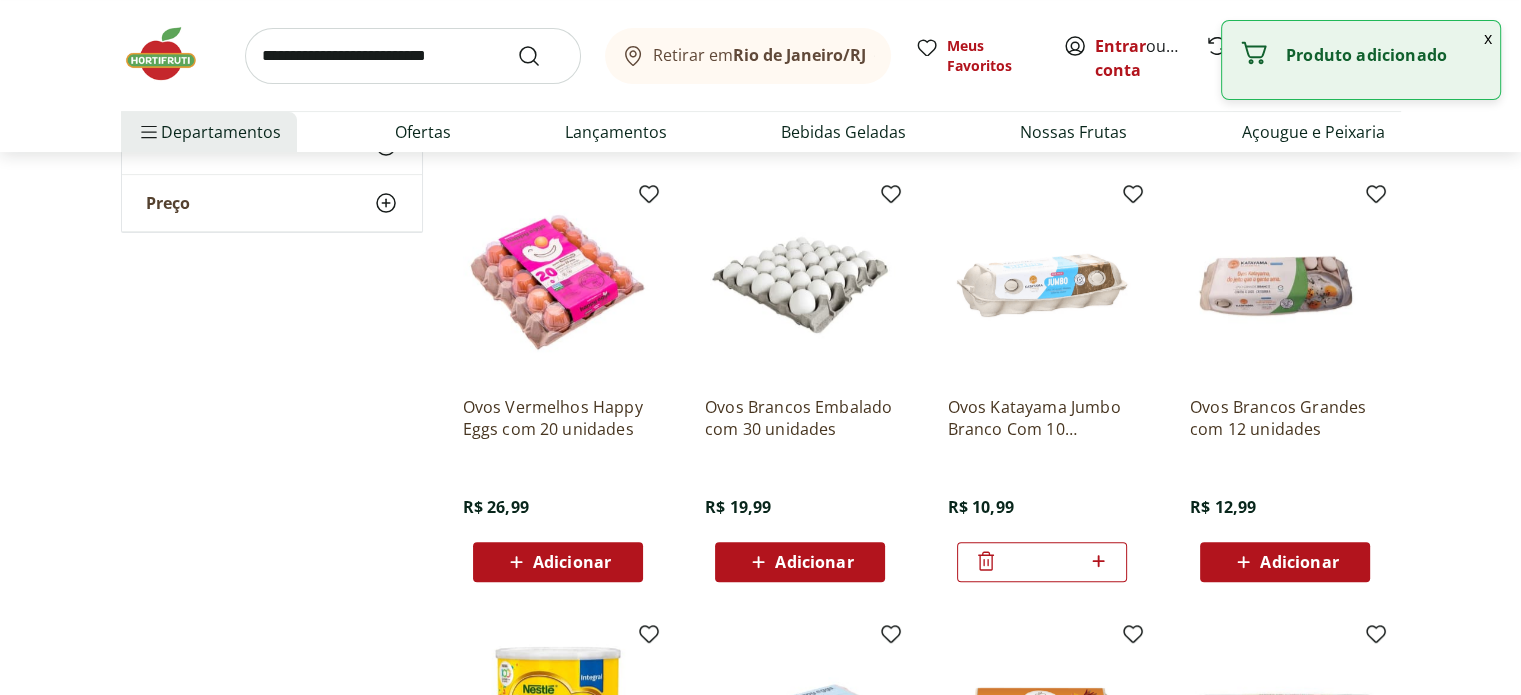 click 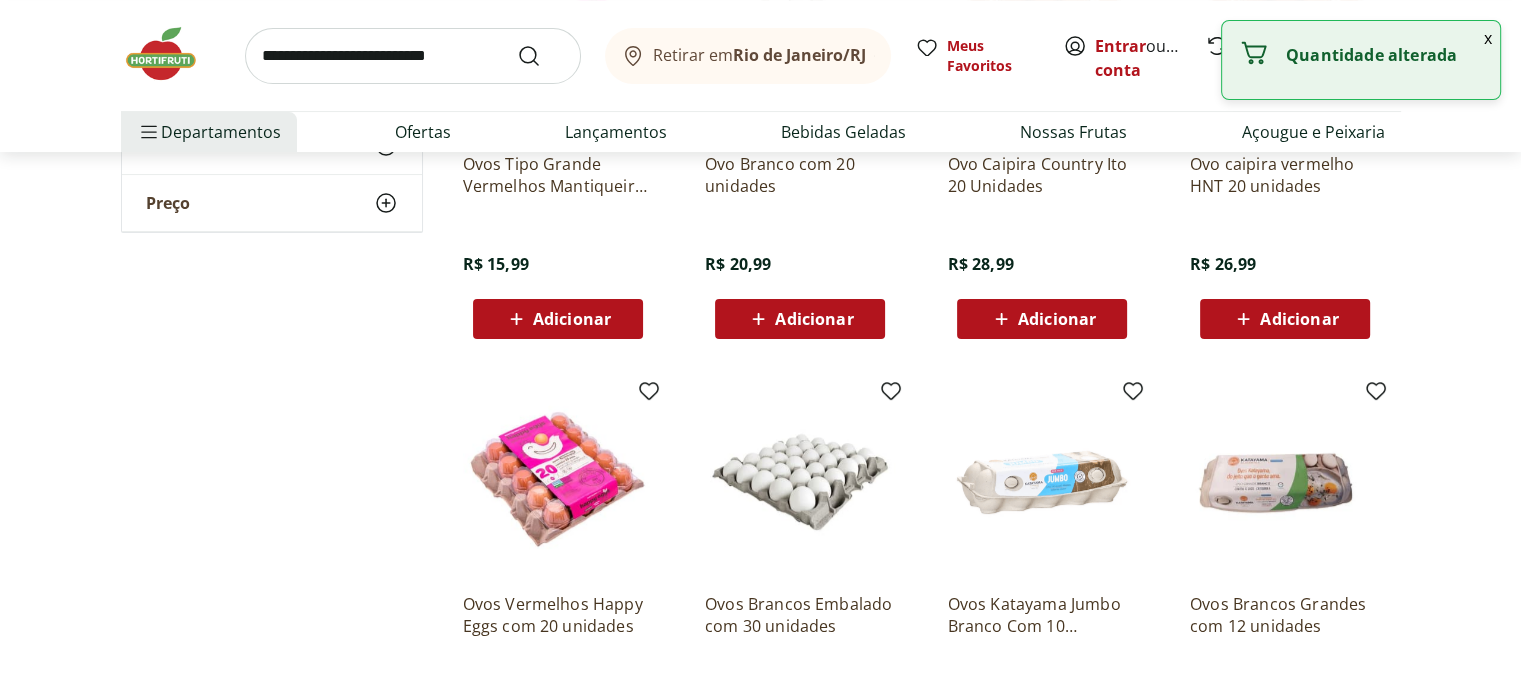 scroll, scrollTop: 0, scrollLeft: 0, axis: both 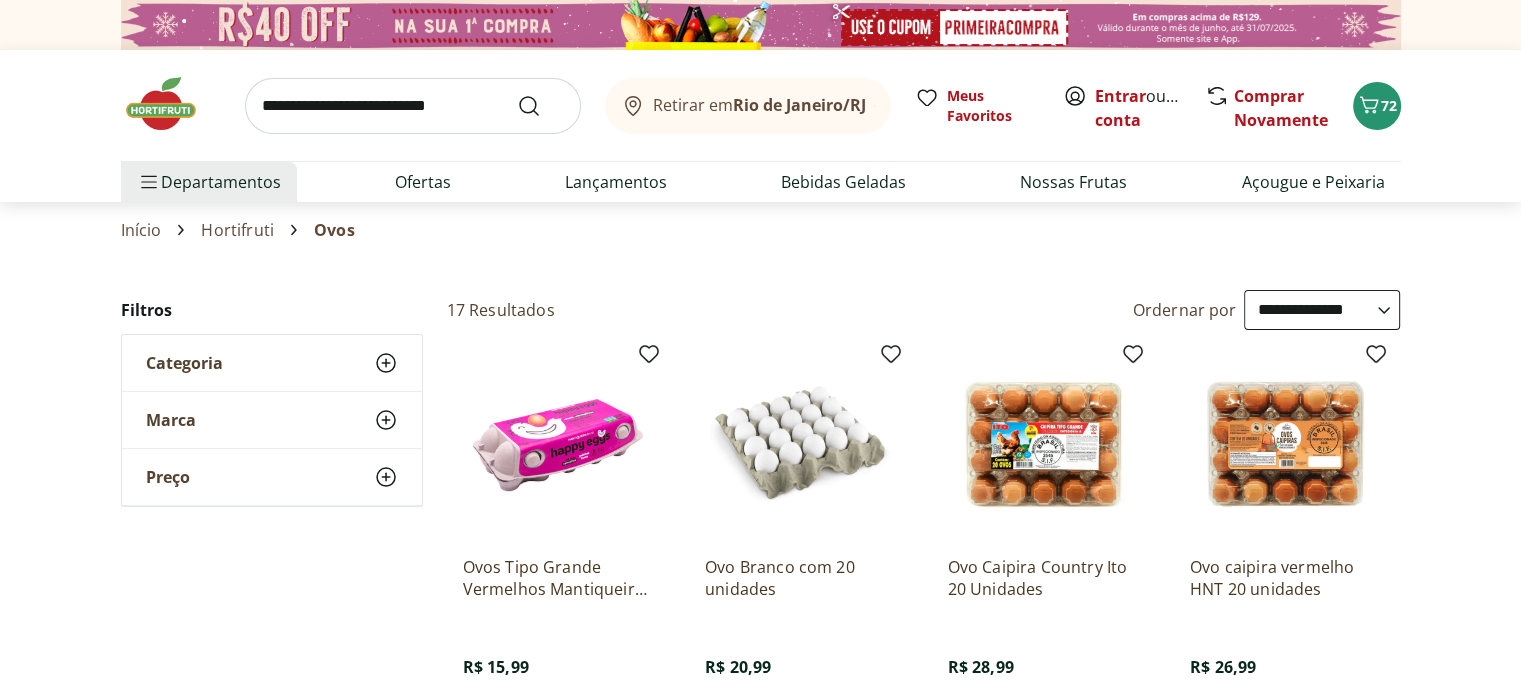 click on "Retirar em Rio de Janeiro/RJ Meus Favoritos Entrar ou Criar conta Comprar Novamente 72" at bounding box center [761, 105] 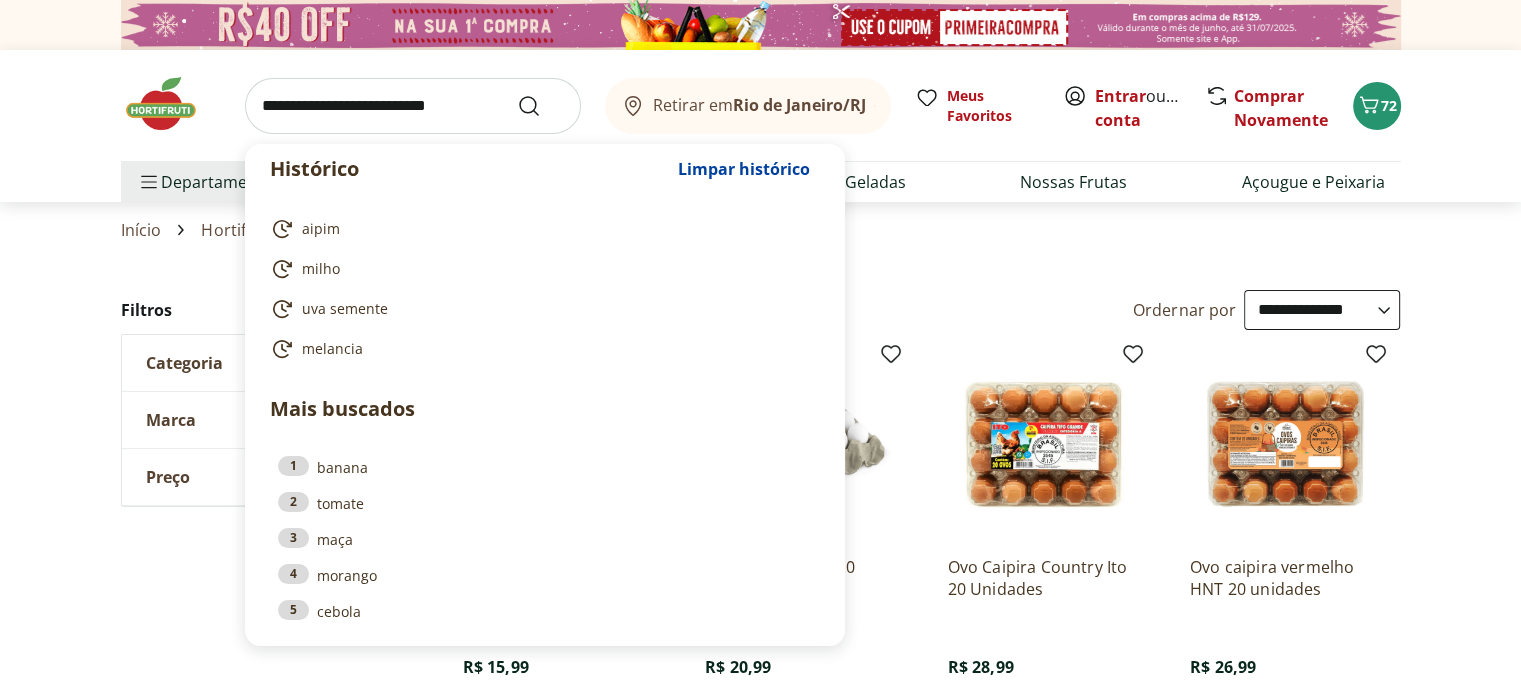 click at bounding box center (413, 106) 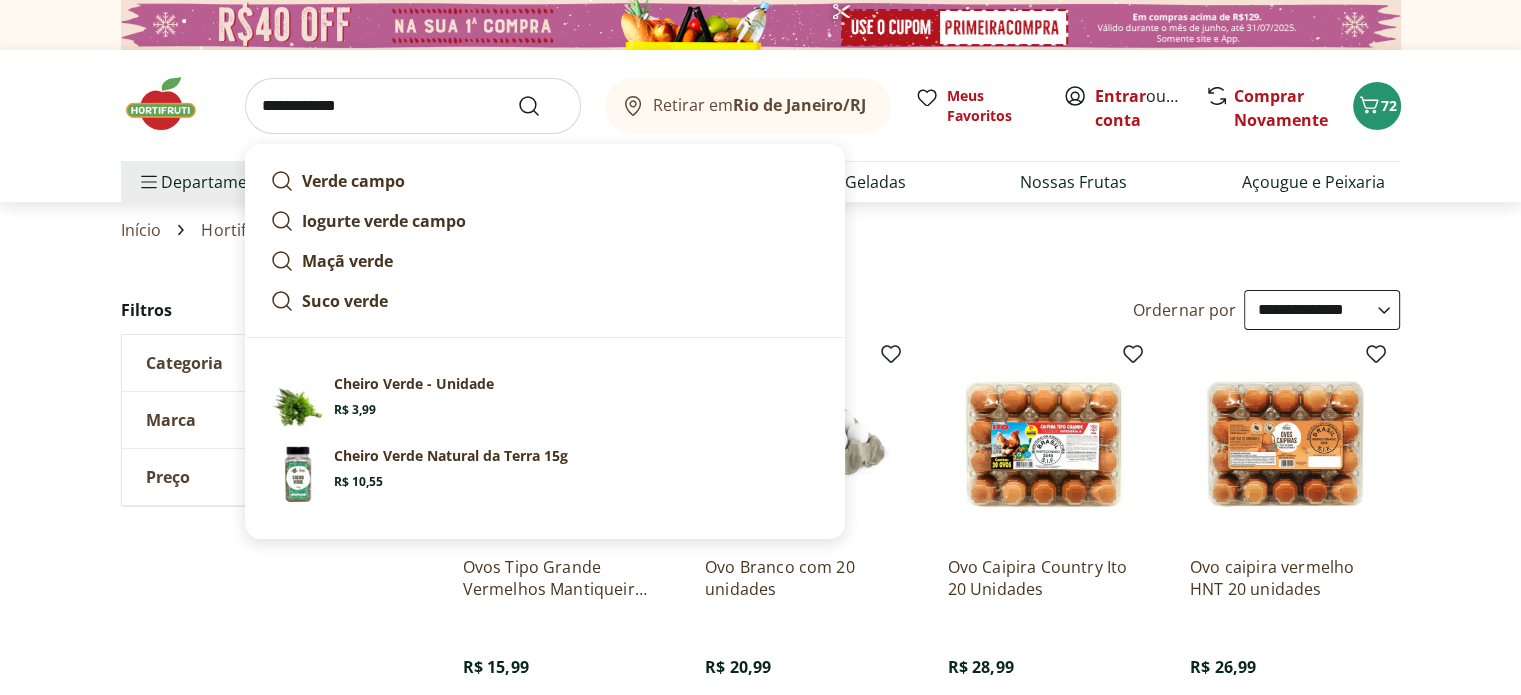 type on "**********" 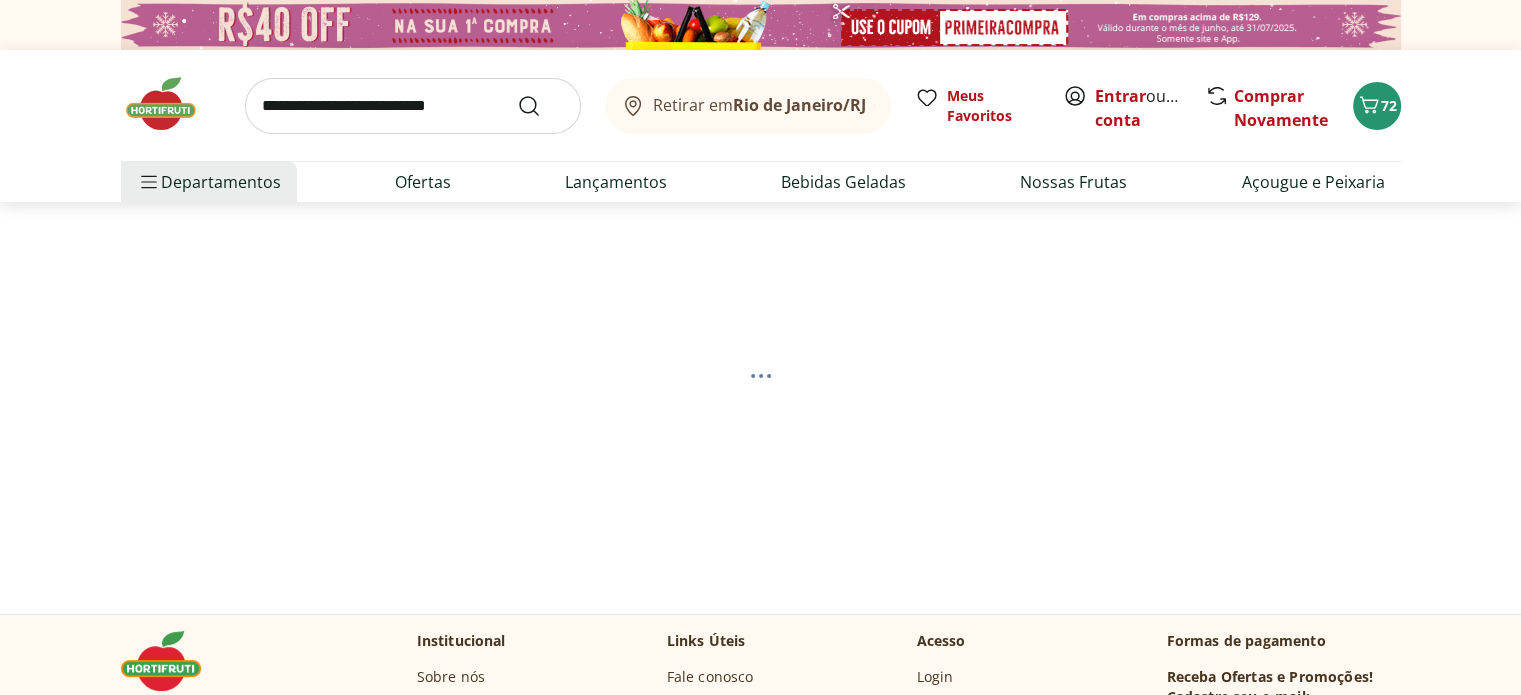 select on "**********" 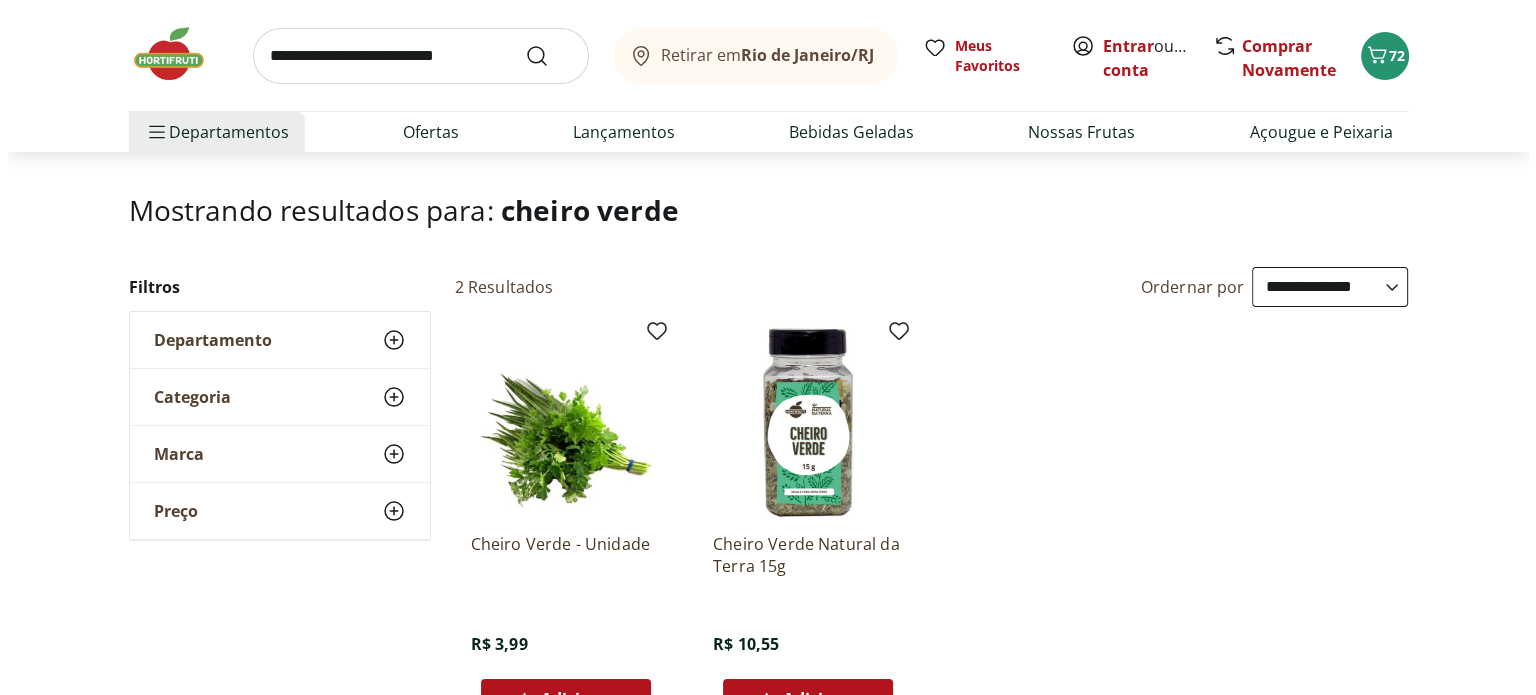 scroll, scrollTop: 200, scrollLeft: 0, axis: vertical 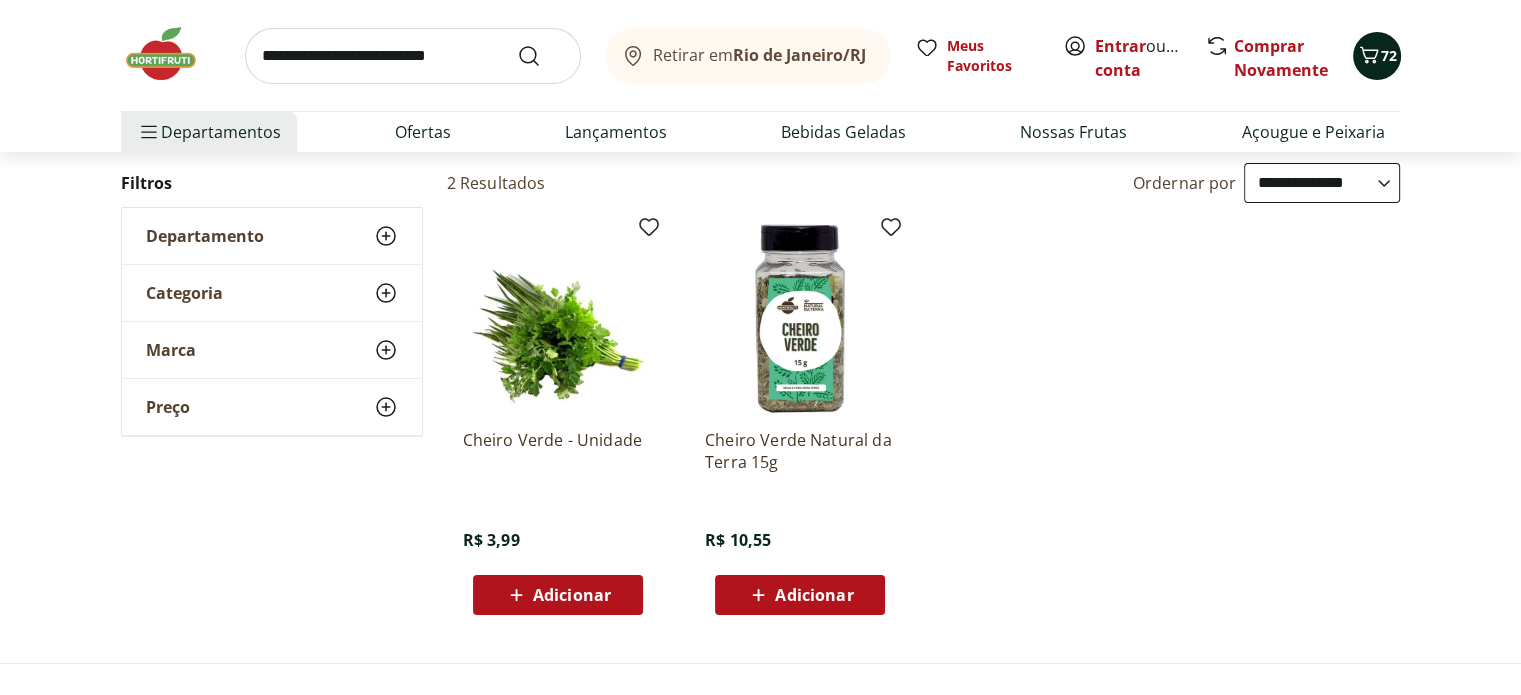 click 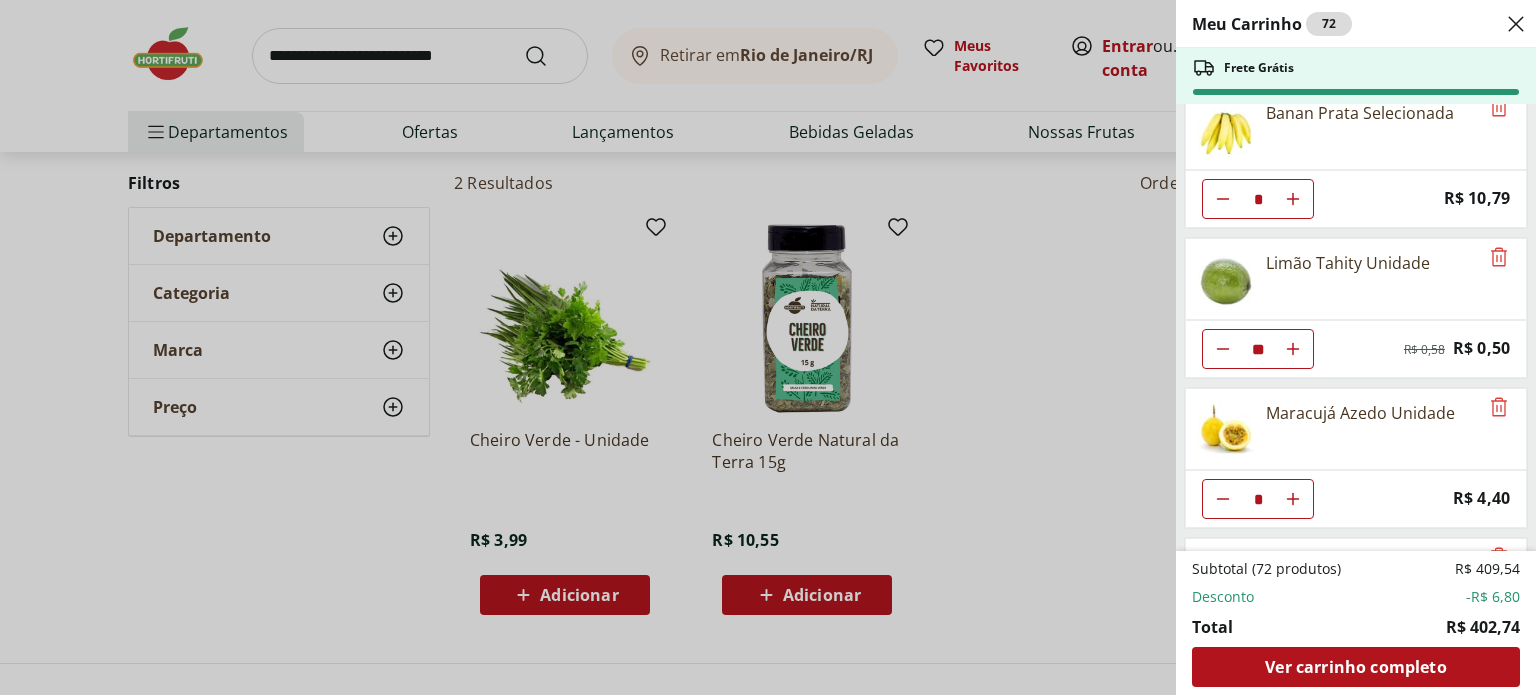 scroll, scrollTop: 1400, scrollLeft: 0, axis: vertical 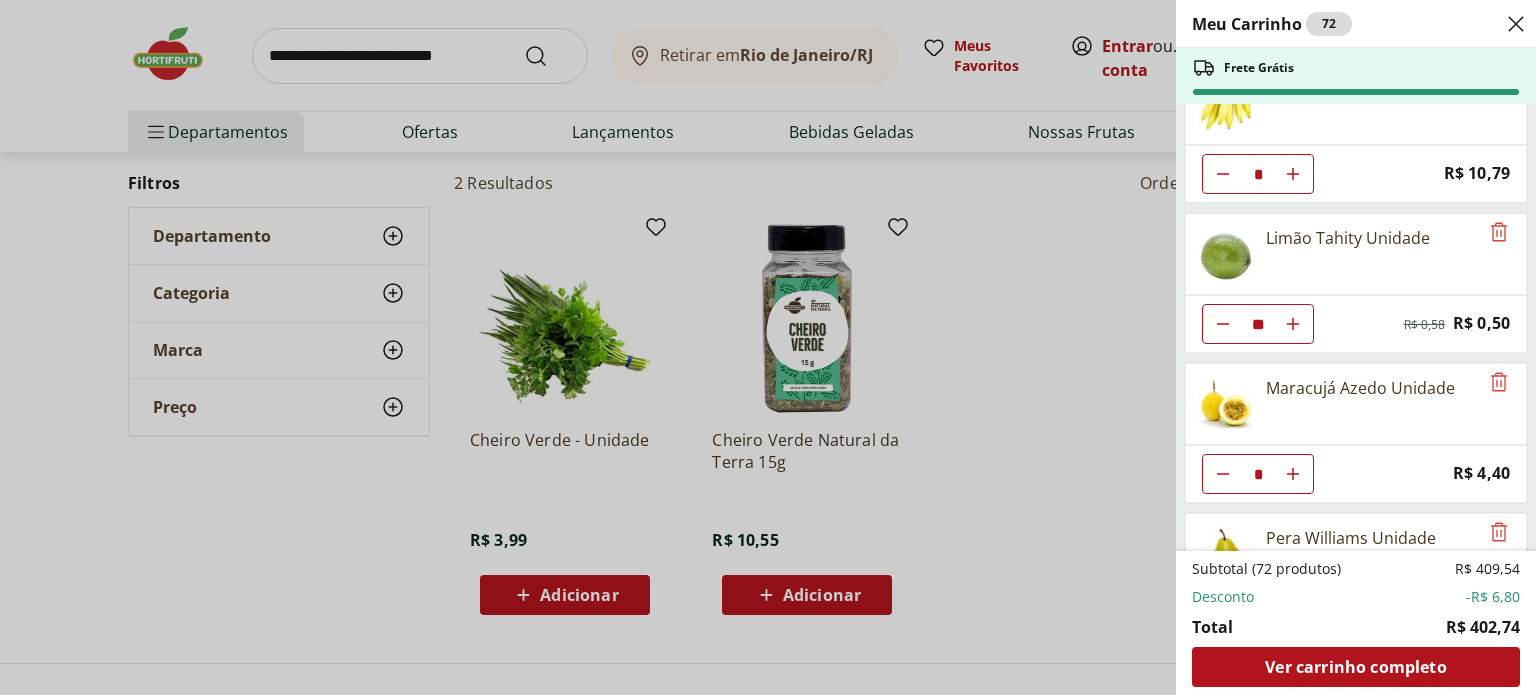 click 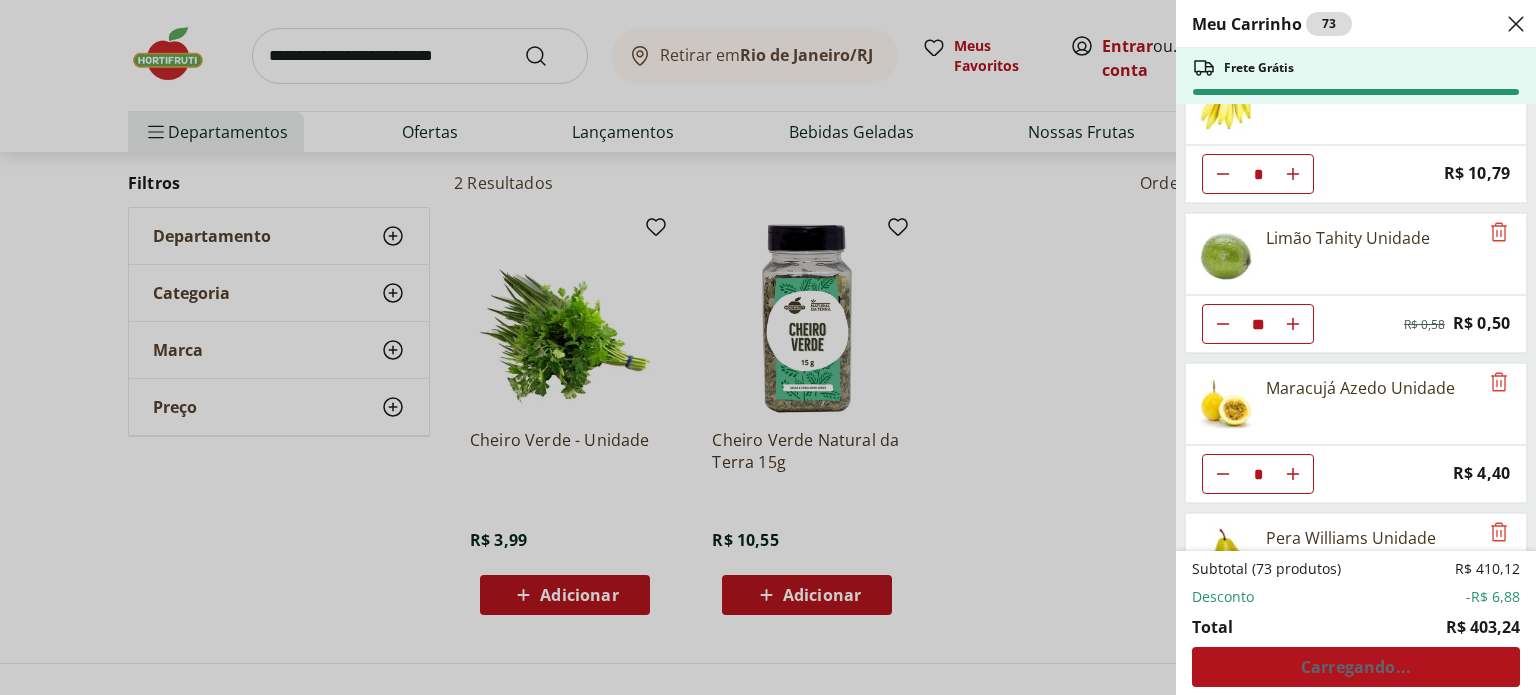 click 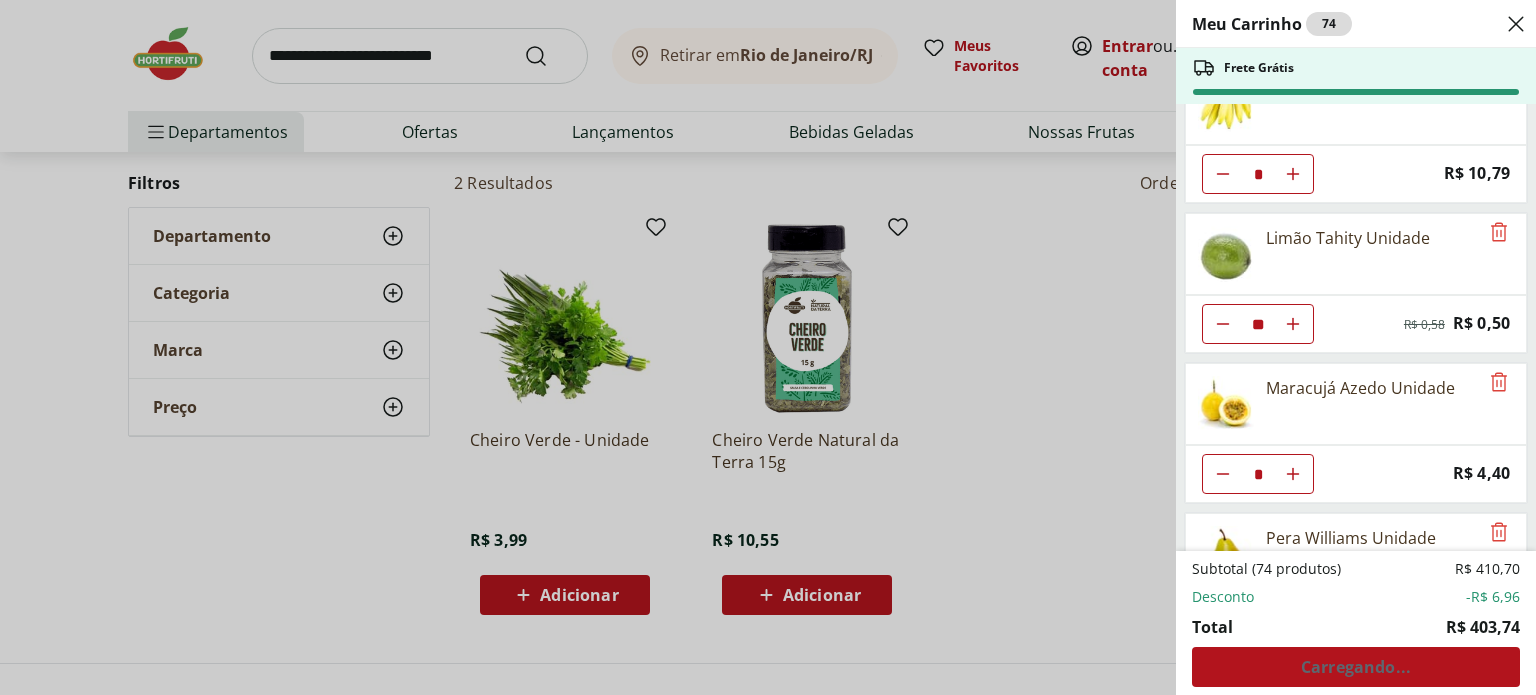 click 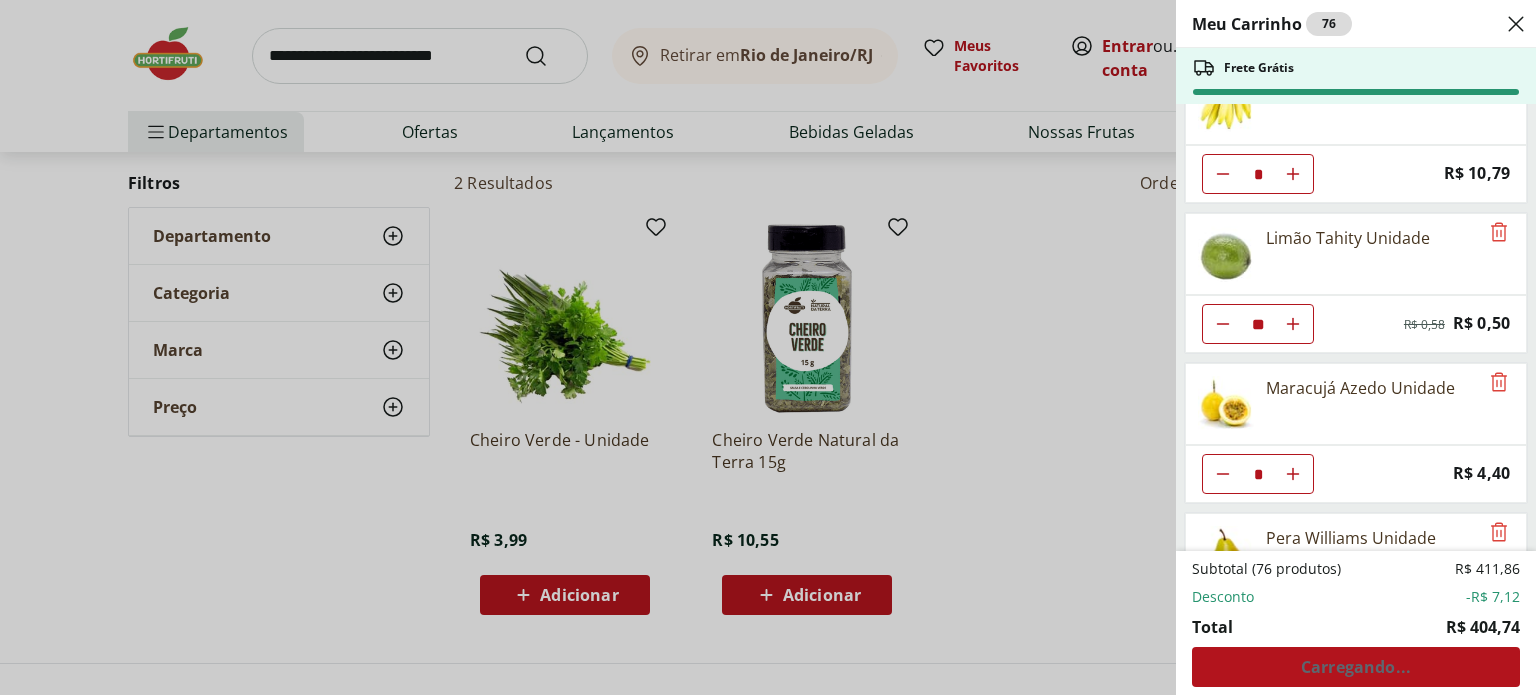 click 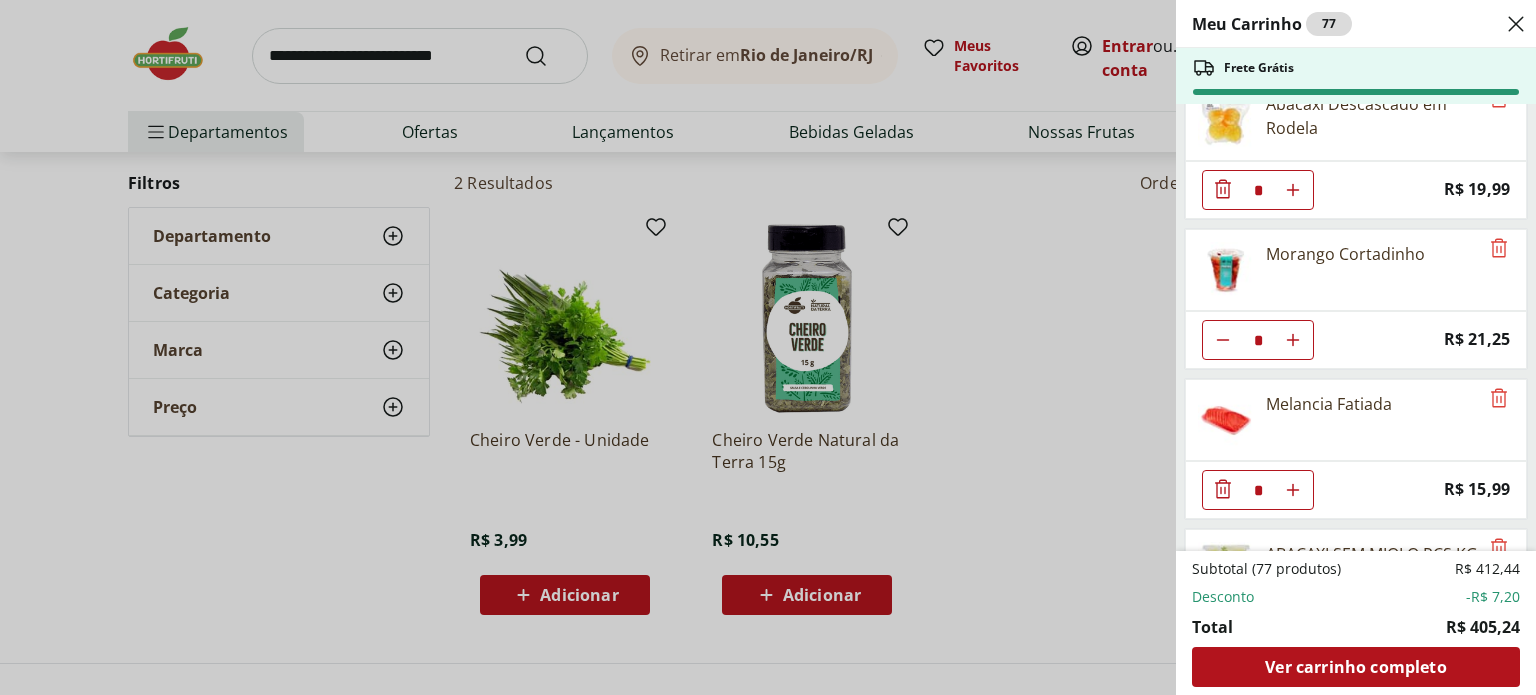 scroll, scrollTop: 300, scrollLeft: 0, axis: vertical 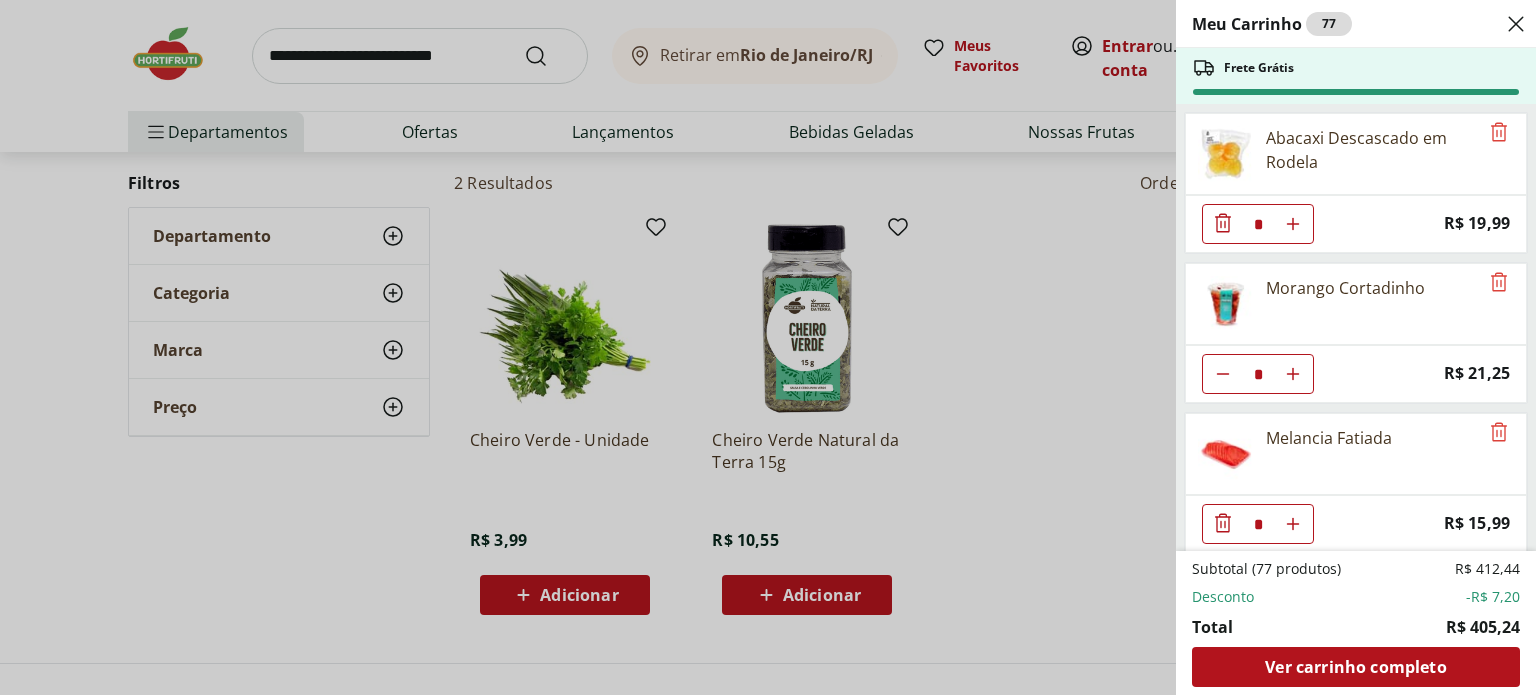click 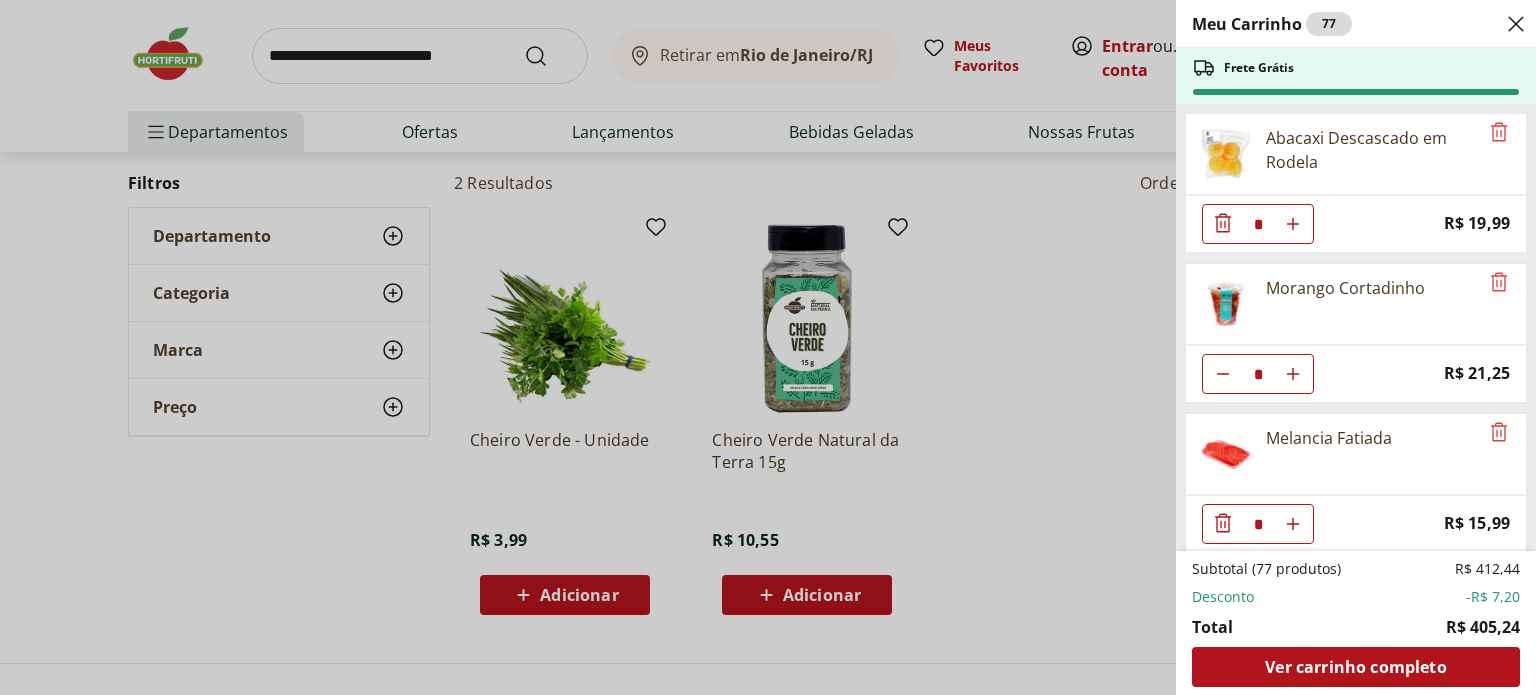 click 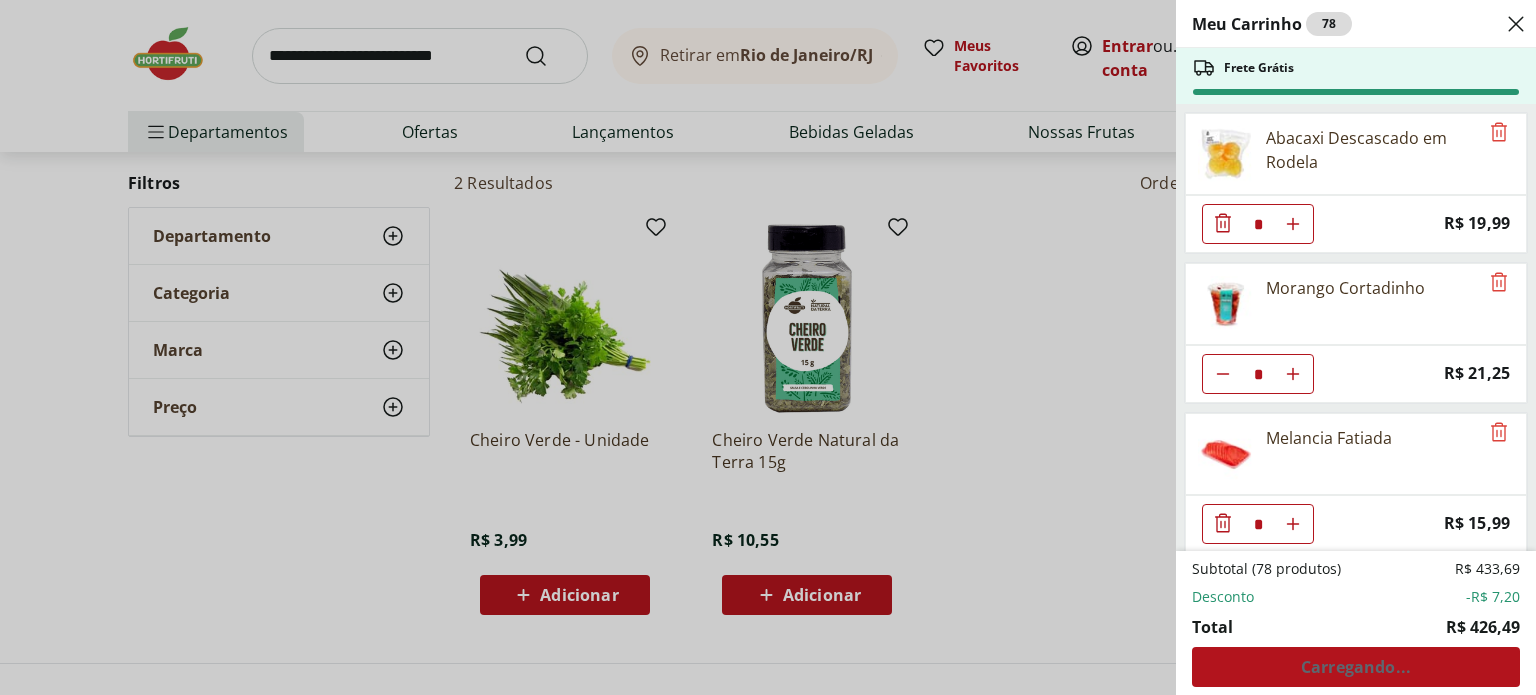 type on "*" 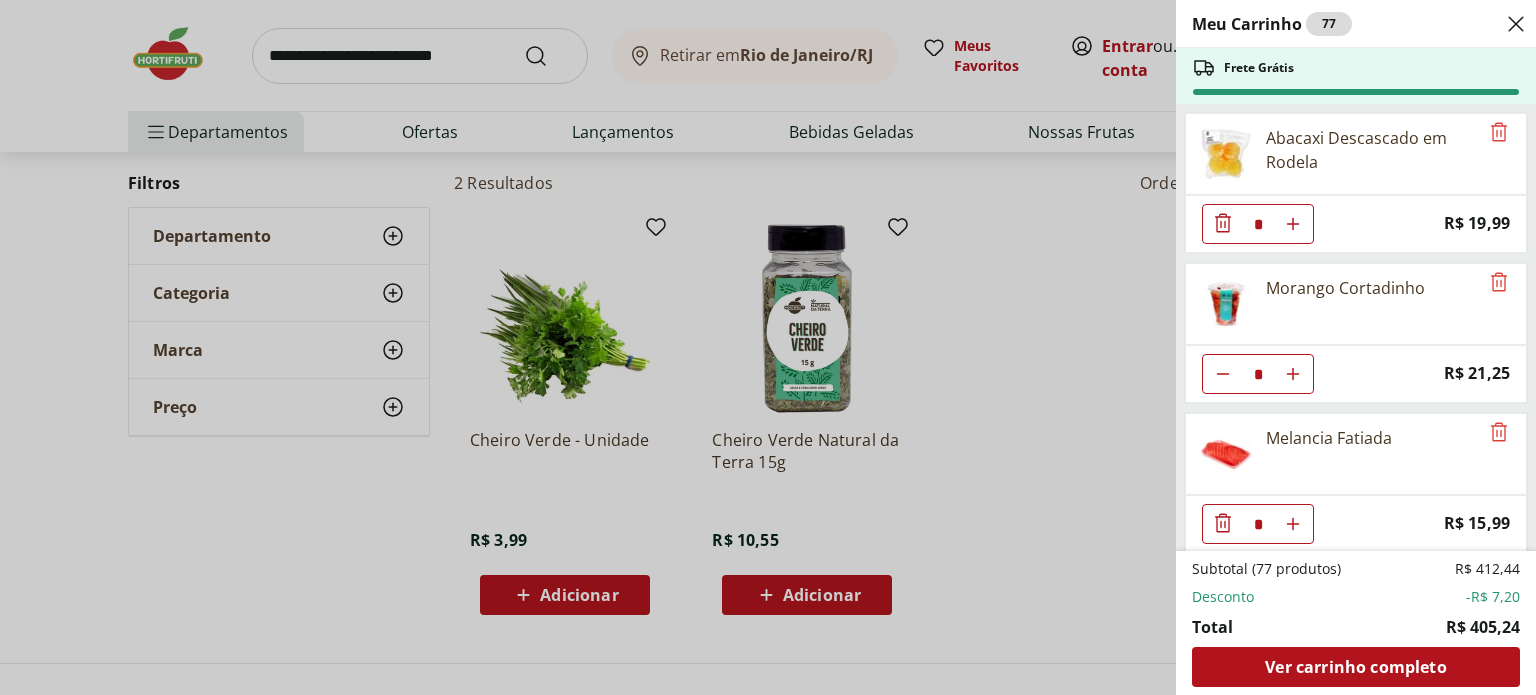 scroll, scrollTop: 200, scrollLeft: 0, axis: vertical 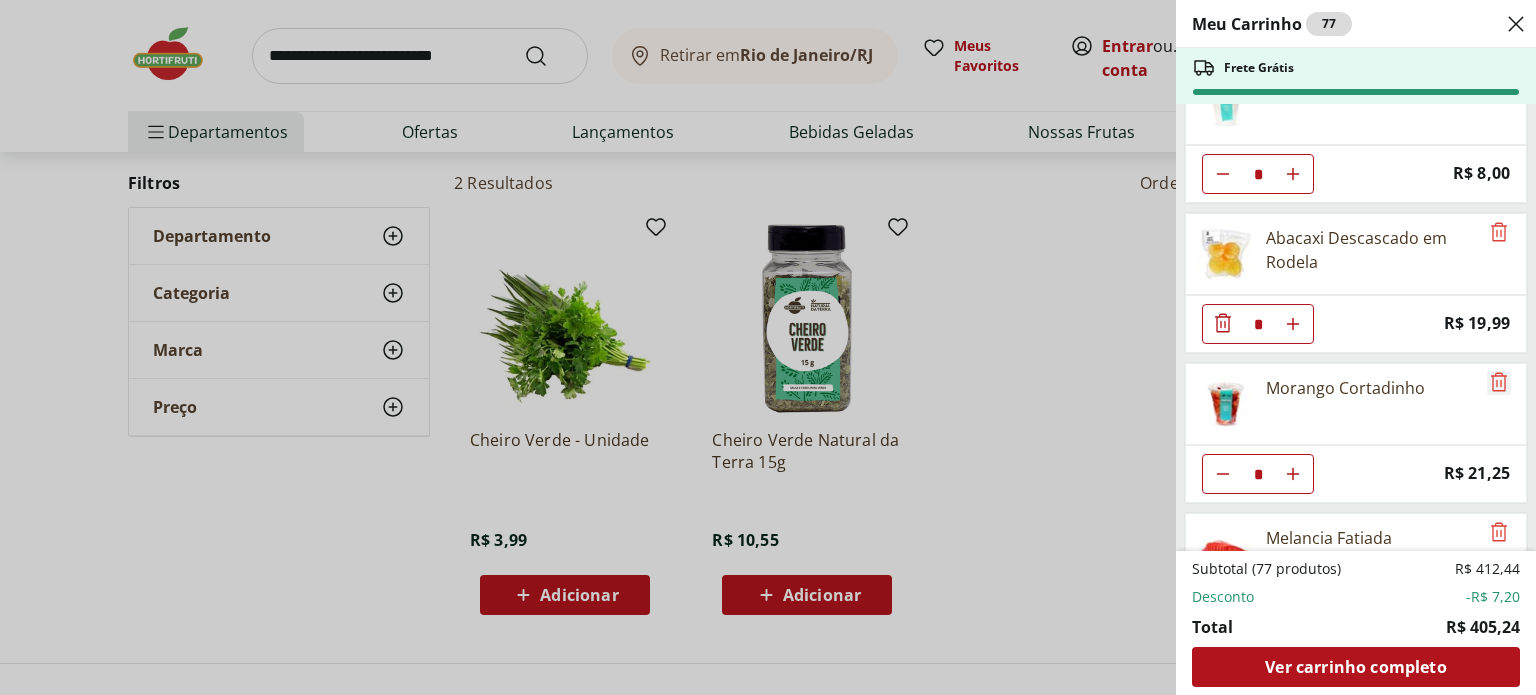click 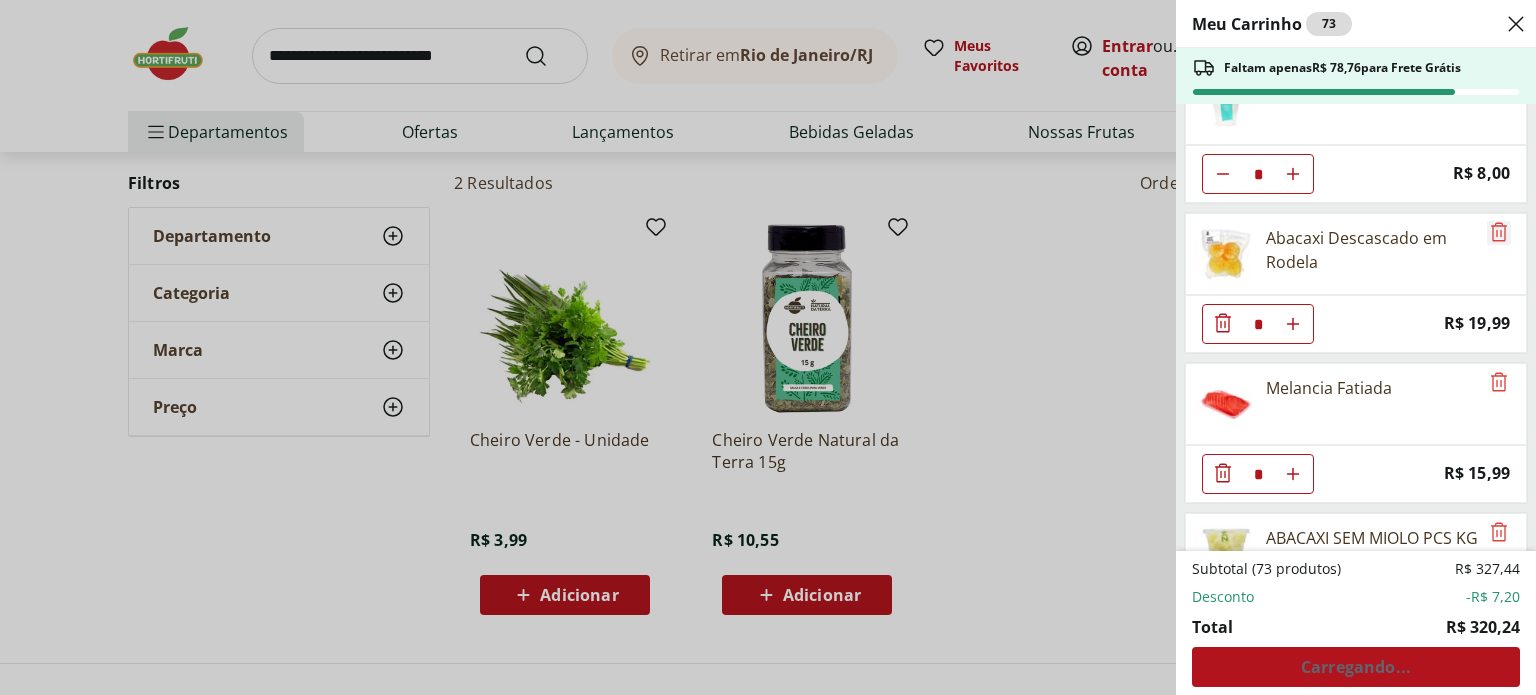click 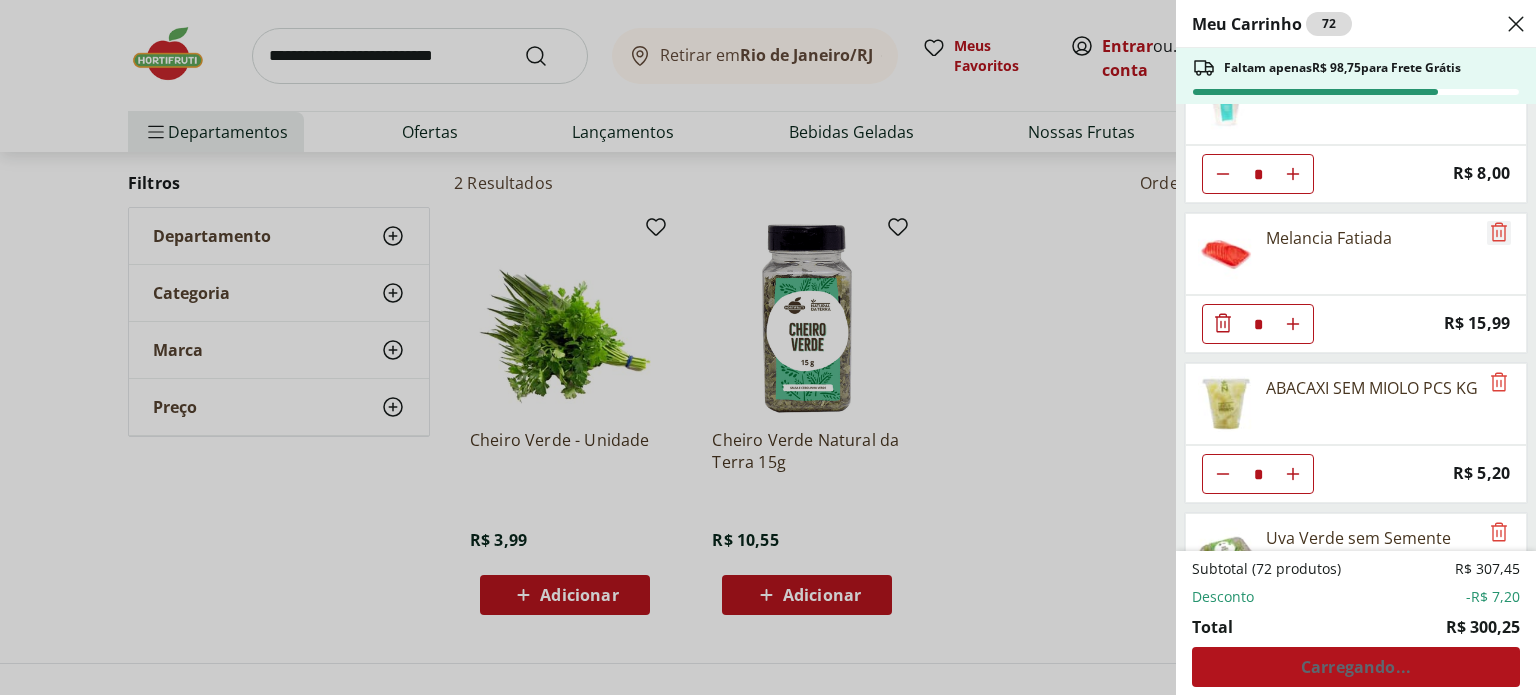 click 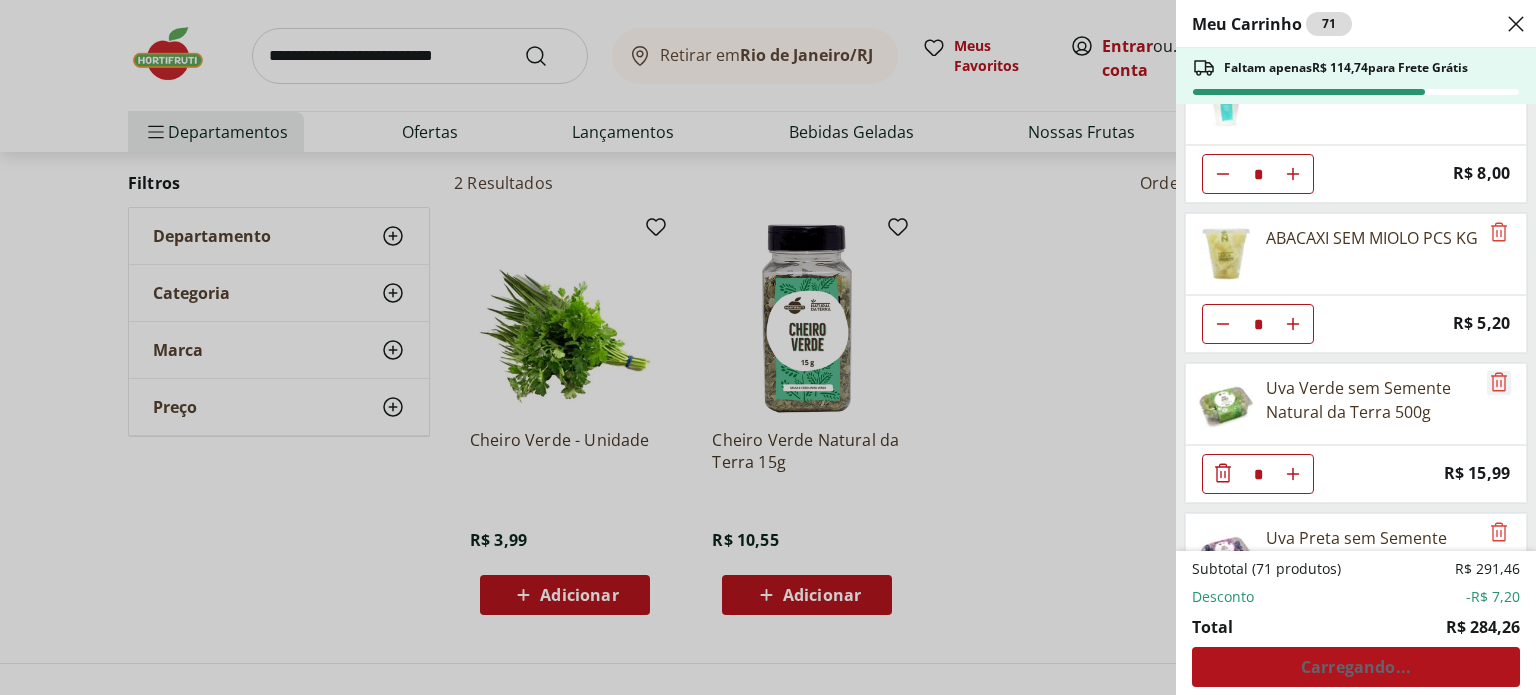 click 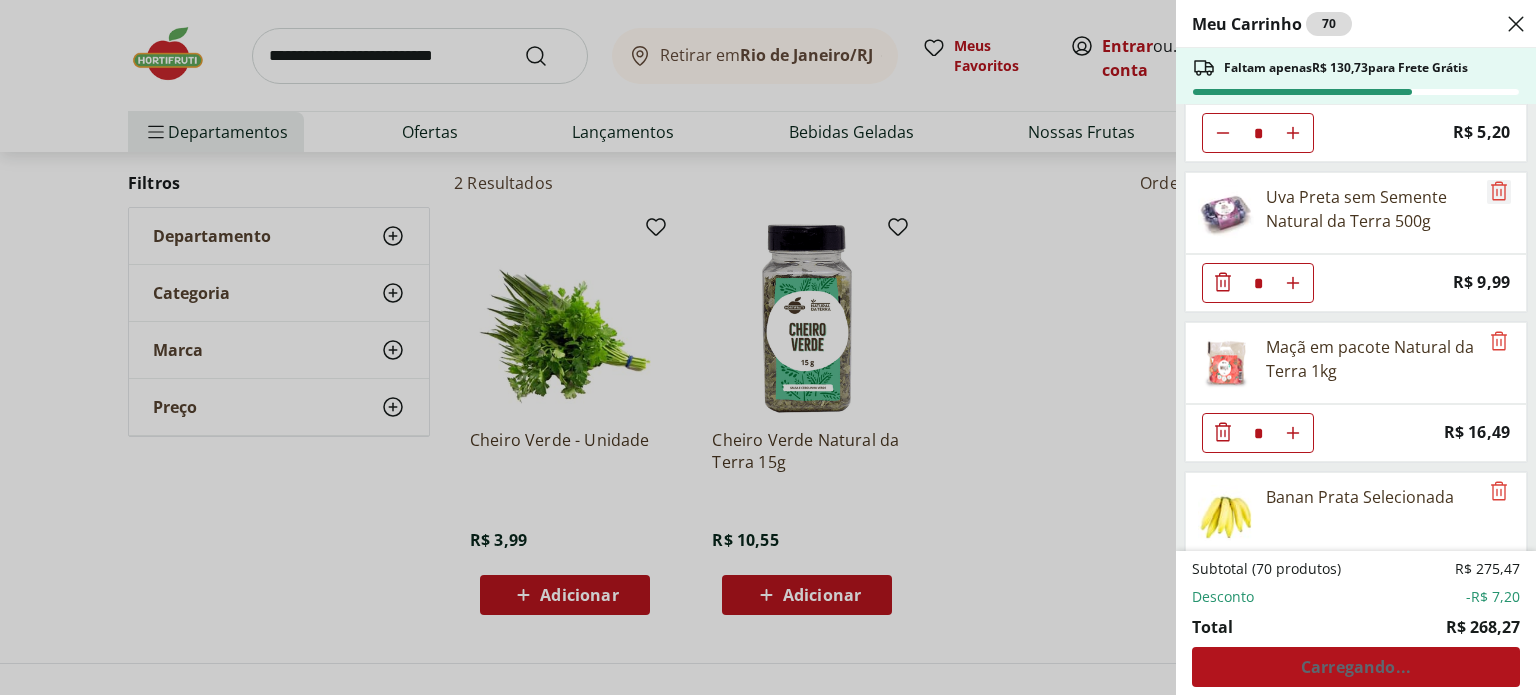 scroll, scrollTop: 400, scrollLeft: 0, axis: vertical 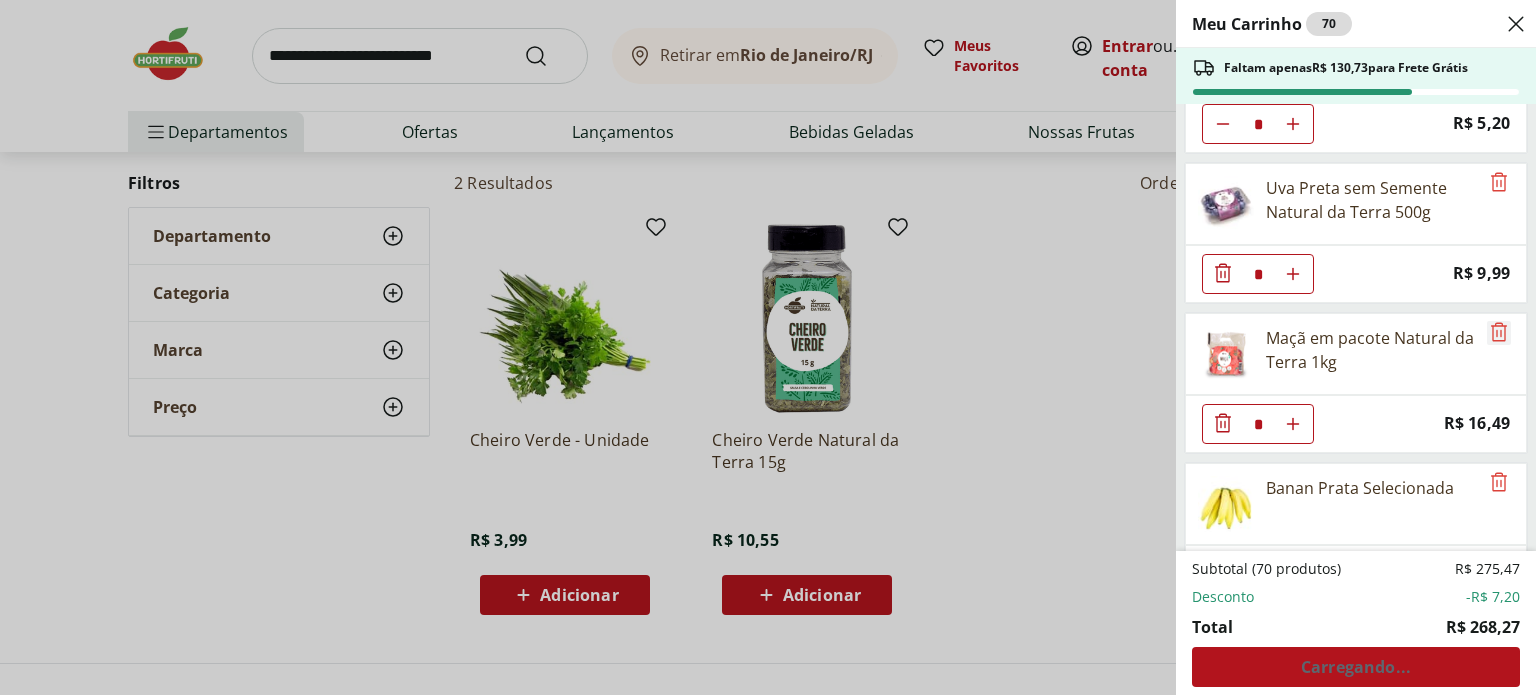 click 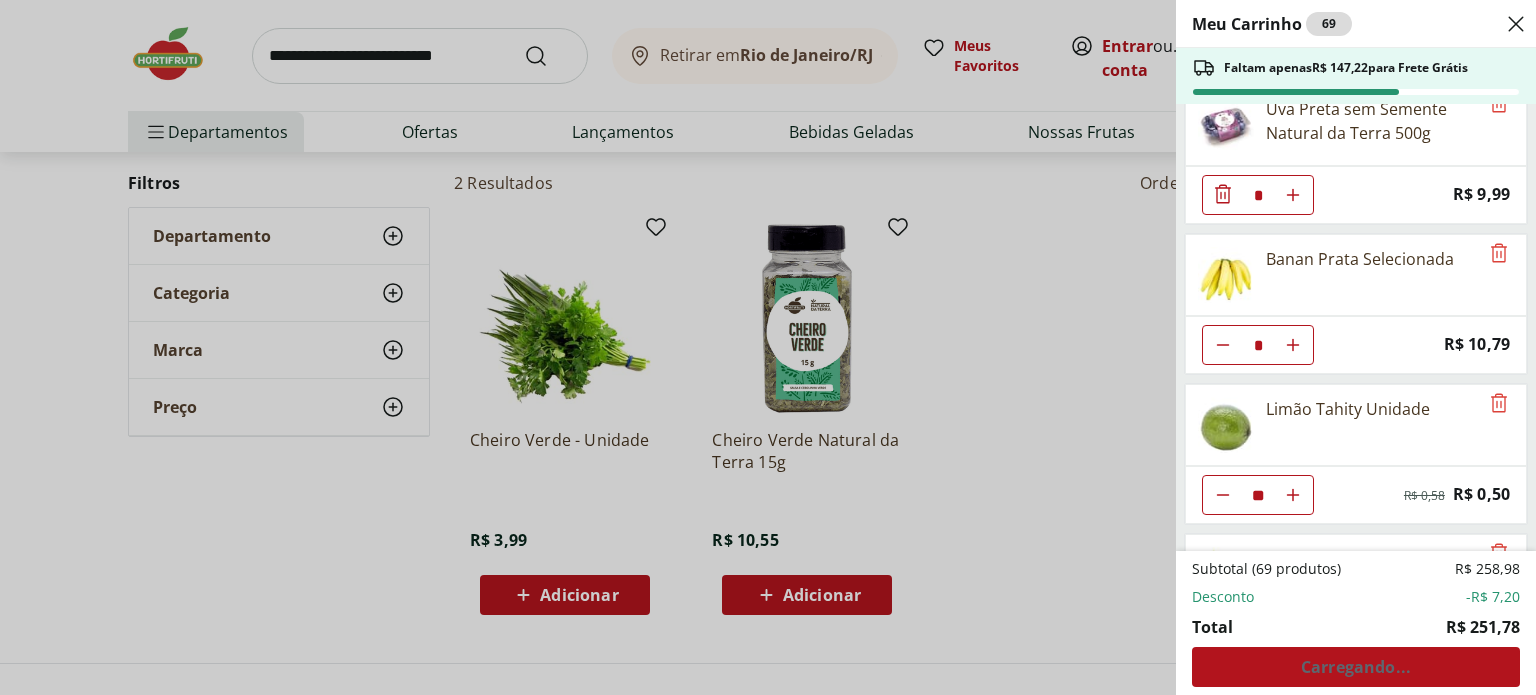 scroll, scrollTop: 600, scrollLeft: 0, axis: vertical 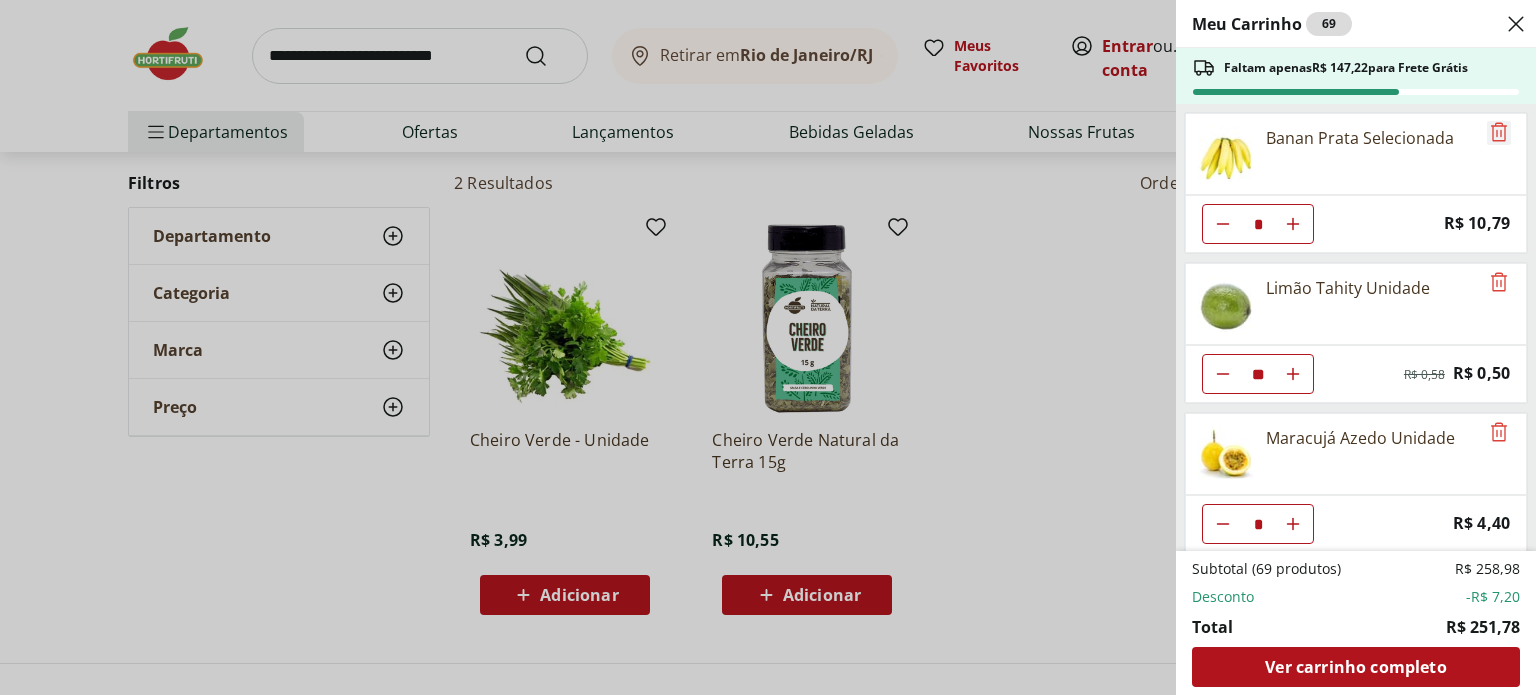 click 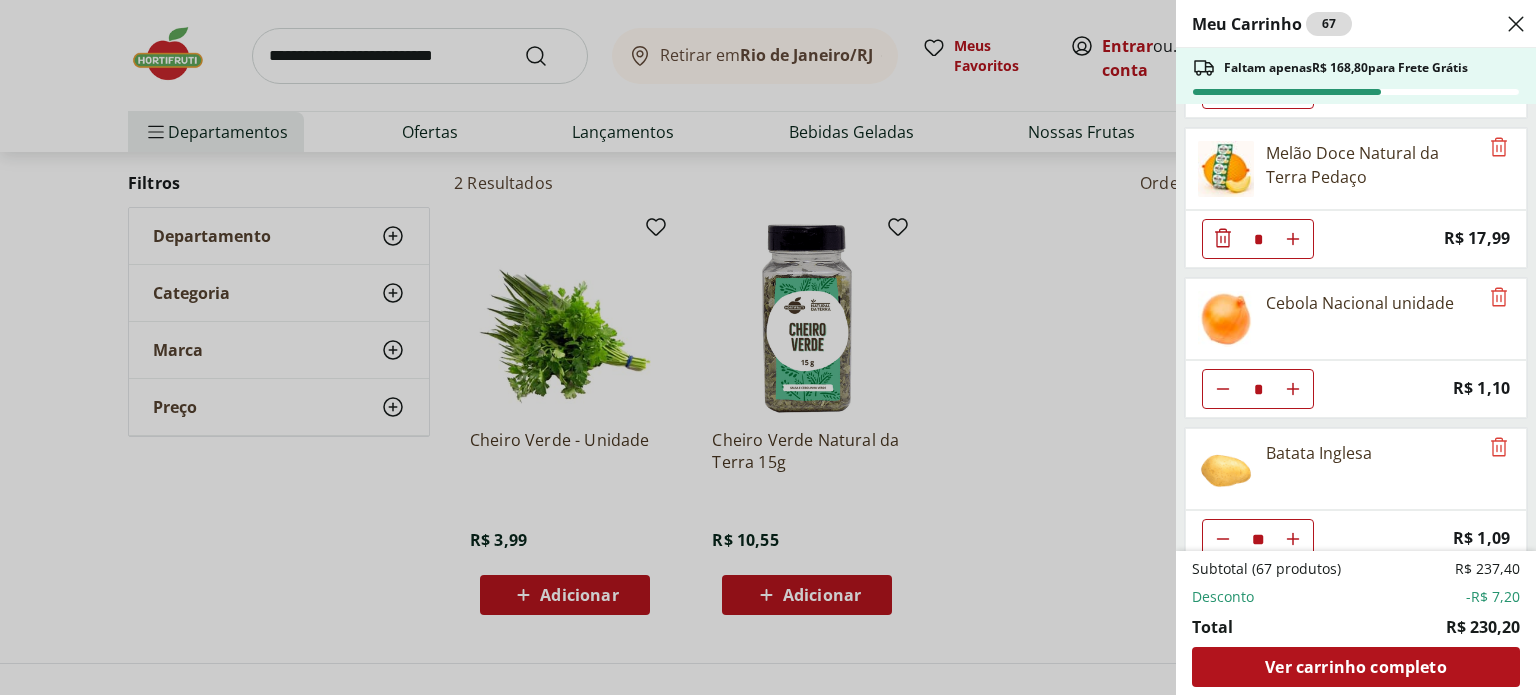 scroll, scrollTop: 1151, scrollLeft: 0, axis: vertical 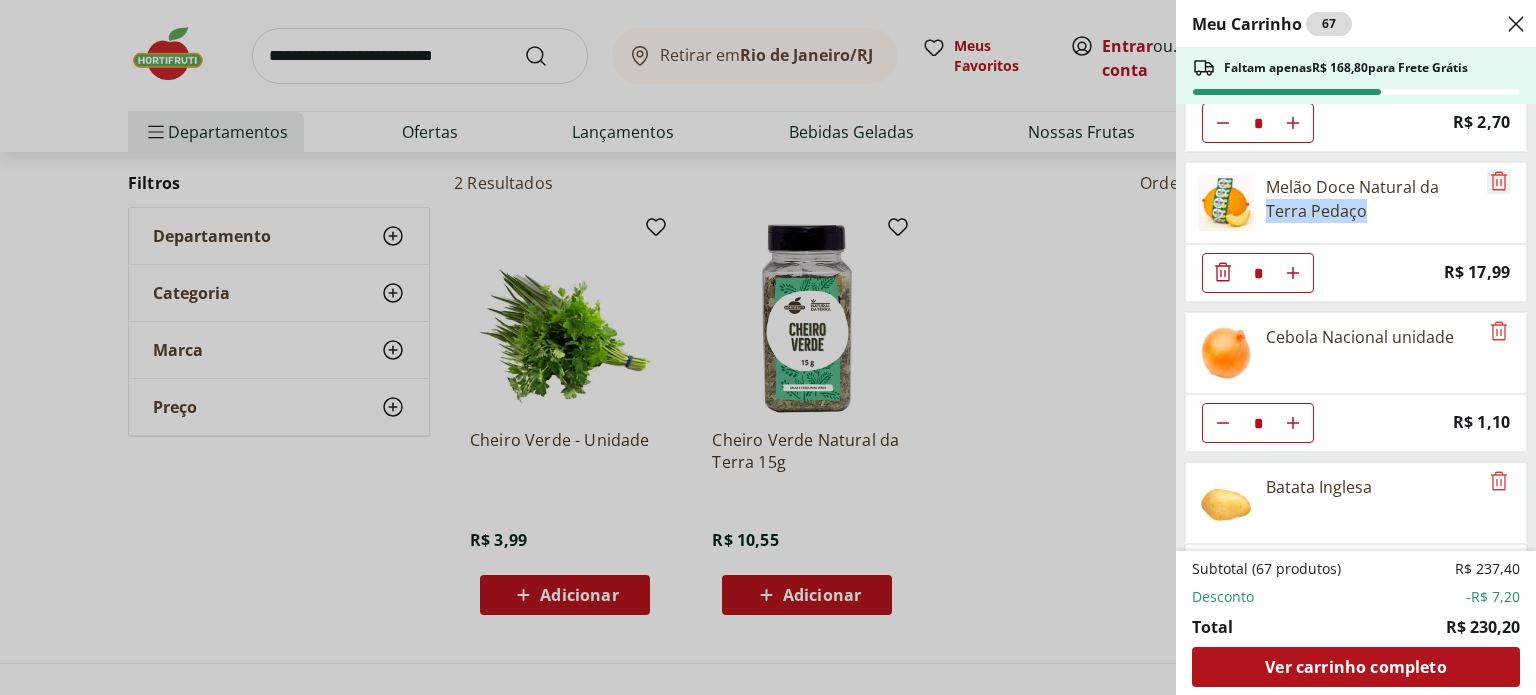 click on "Melão Doce Natural da Terra Pedaço" at bounding box center (1356, 203) 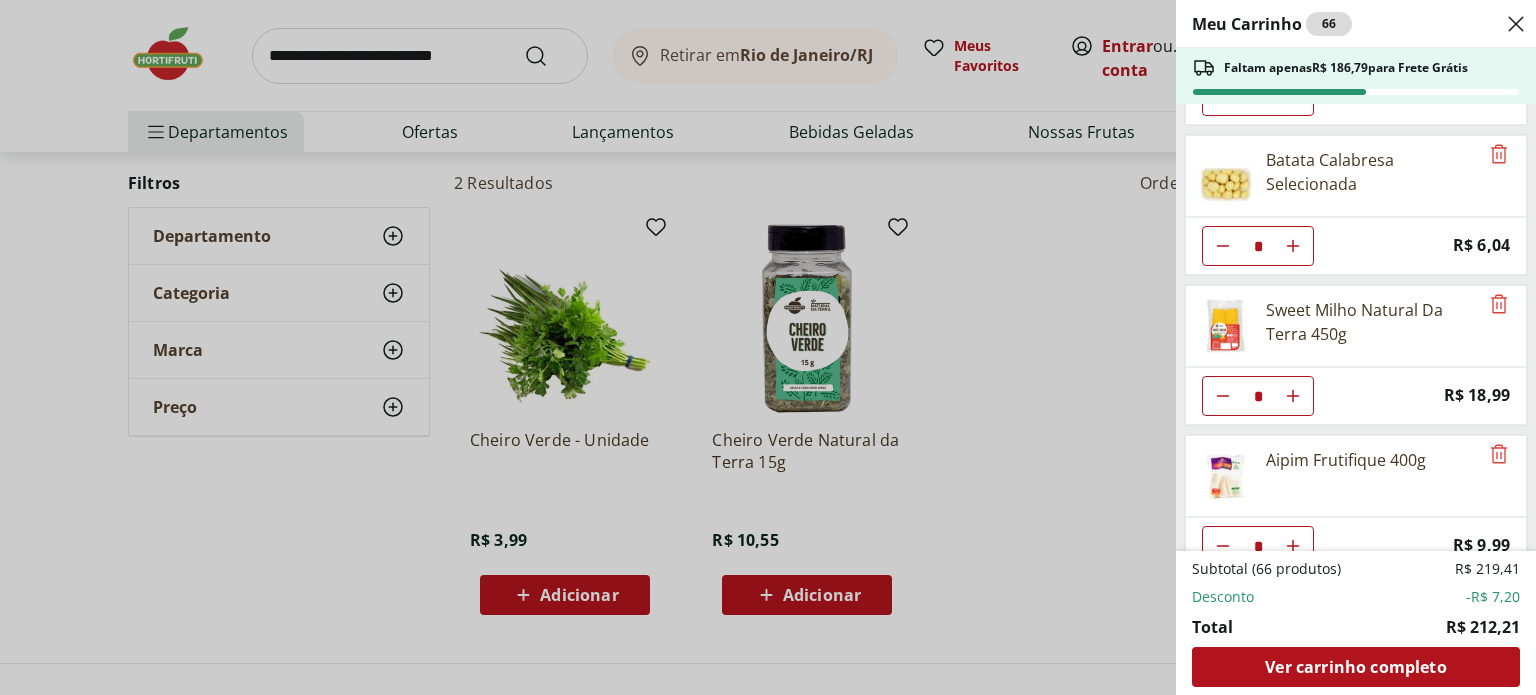 scroll, scrollTop: 2051, scrollLeft: 0, axis: vertical 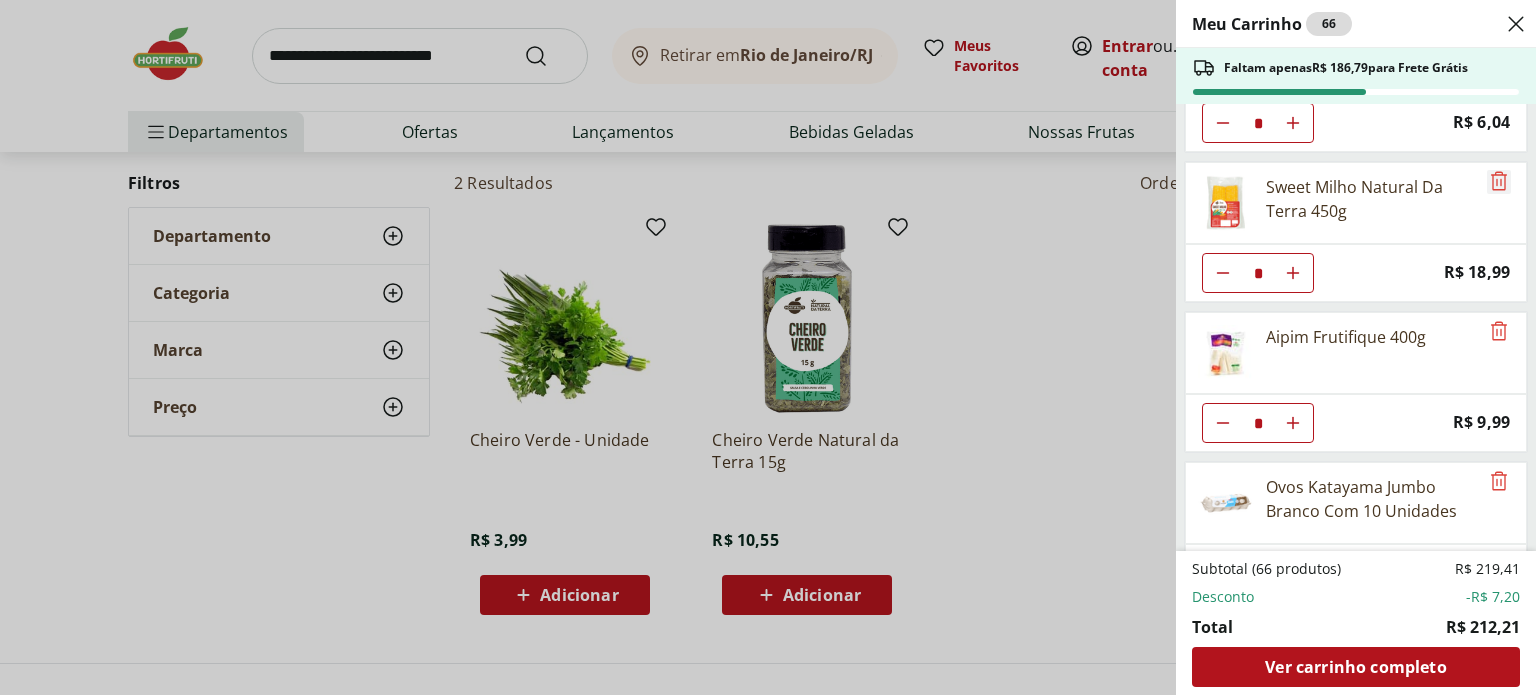 click 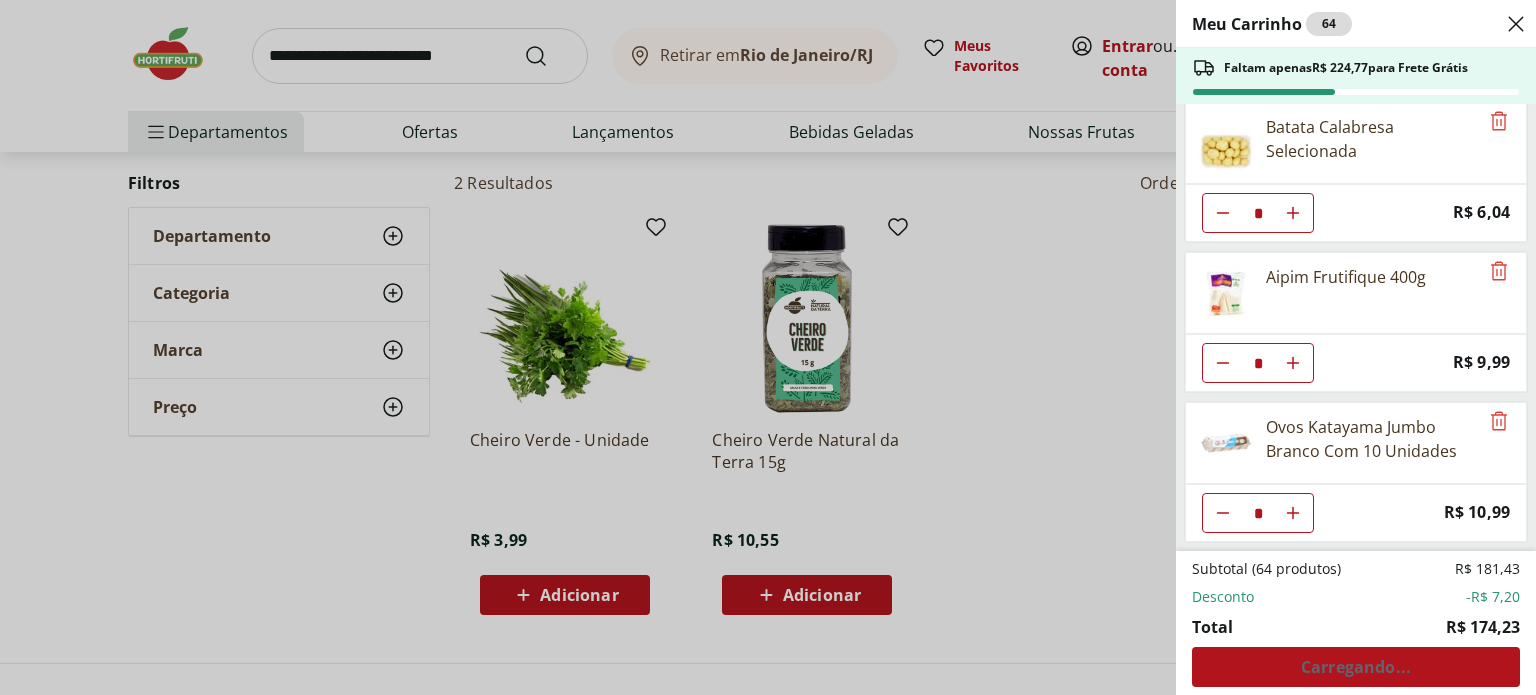 scroll, scrollTop: 1941, scrollLeft: 0, axis: vertical 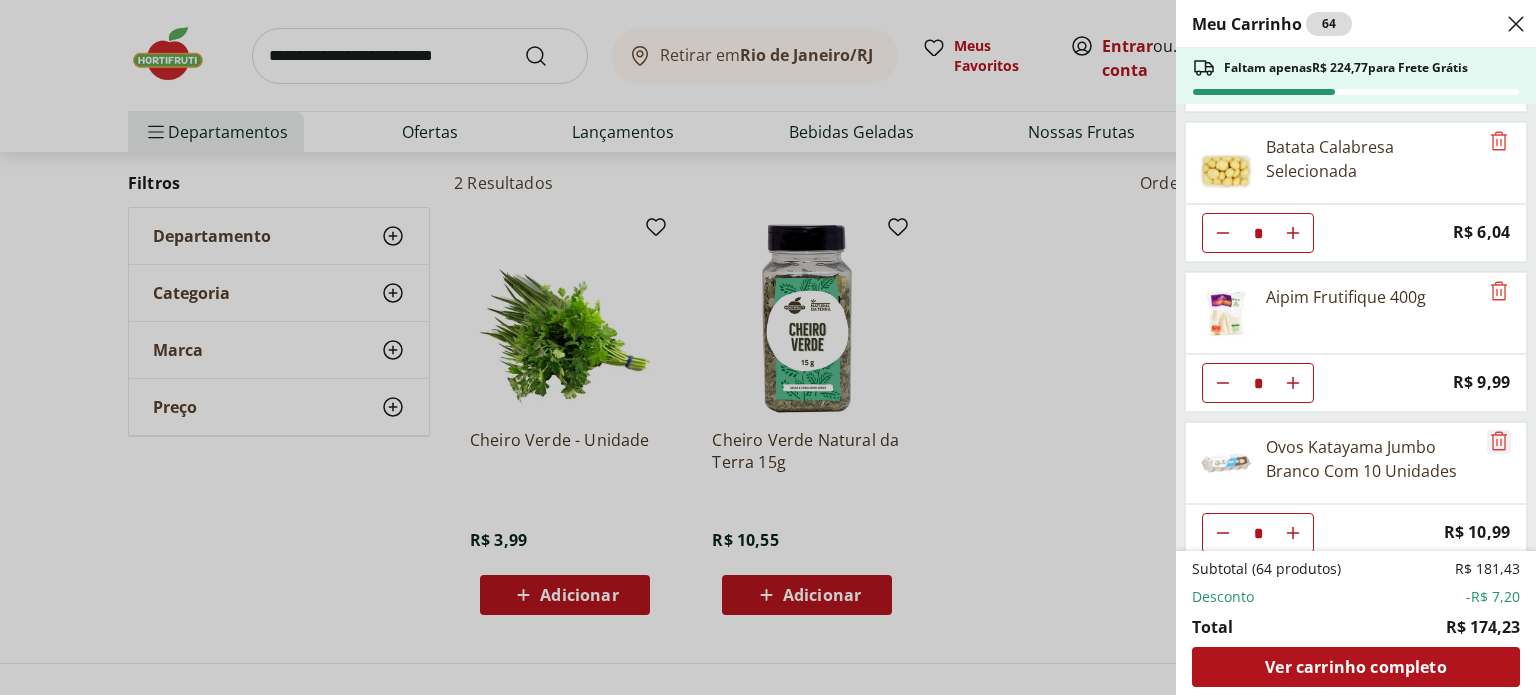 click 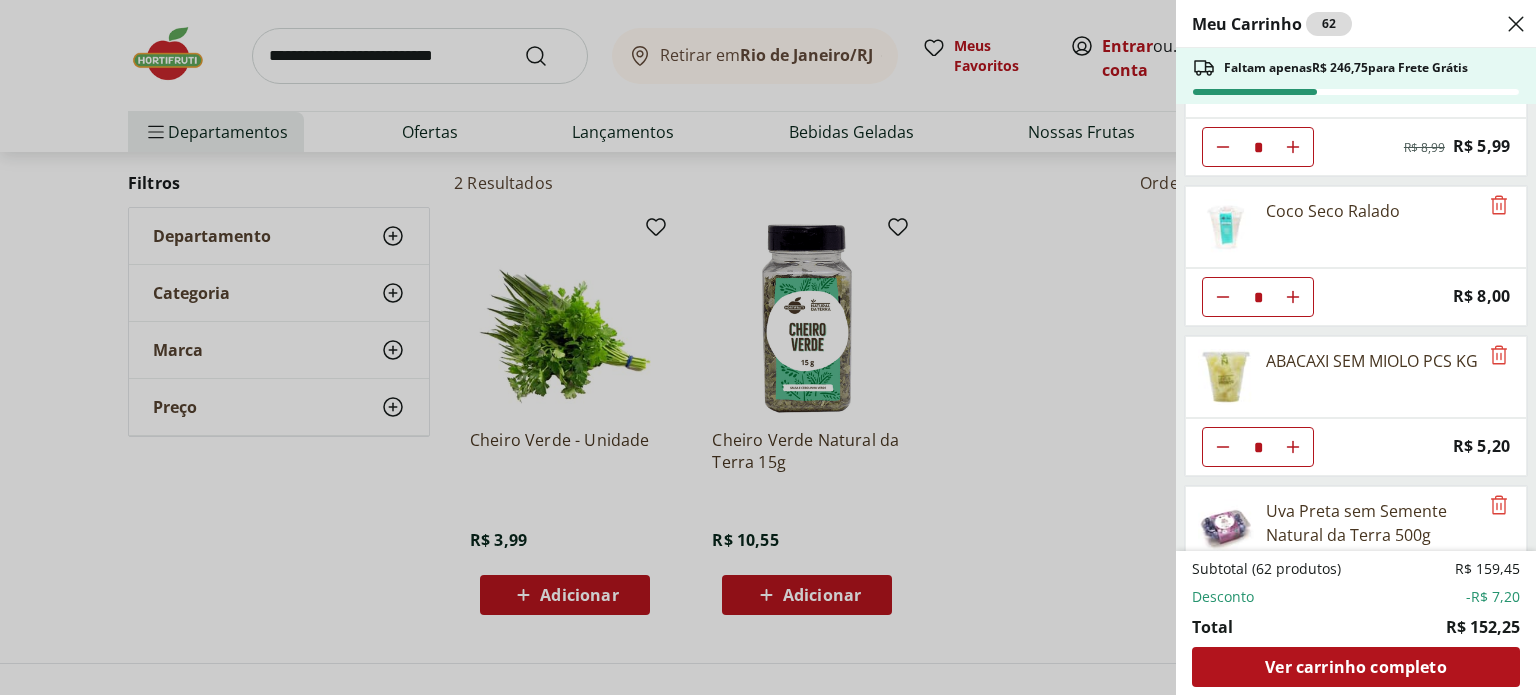 scroll, scrollTop: 0, scrollLeft: 0, axis: both 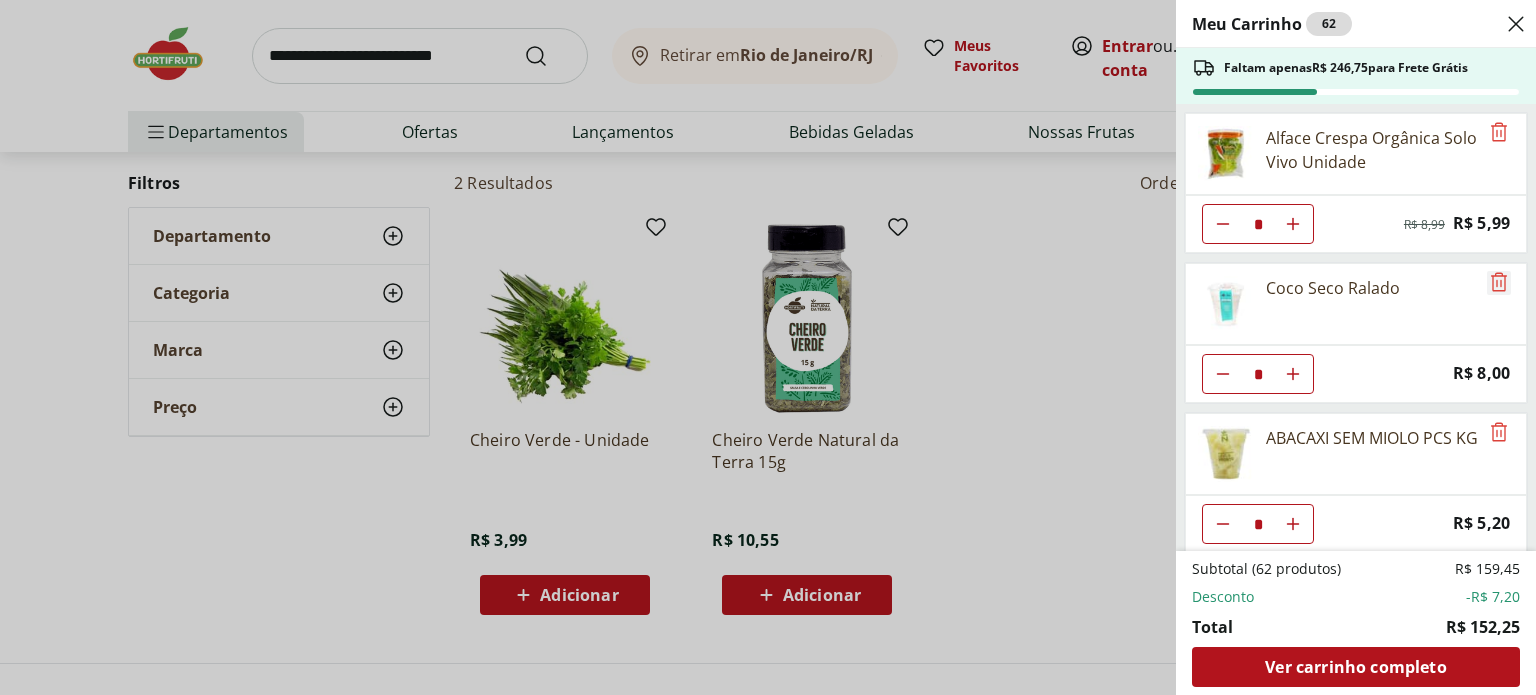 click 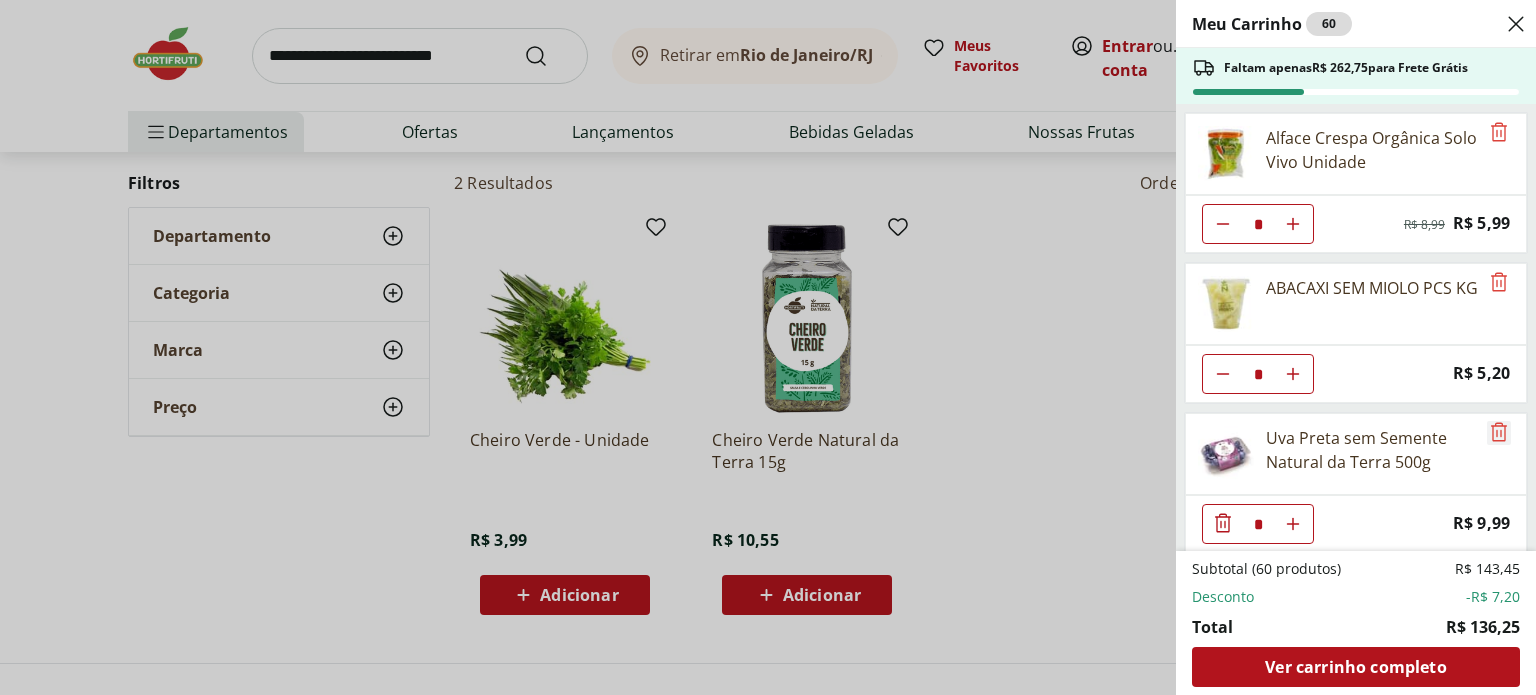 click 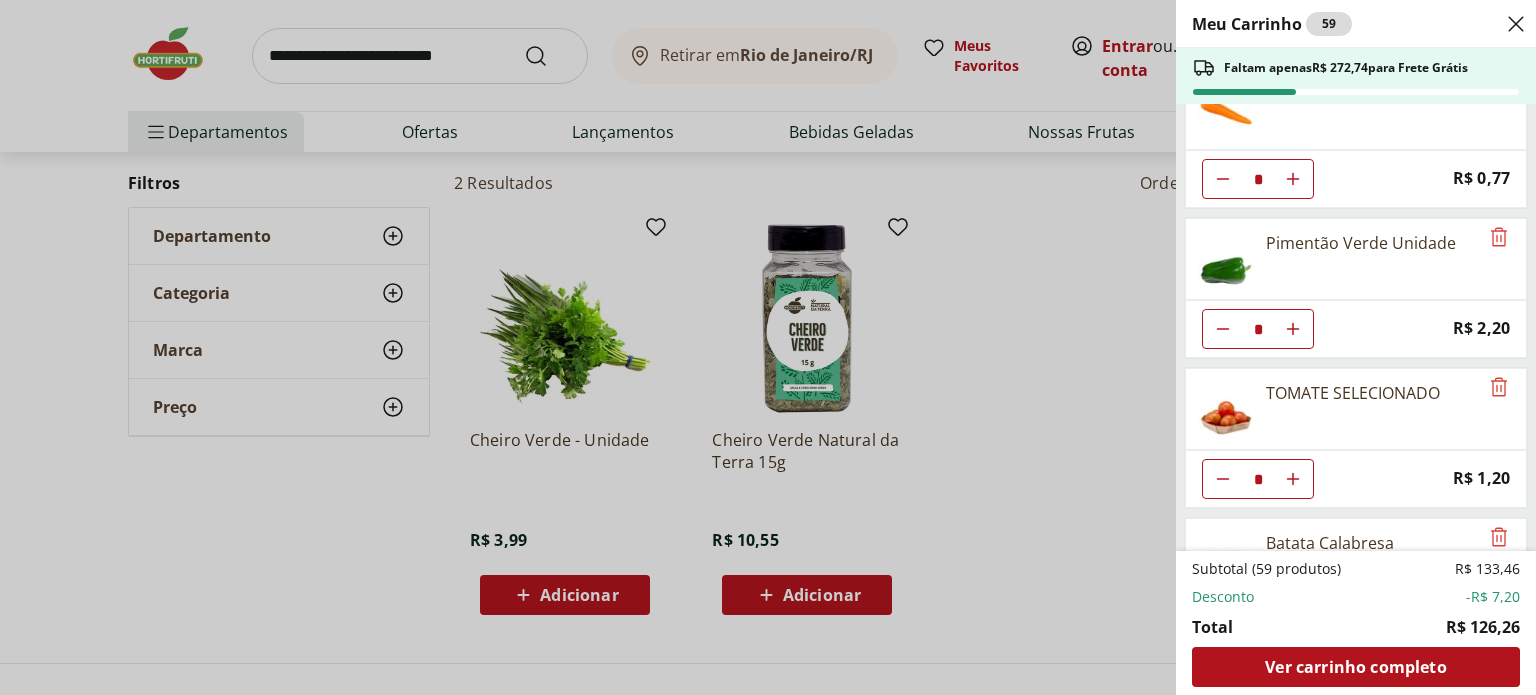 scroll, scrollTop: 1495, scrollLeft: 0, axis: vertical 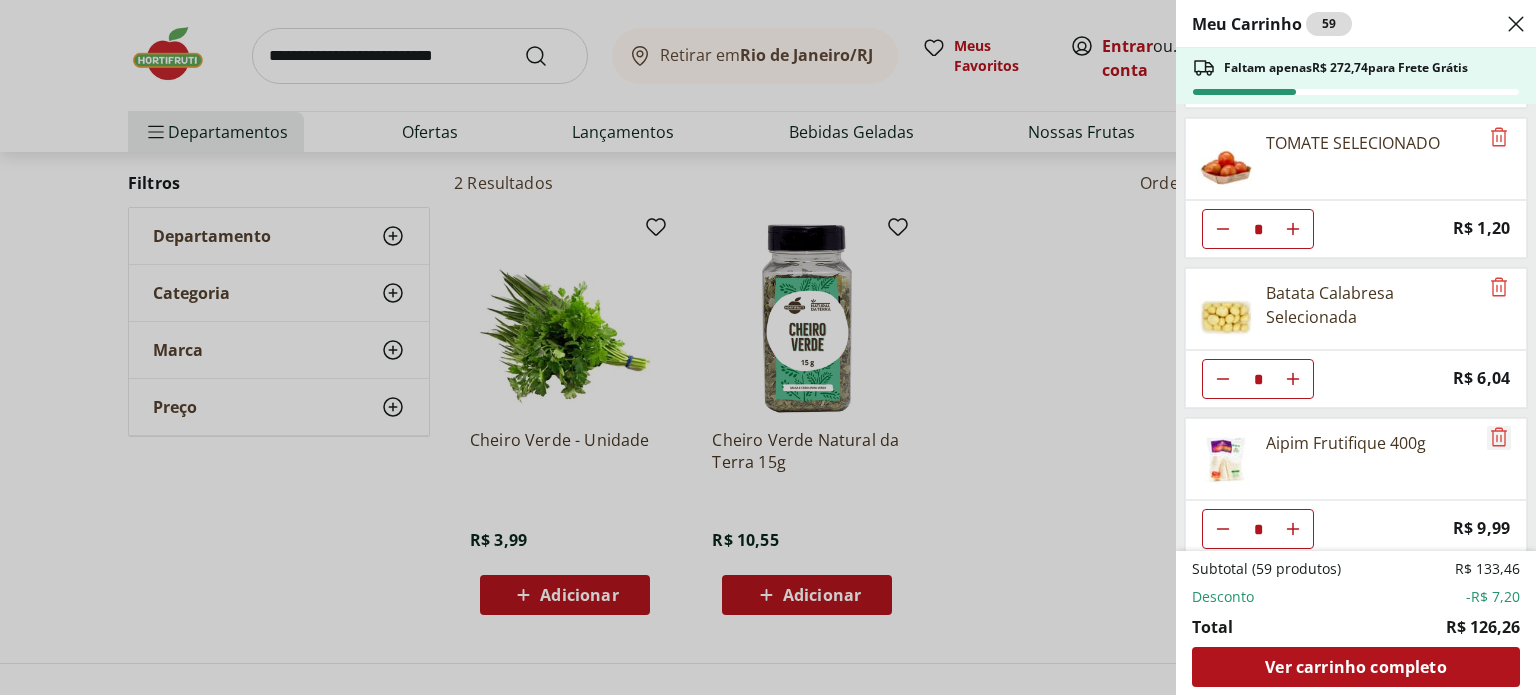 click 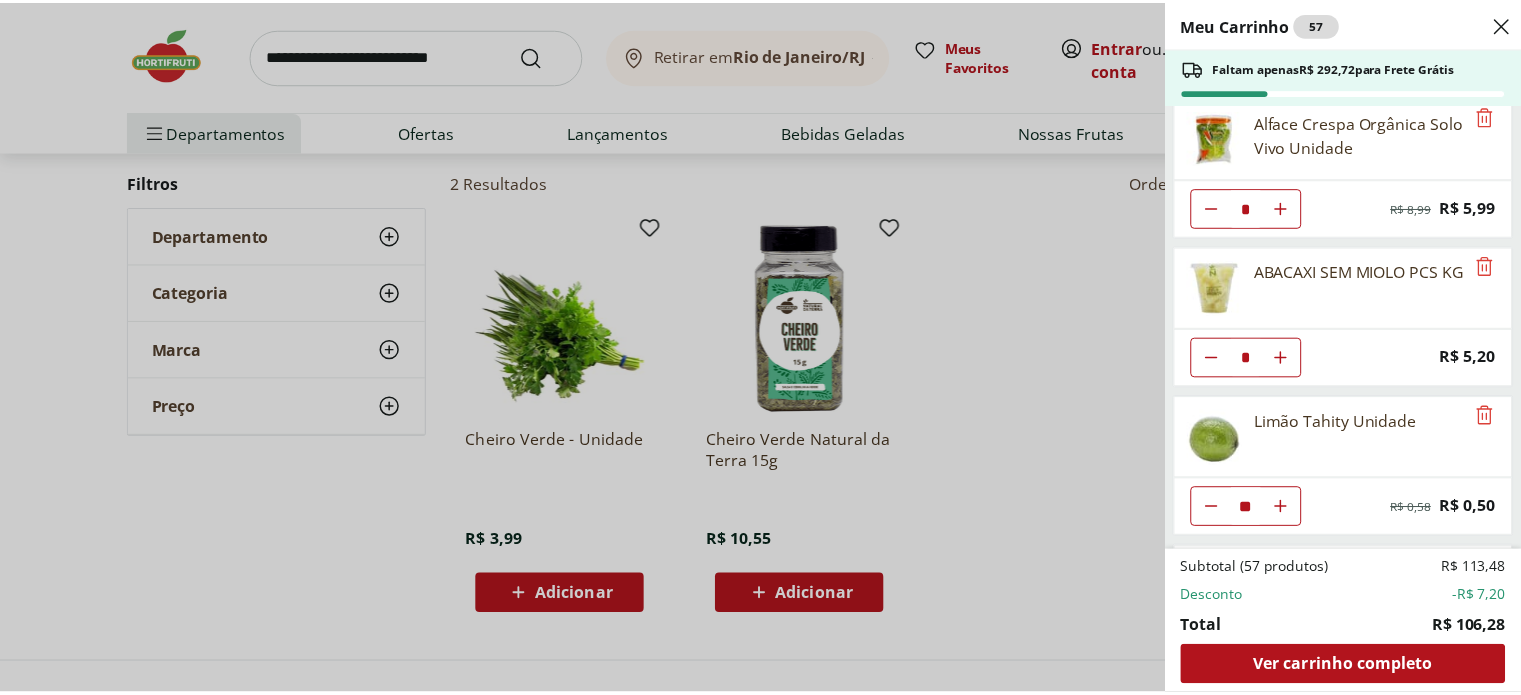 scroll, scrollTop: 0, scrollLeft: 0, axis: both 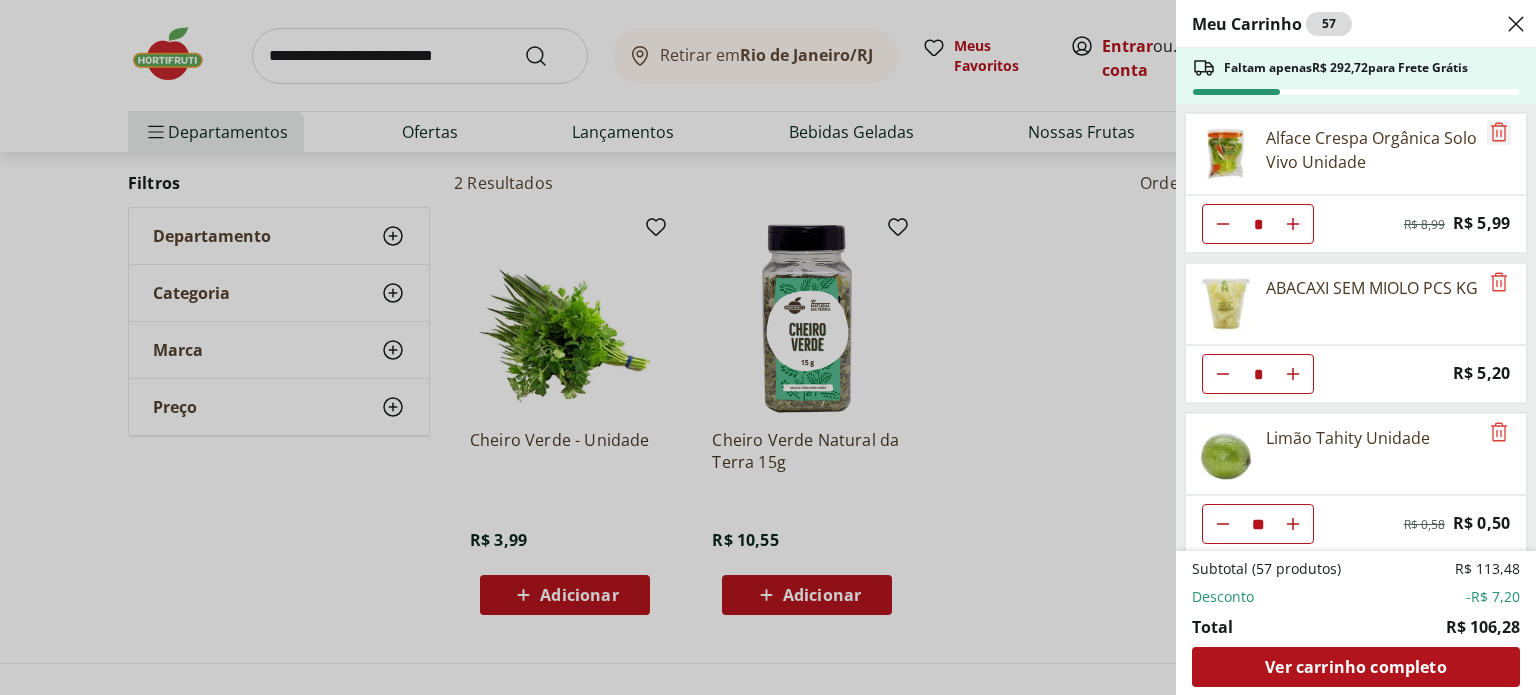 click 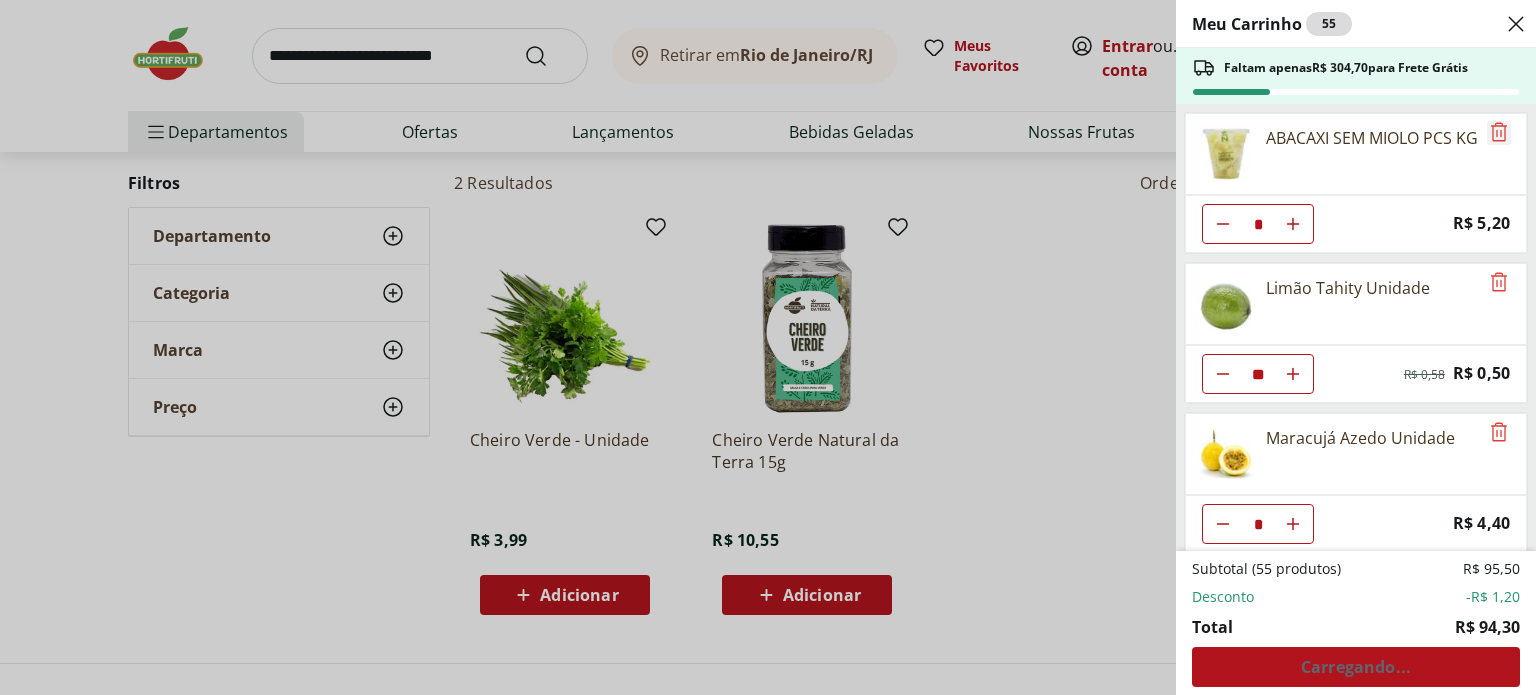 click 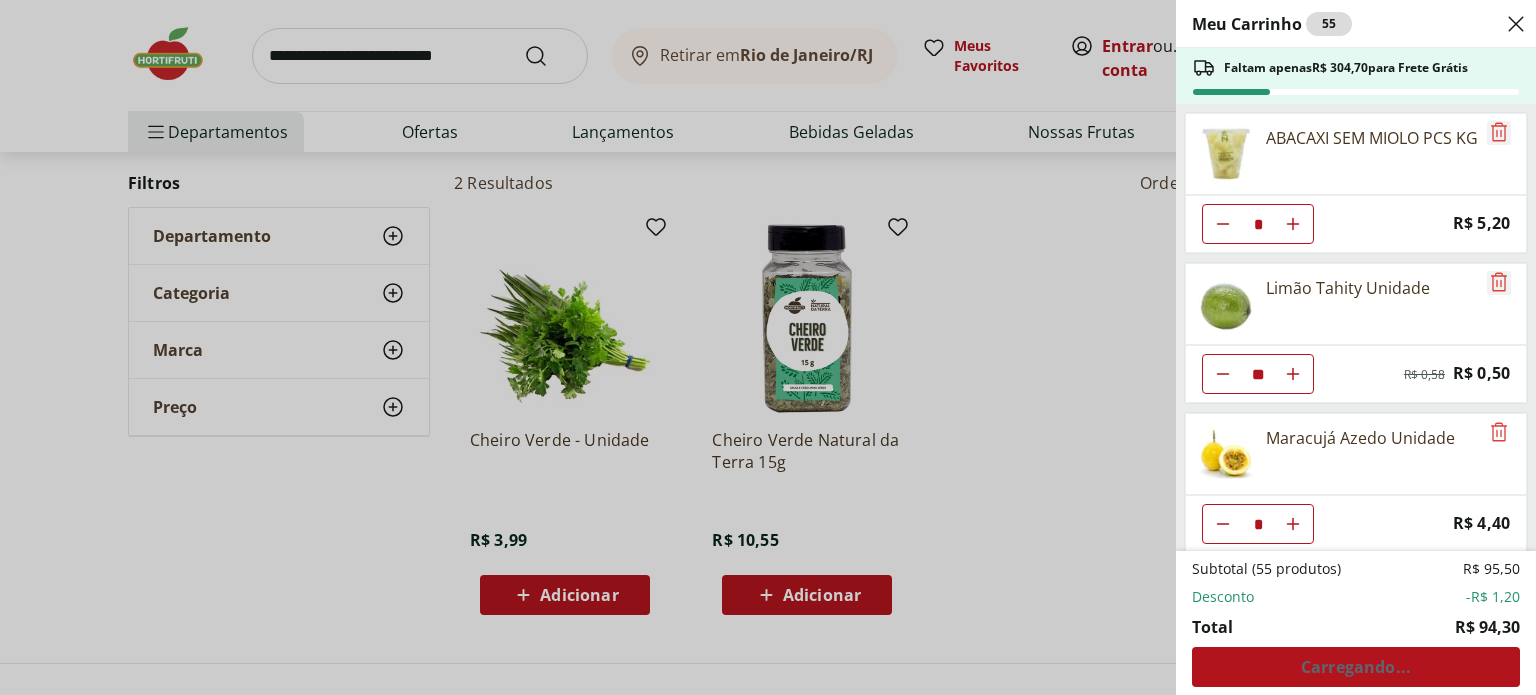 click 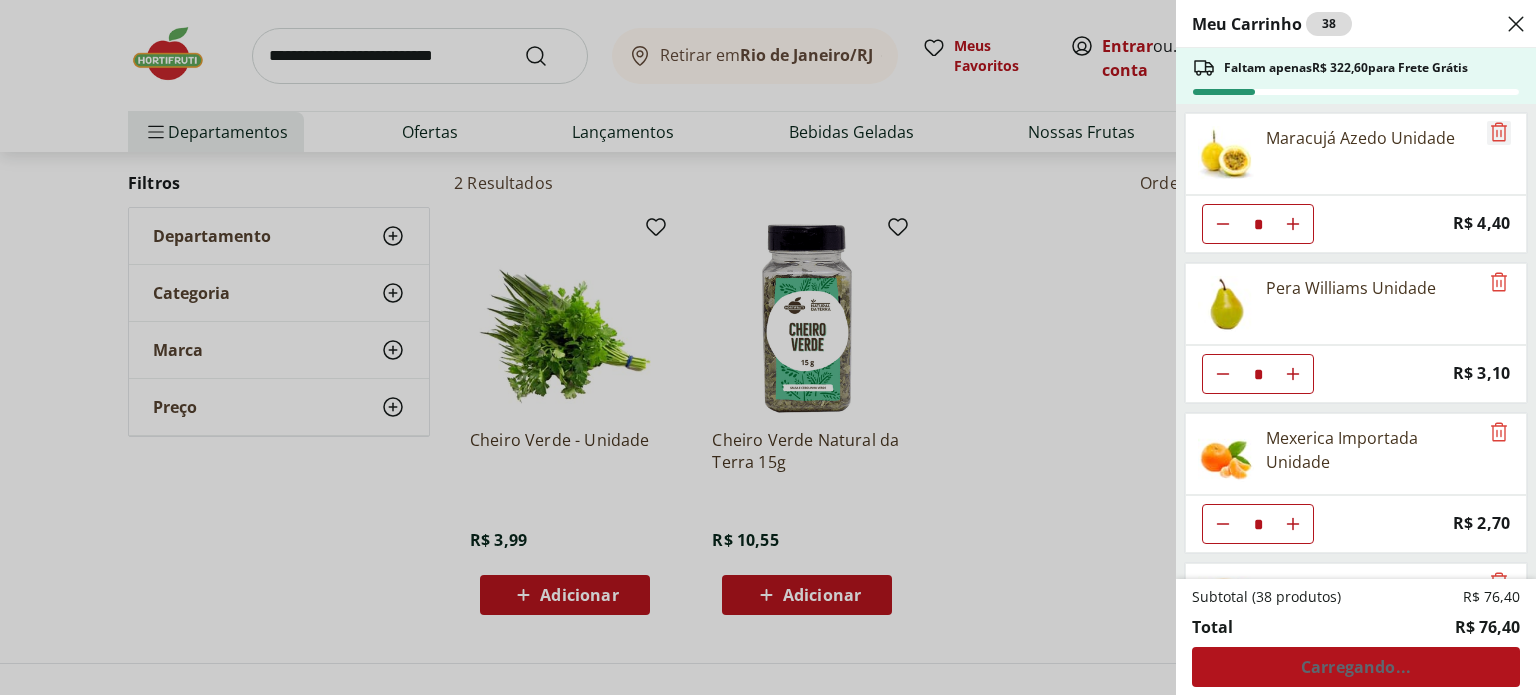 click 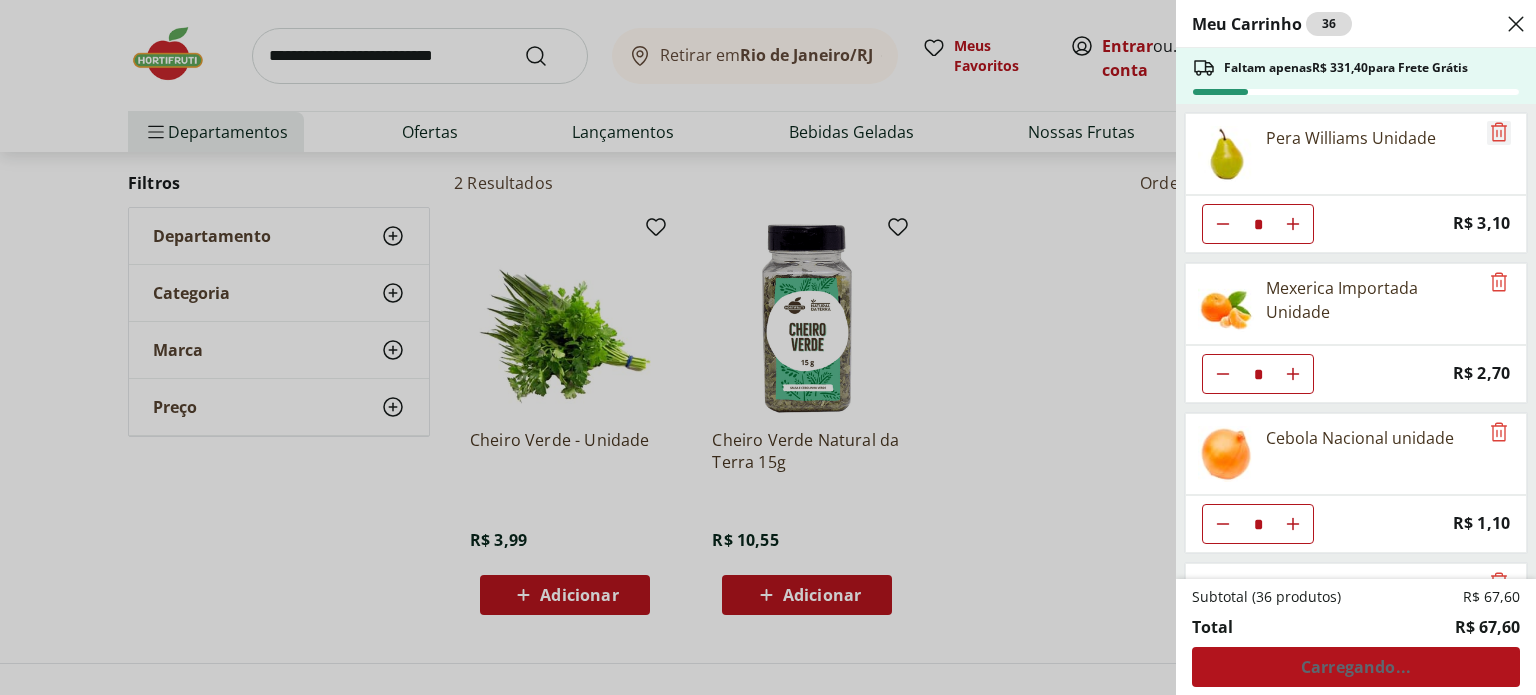 click 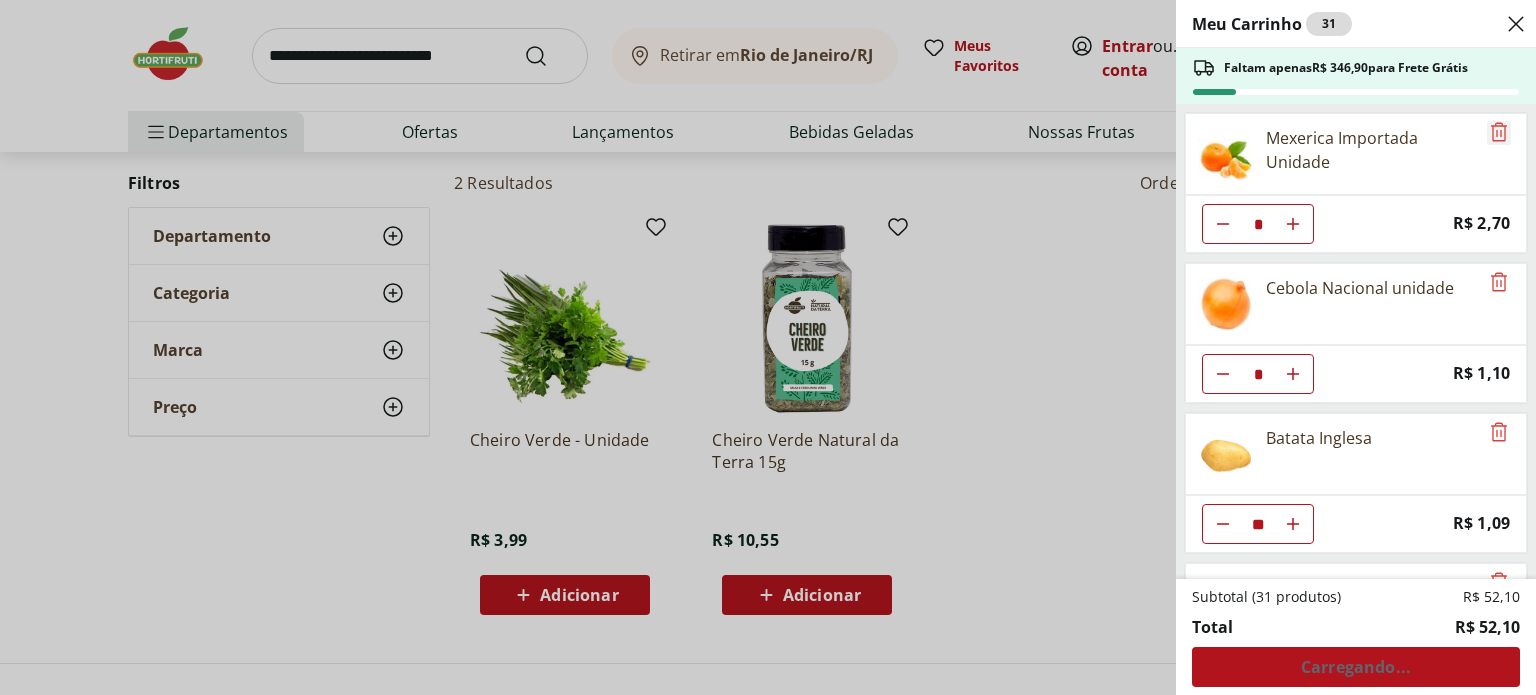 click 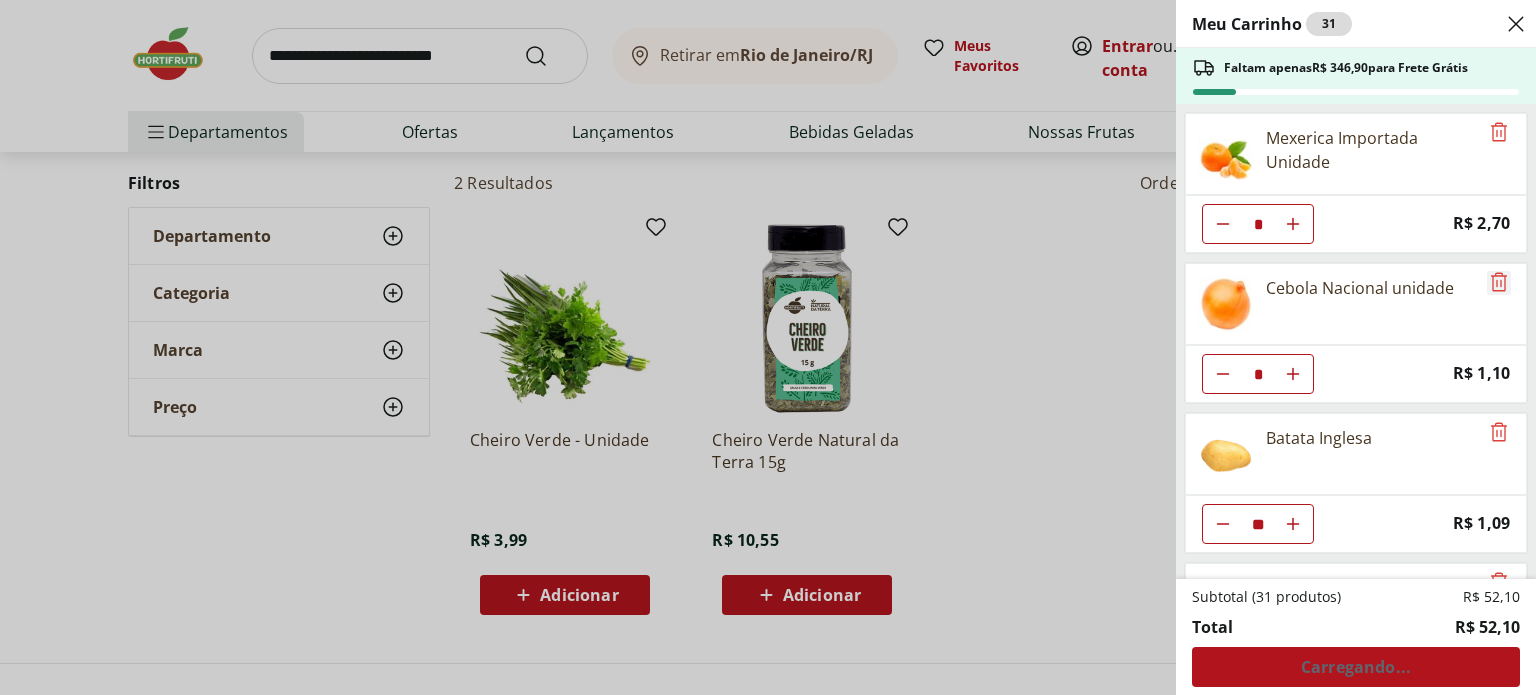click 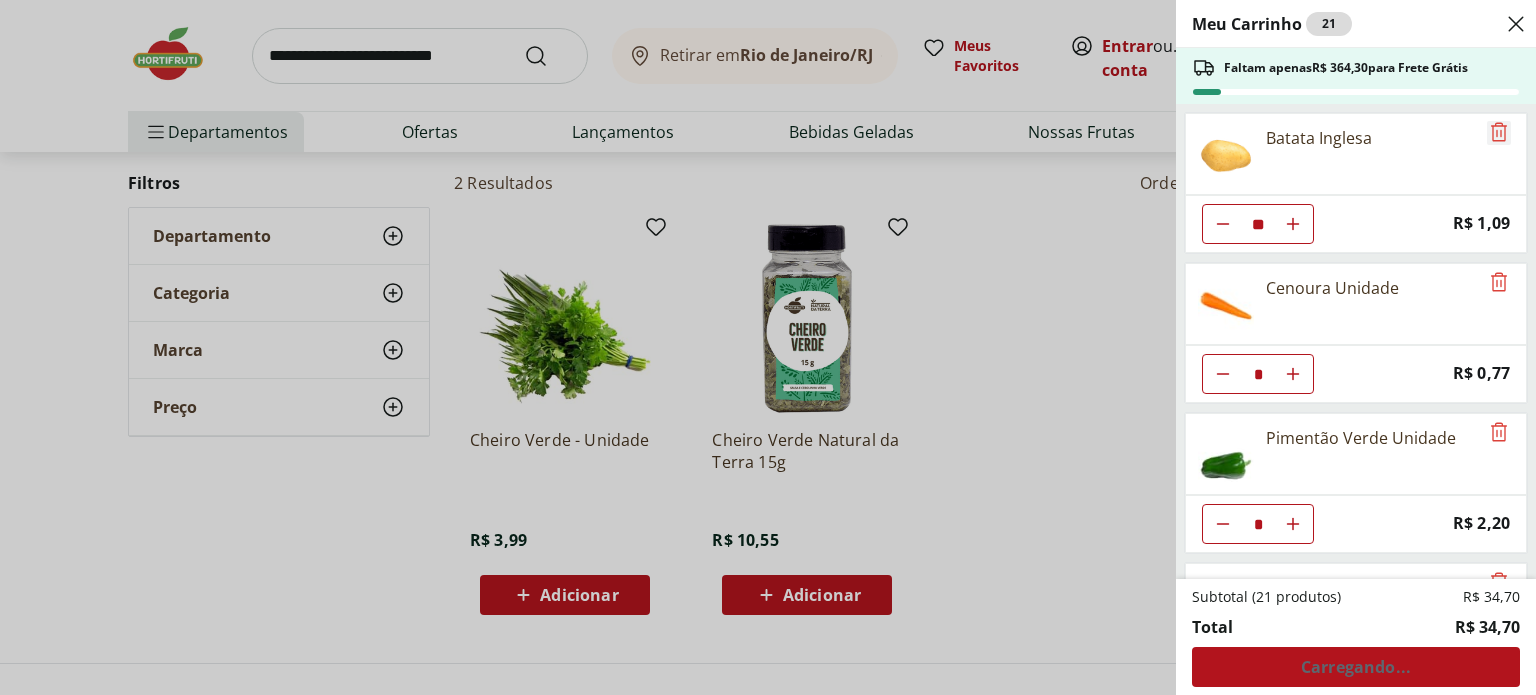 click 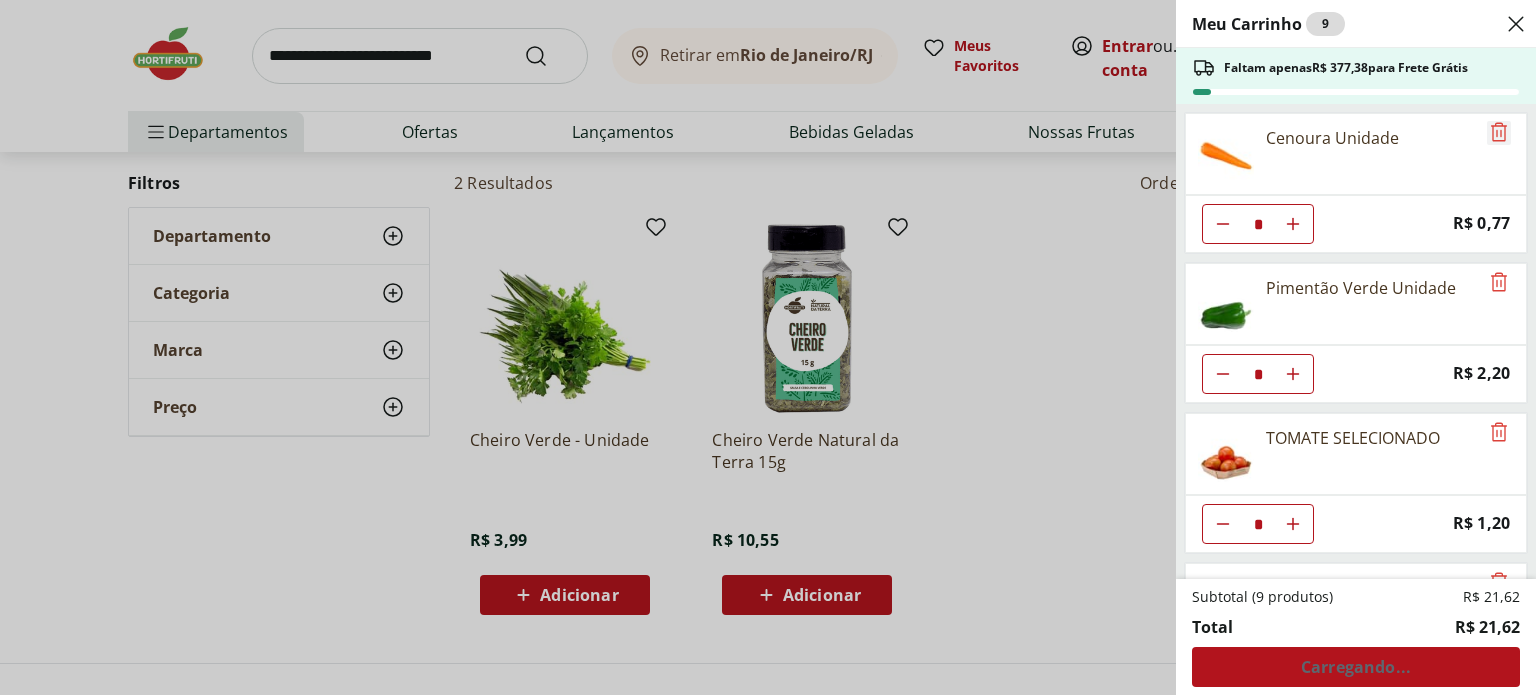 click 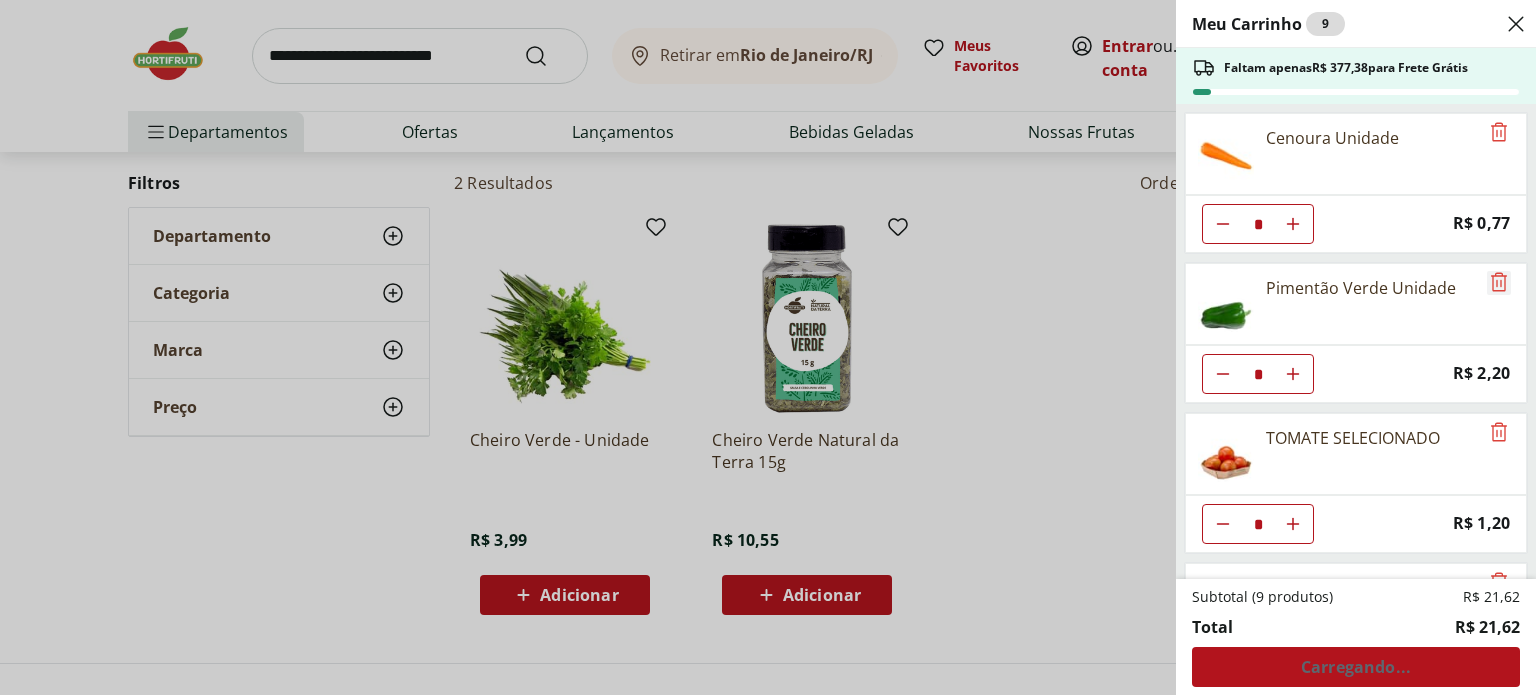 click 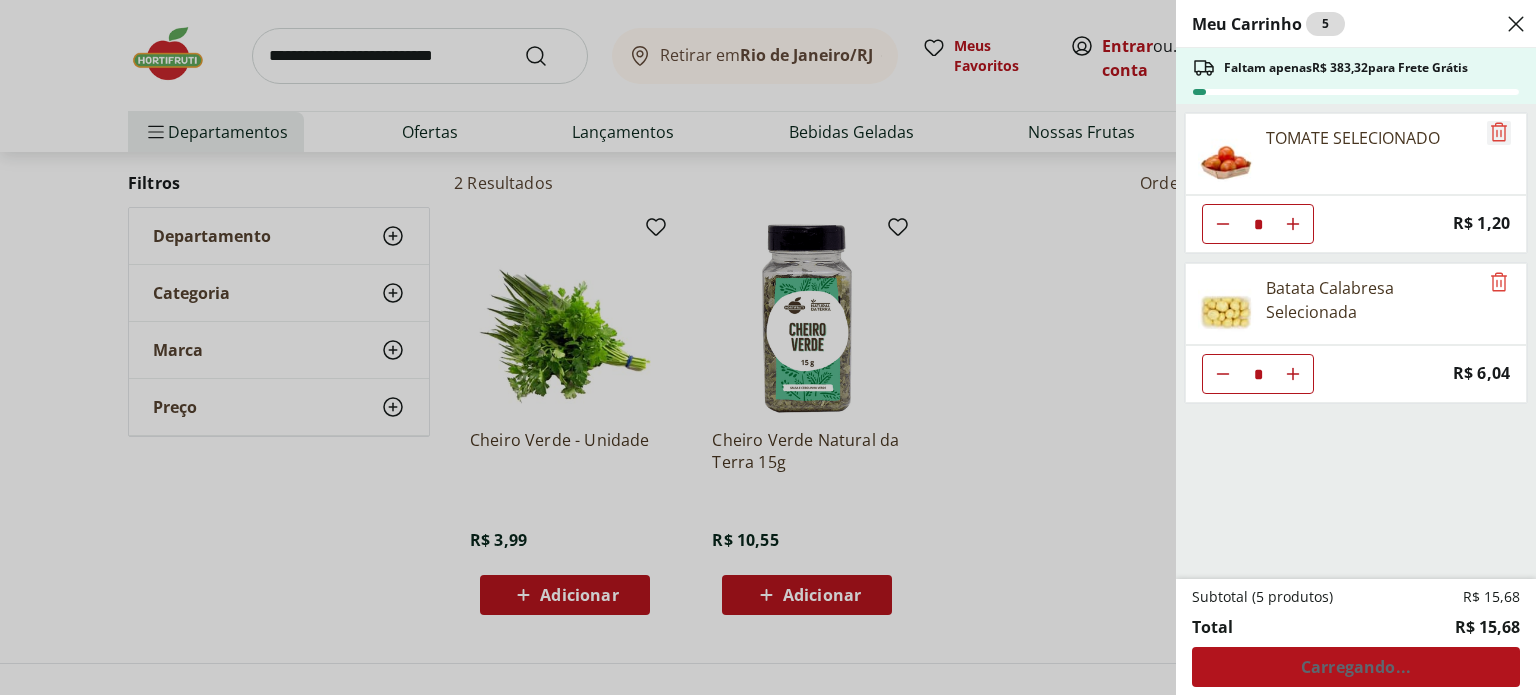 click 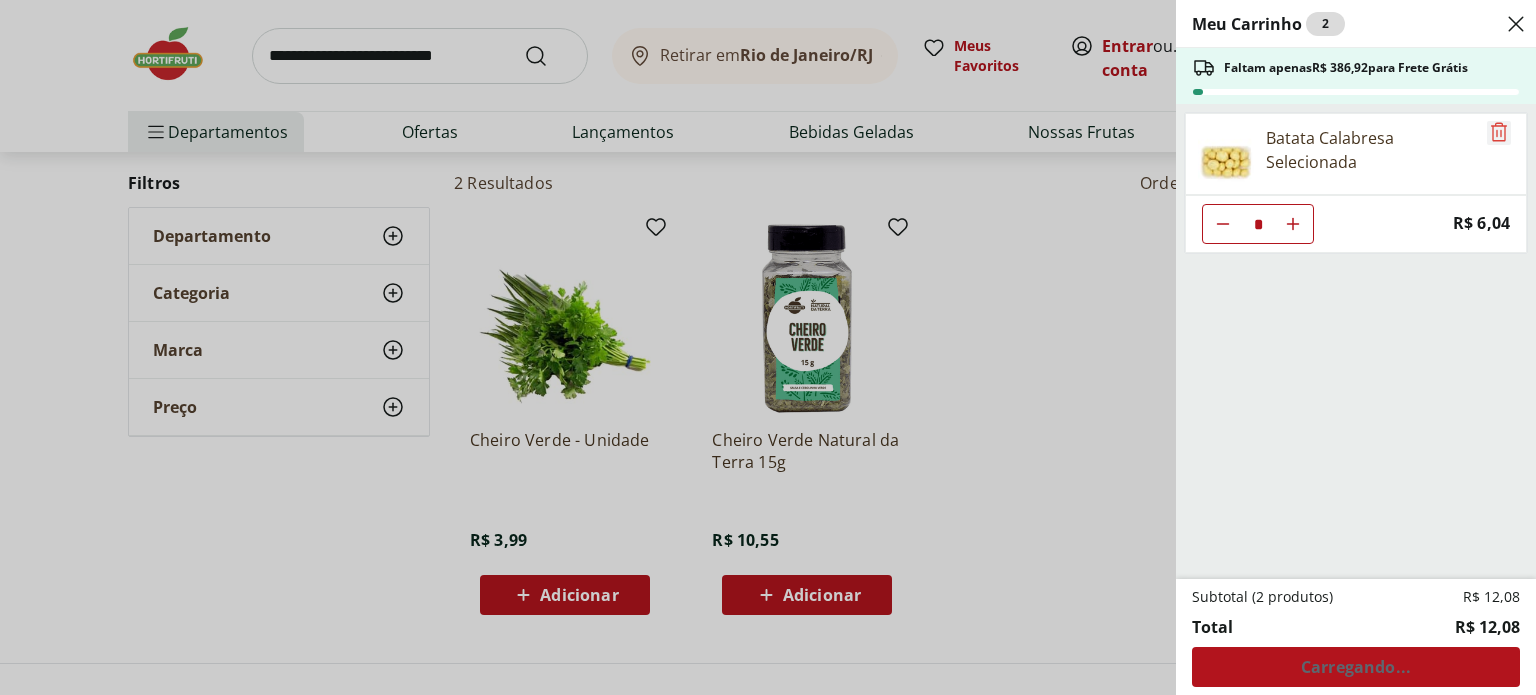 click 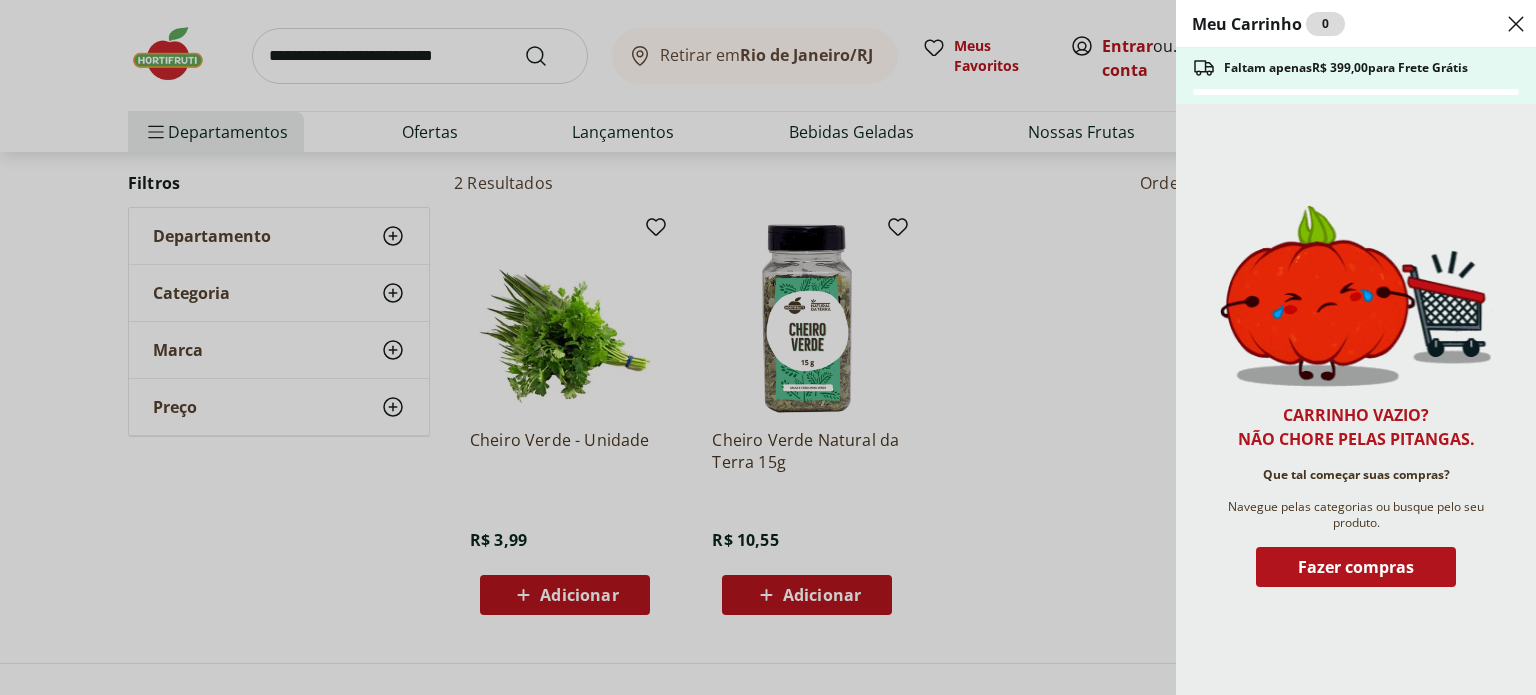 click on "Meu Carrinho 0 Faltam apenas R$ 399,00 para Frete Grátis Carrinho vazio? Não chore pelas pitangas. Que tal começar suas compras? Navegue pelas categorias ou busque pelo seu produto. Fazer compras" at bounding box center [768, 347] 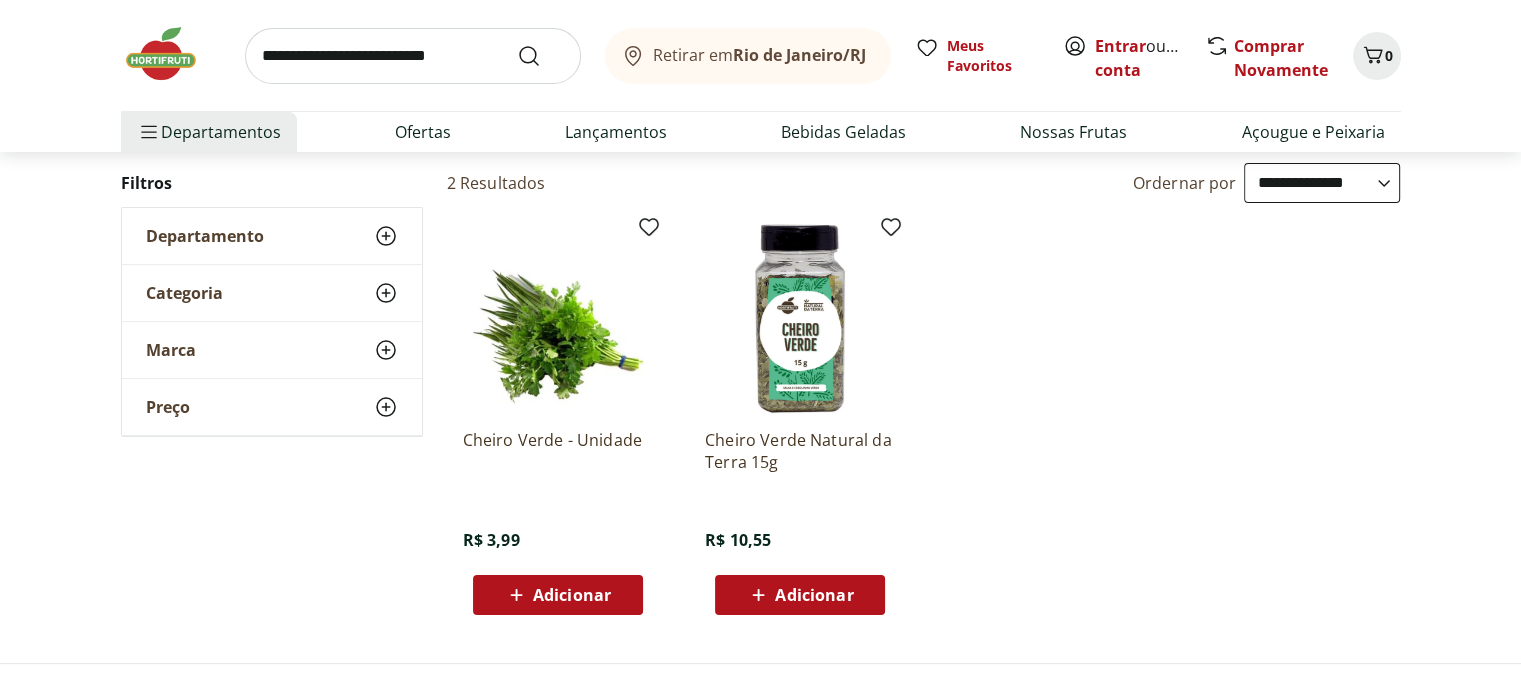 click on "Cheiro Verde - Unidade R$ 3,99 Adicionar Cheiro Verde Natural da Terra 15g R$ 10,55 Adicionar" at bounding box center [924, 419] 